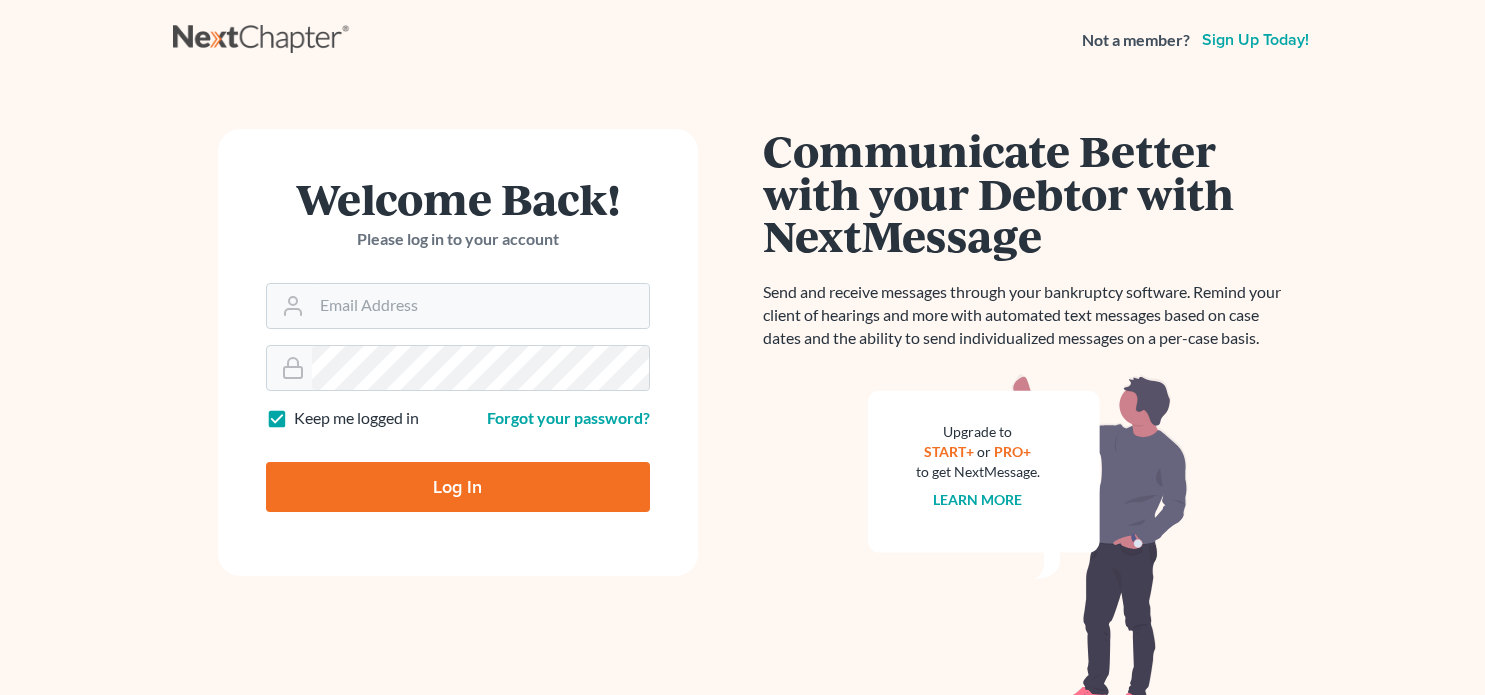 scroll, scrollTop: 0, scrollLeft: 0, axis: both 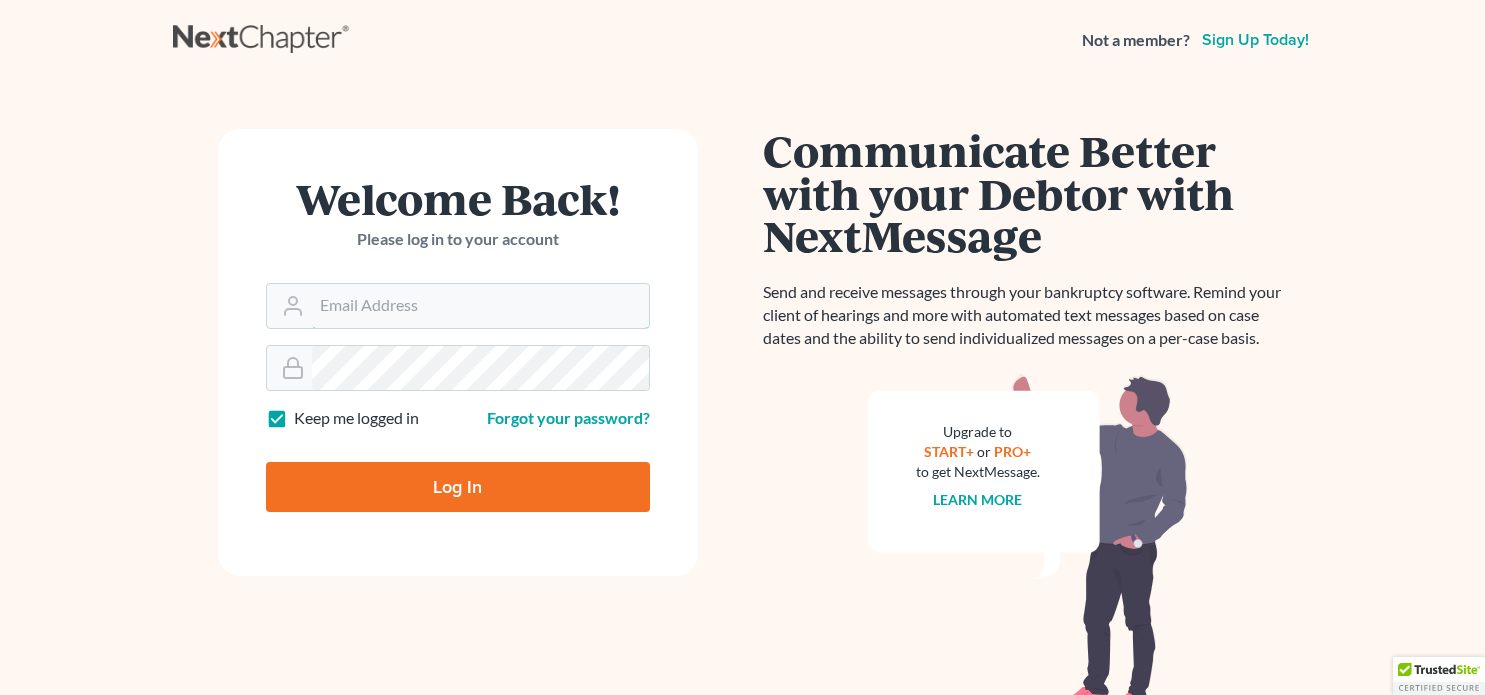 type on "[USERNAME]@example.com" 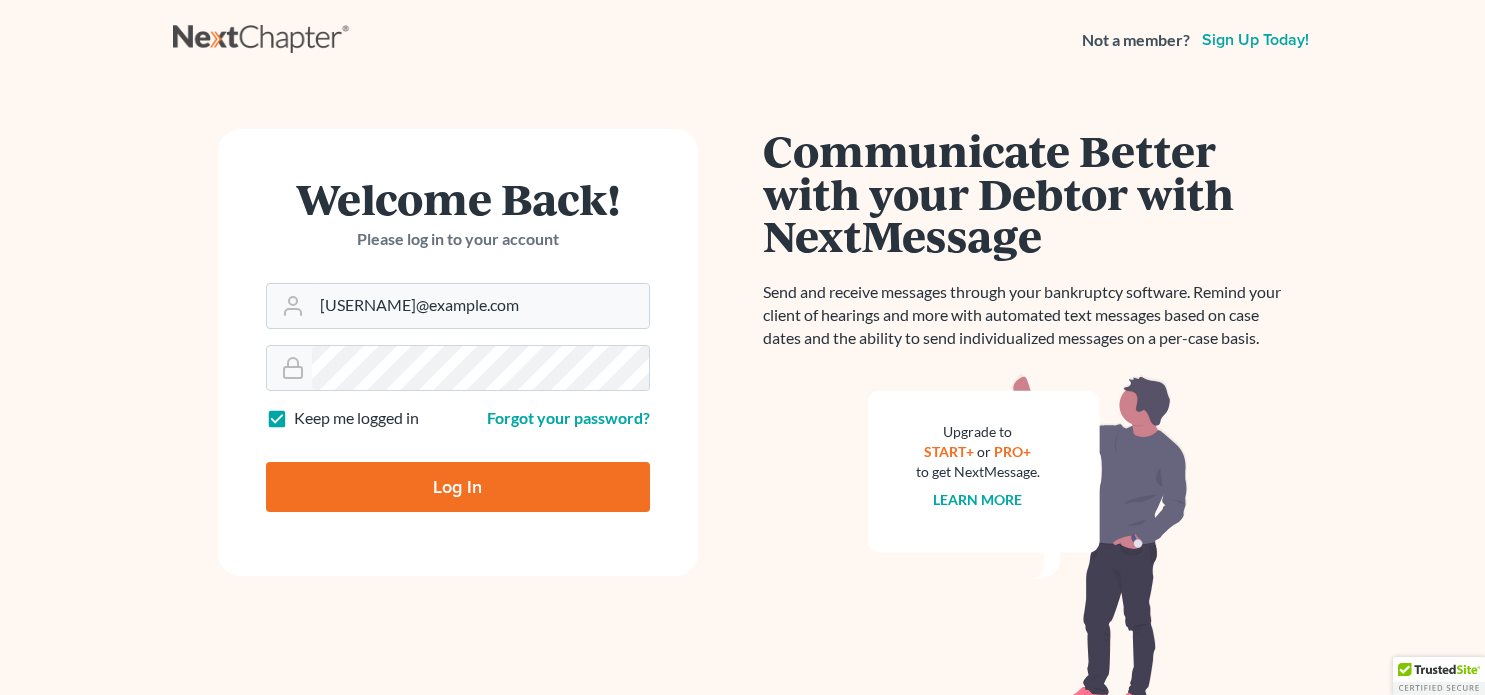 click on "Log In" at bounding box center [458, 487] 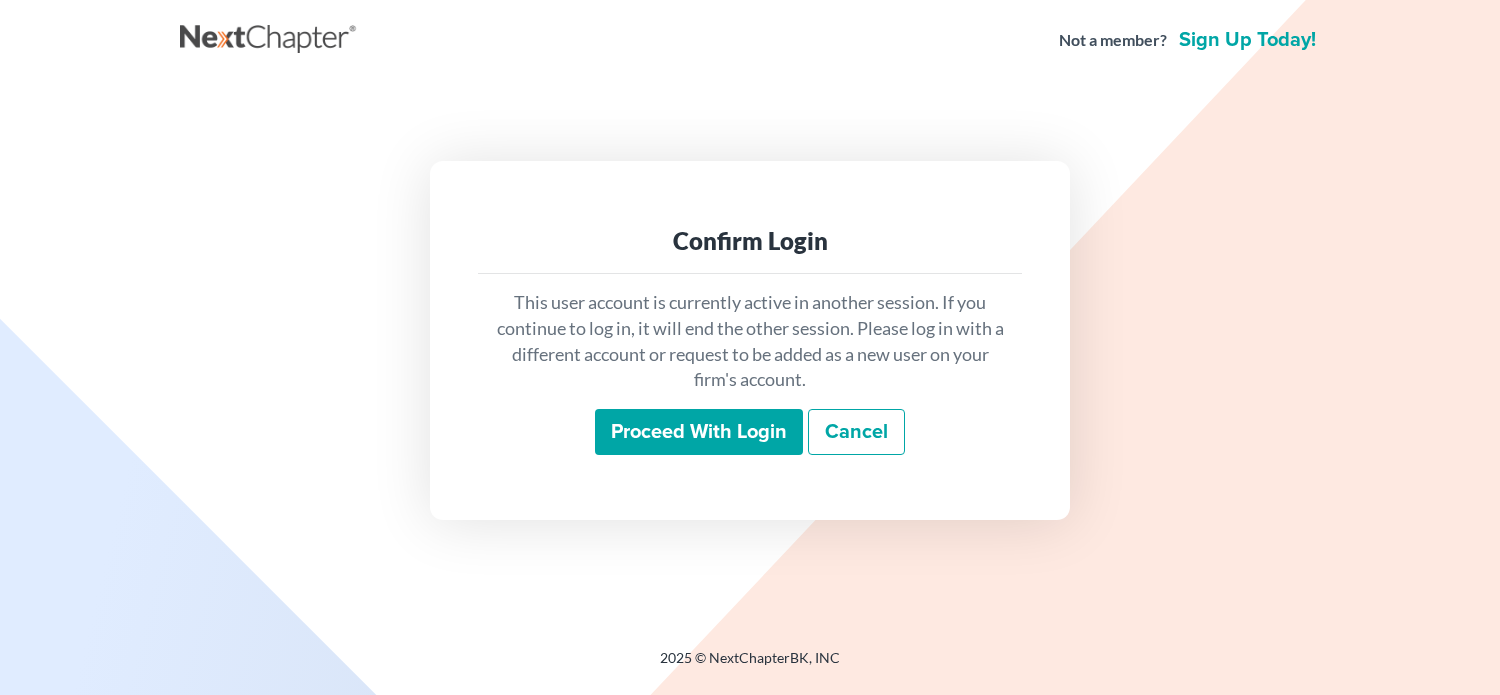 scroll, scrollTop: 0, scrollLeft: 0, axis: both 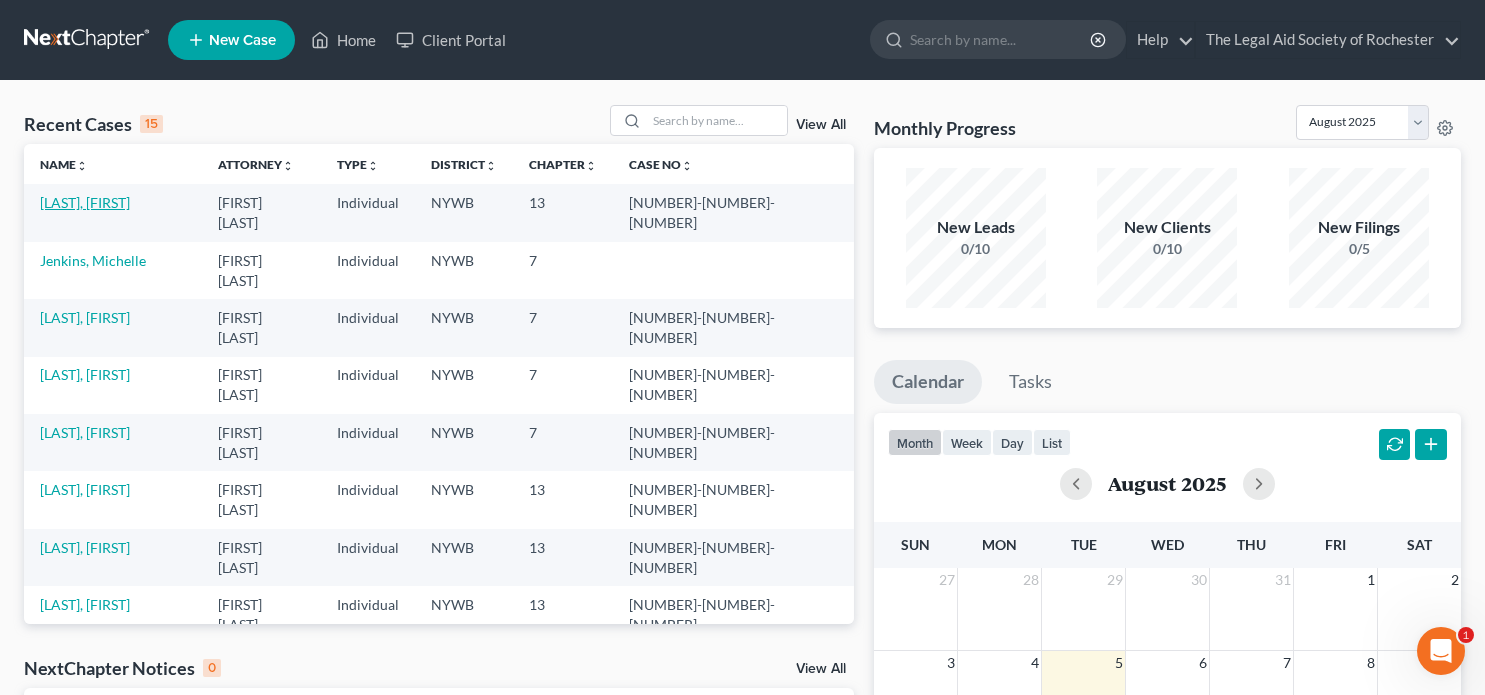 click on "[LAST], [FIRST]" at bounding box center (85, 202) 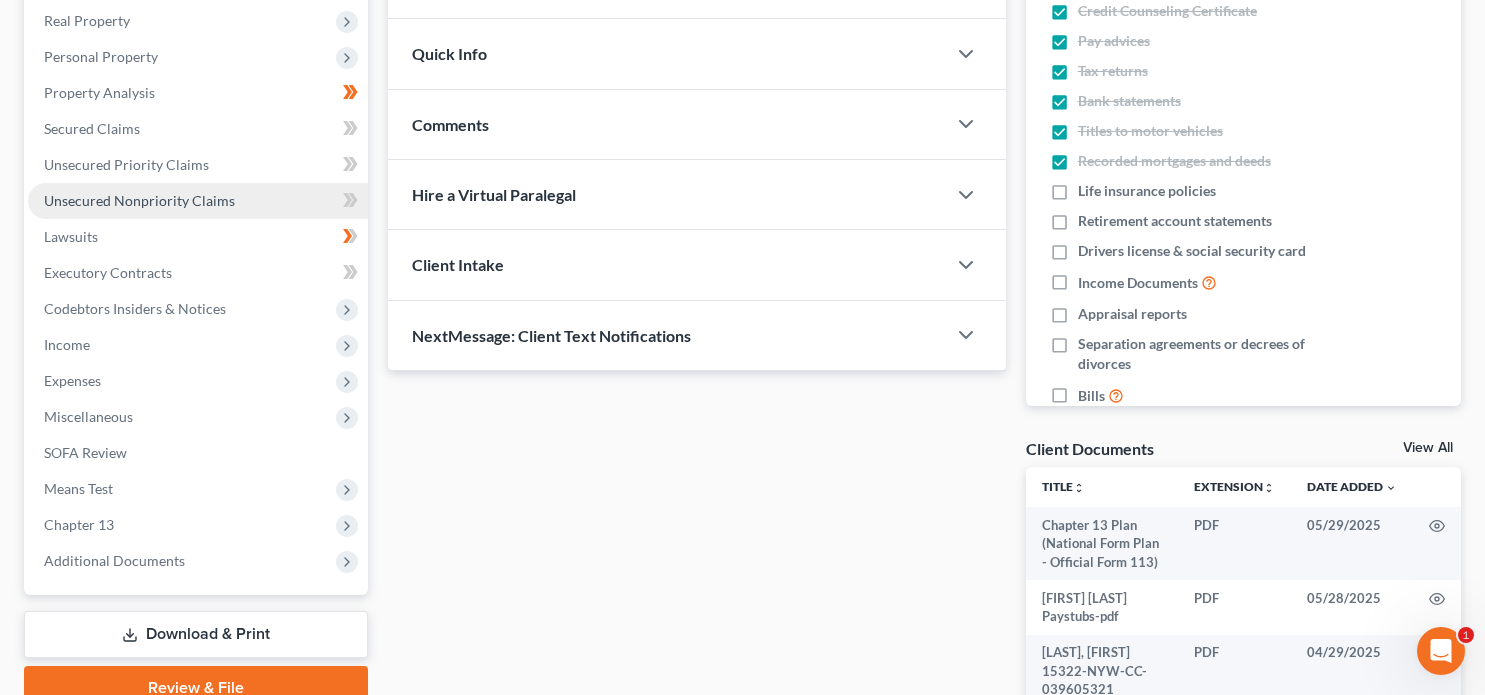 scroll, scrollTop: 487, scrollLeft: 0, axis: vertical 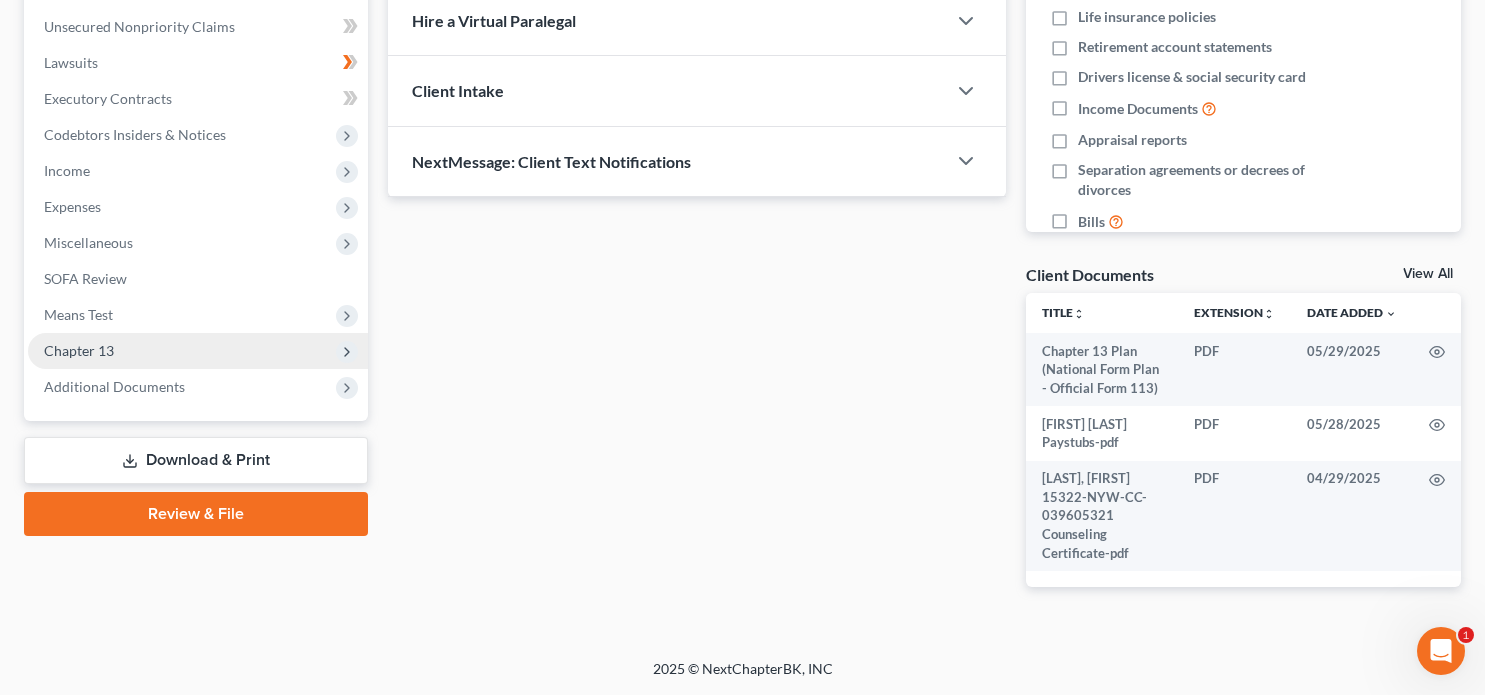 click on "Chapter 13" at bounding box center [198, 351] 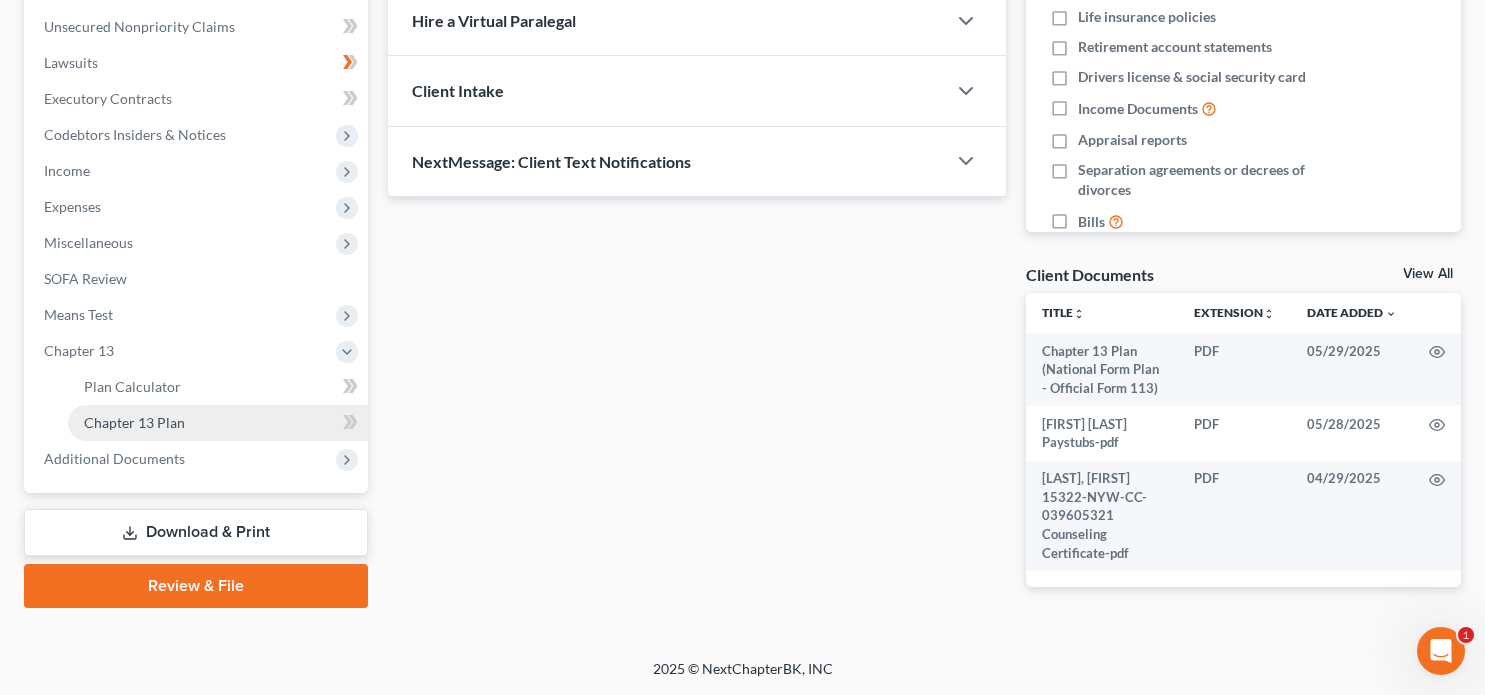 click on "Chapter 13 Plan" at bounding box center (218, 423) 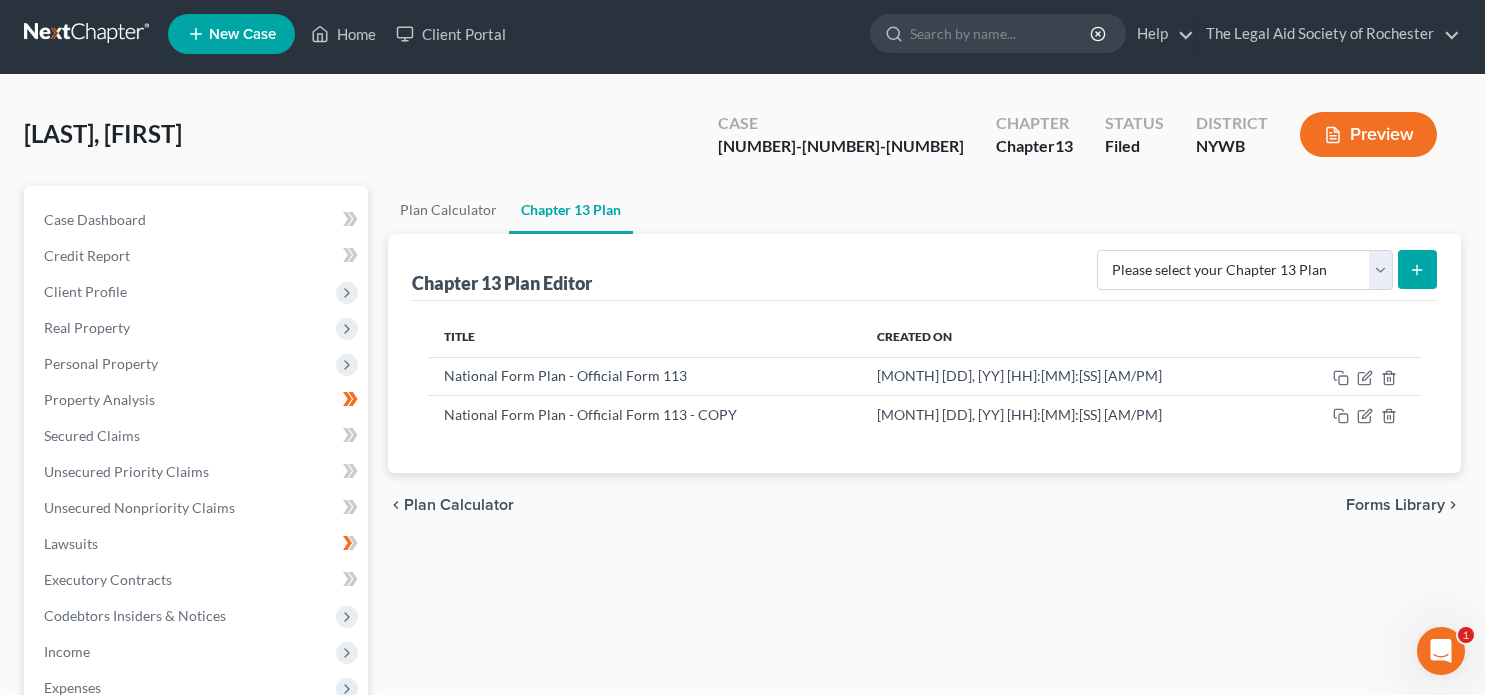 scroll, scrollTop: 0, scrollLeft: 0, axis: both 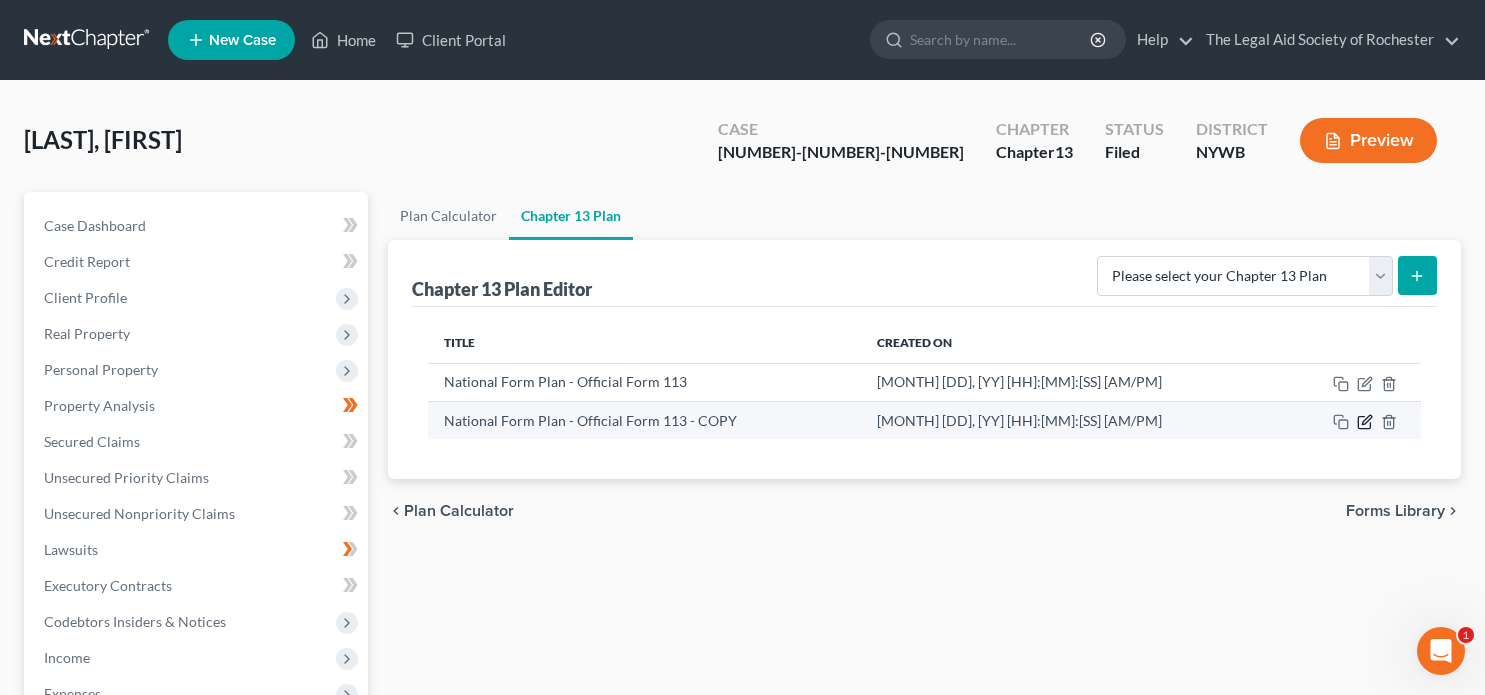 click 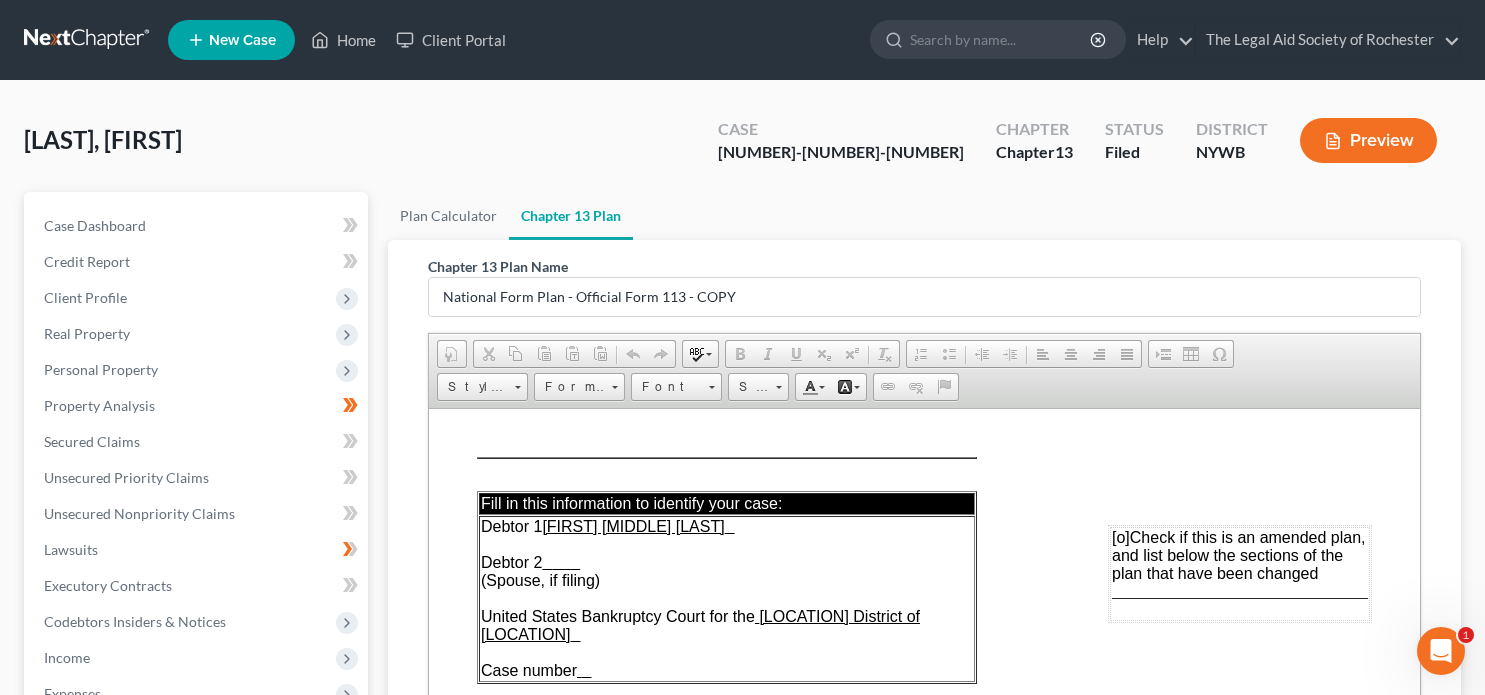 scroll, scrollTop: 0, scrollLeft: 0, axis: both 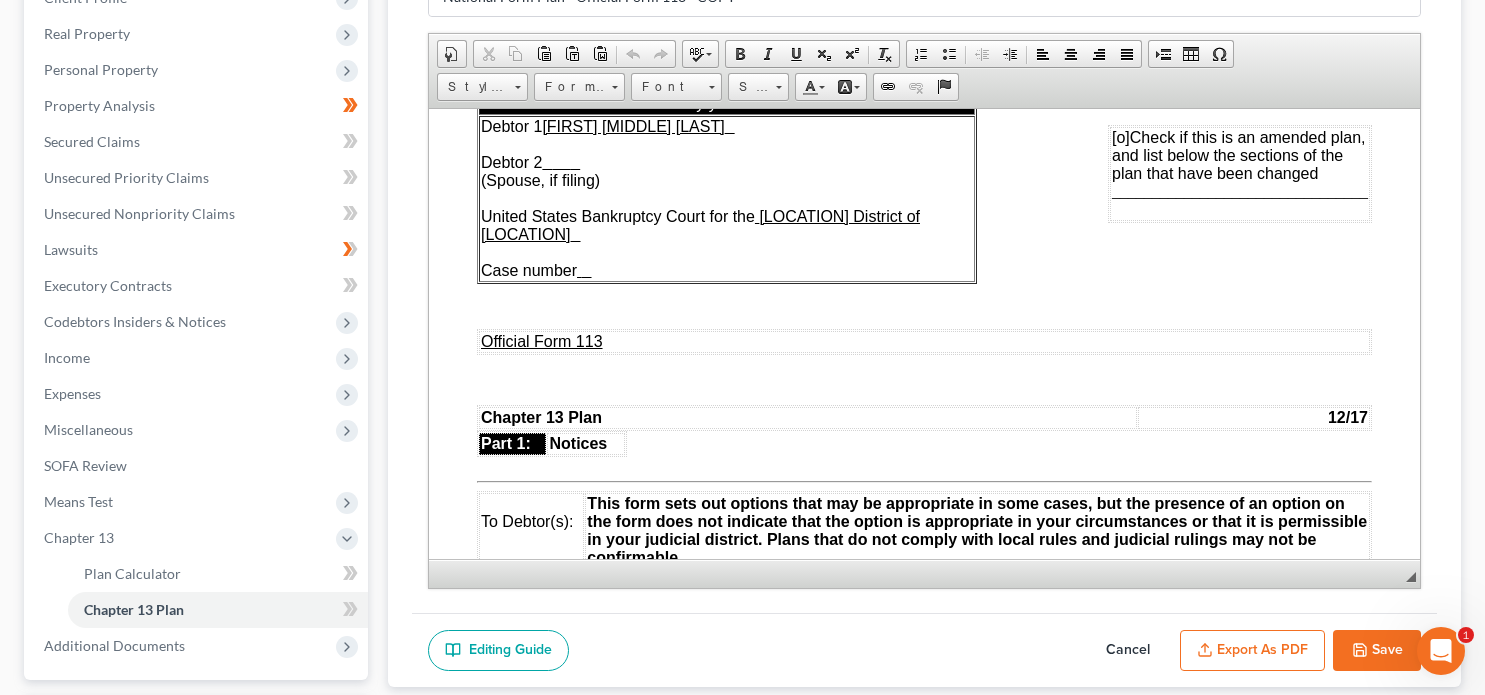 click on "Export as PDF" at bounding box center [1252, 651] 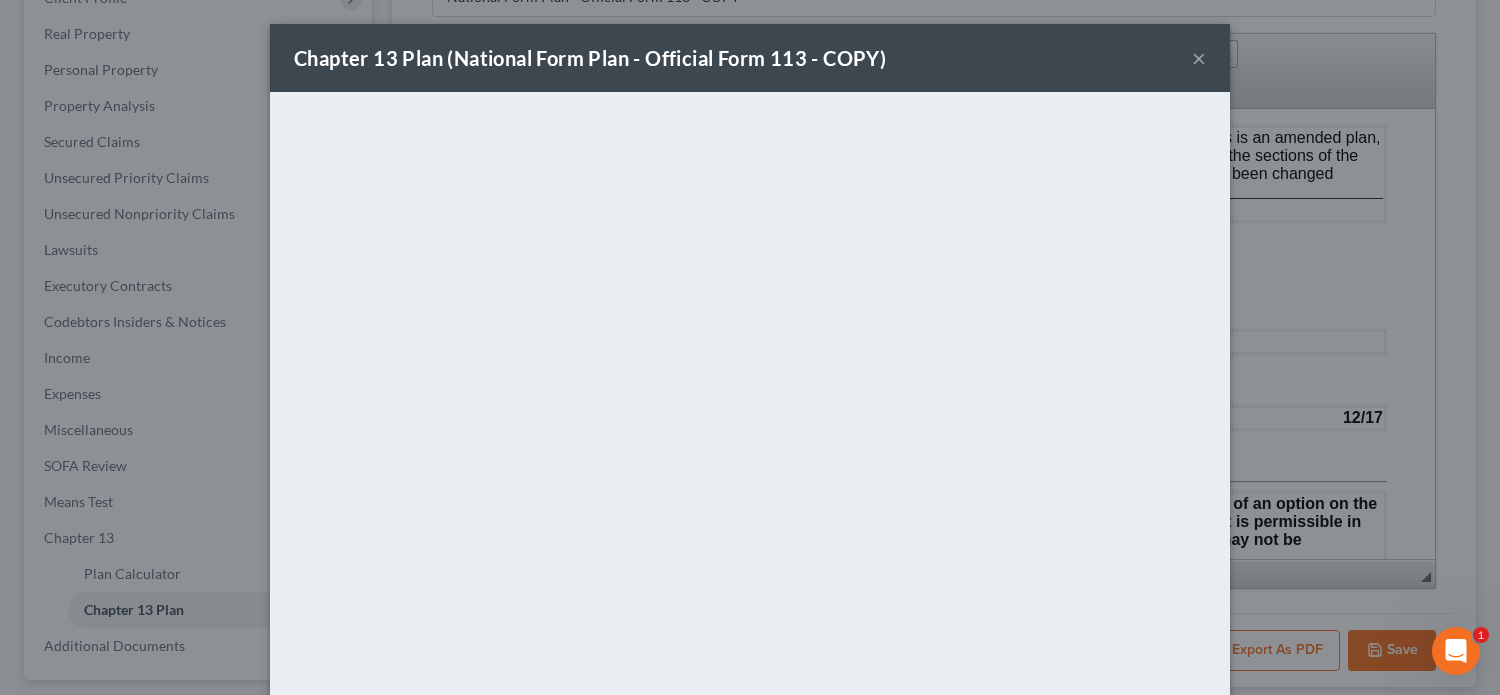 click on "×" at bounding box center [1199, 58] 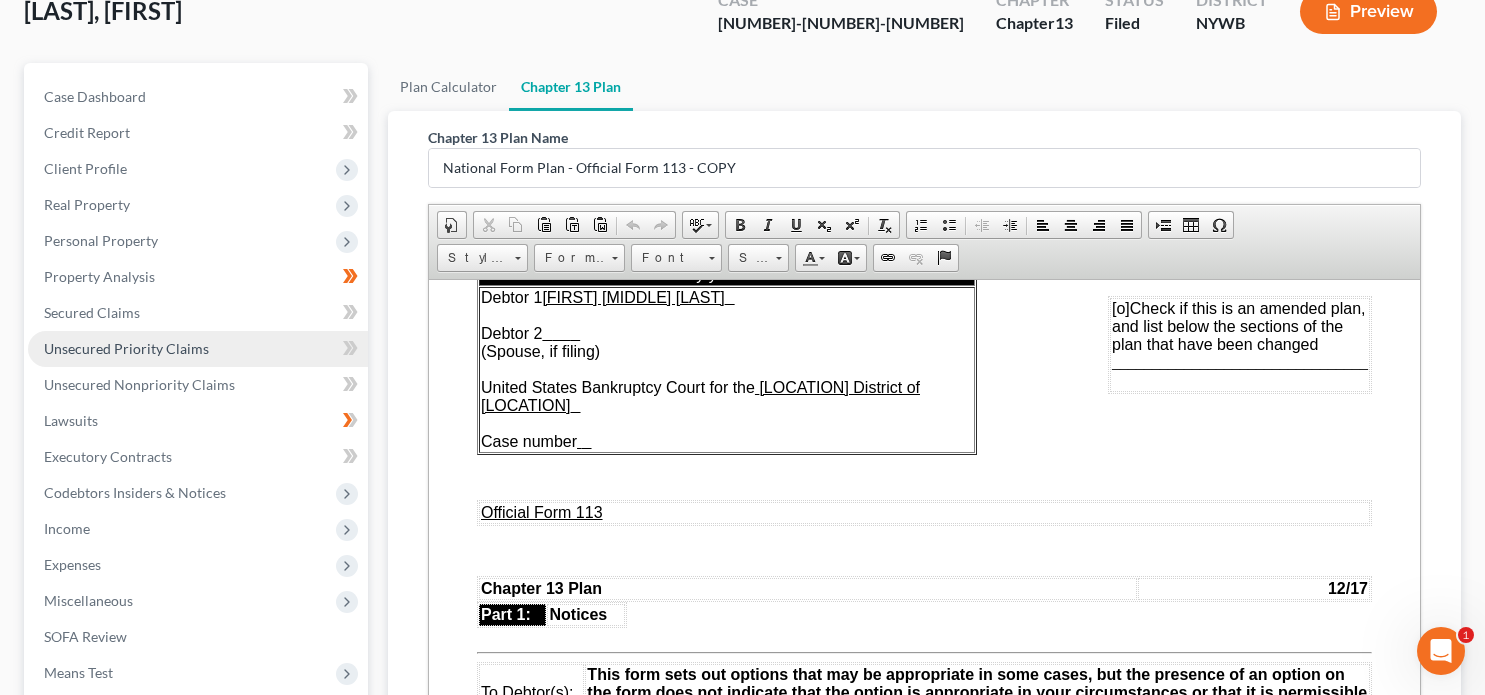 scroll, scrollTop: 0, scrollLeft: 0, axis: both 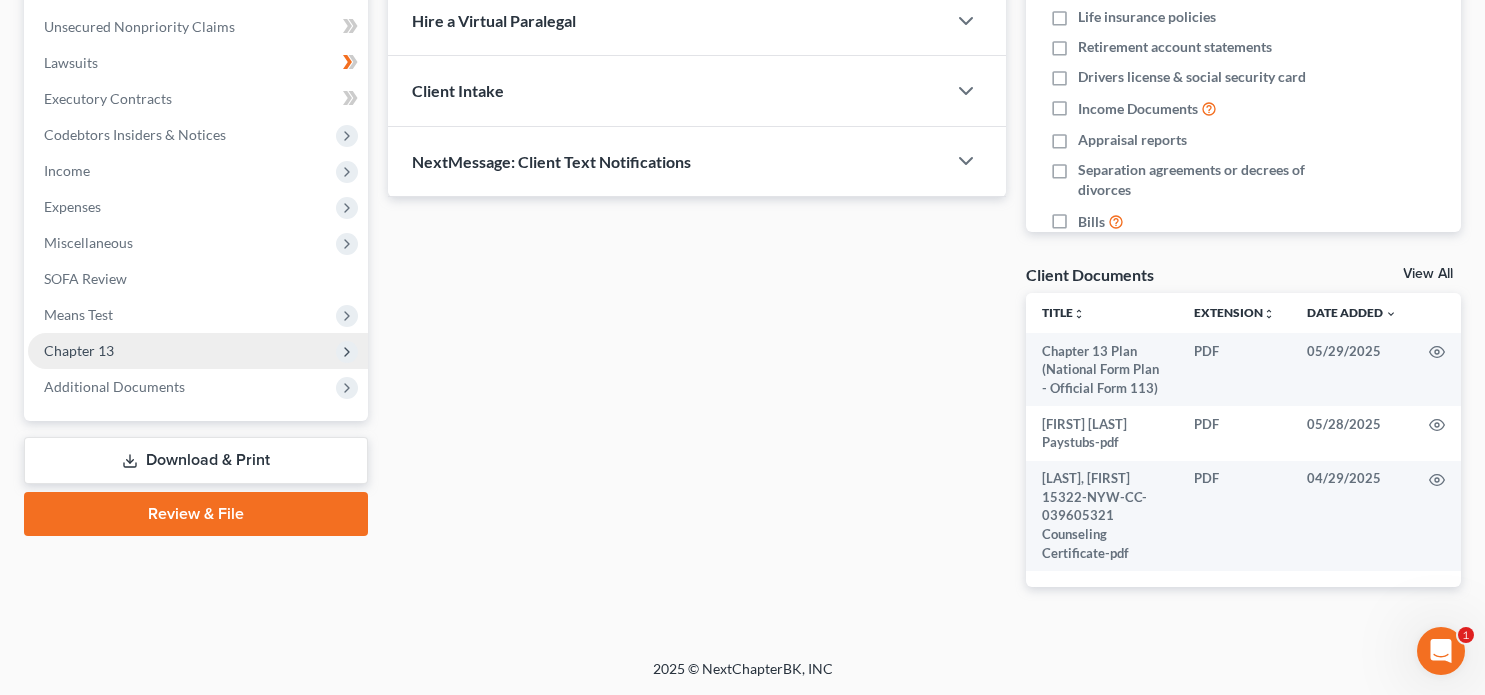 click on "Chapter 13" at bounding box center (198, 351) 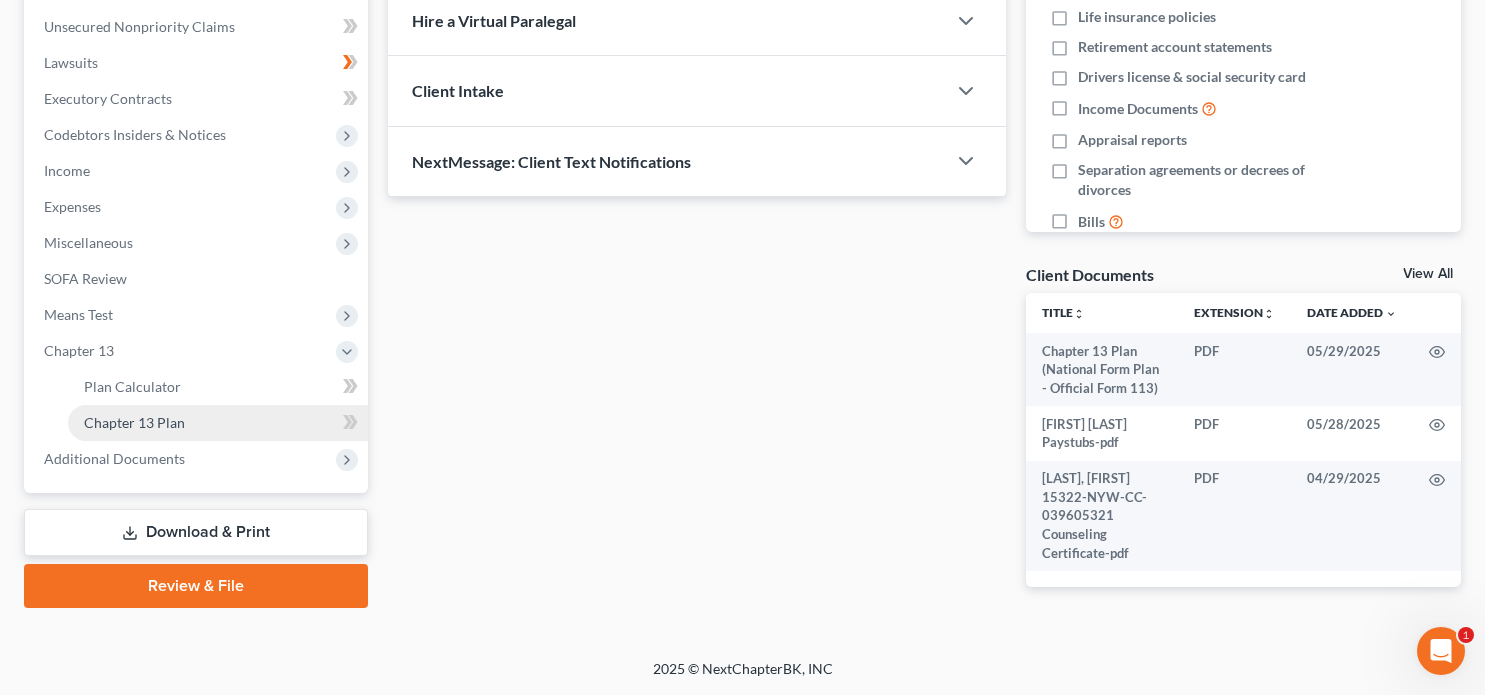 click on "Chapter 13 Plan" at bounding box center (218, 423) 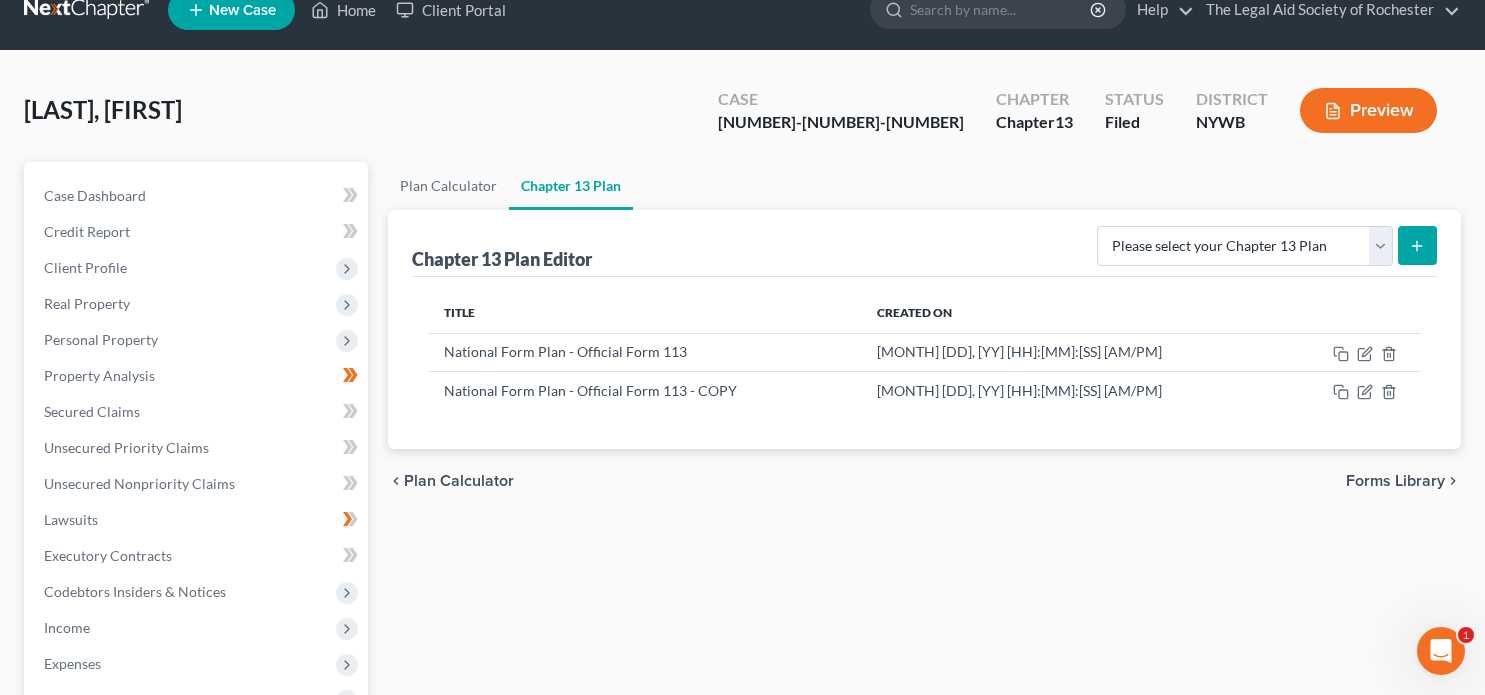 scroll, scrollTop: 0, scrollLeft: 0, axis: both 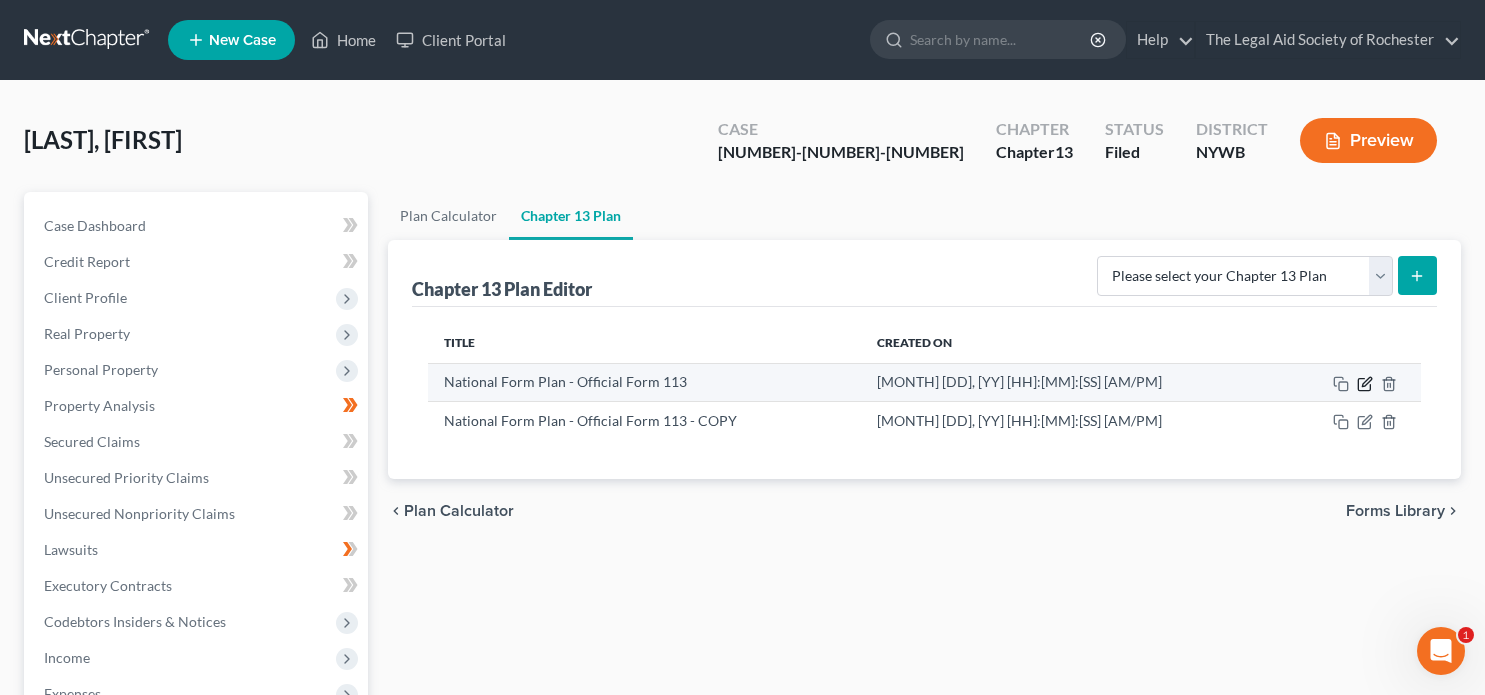 click 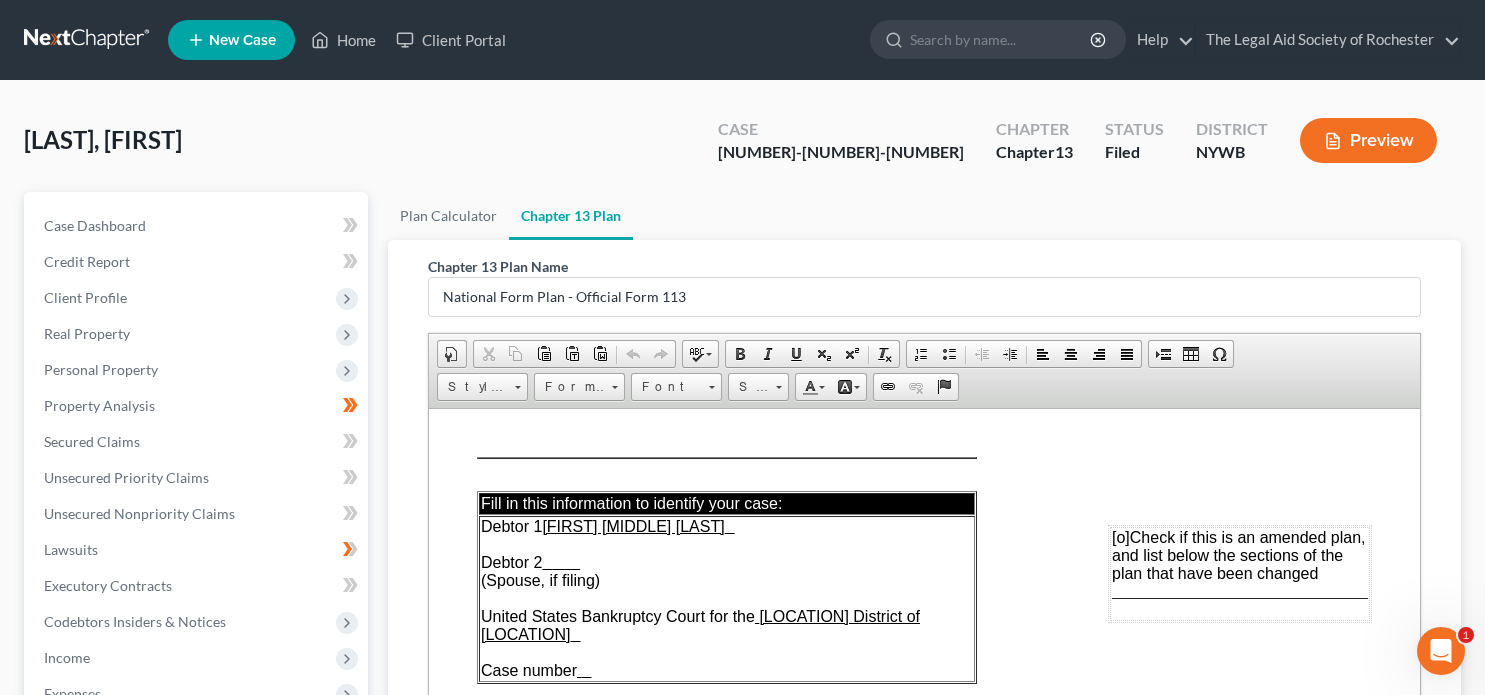 scroll, scrollTop: 0, scrollLeft: 0, axis: both 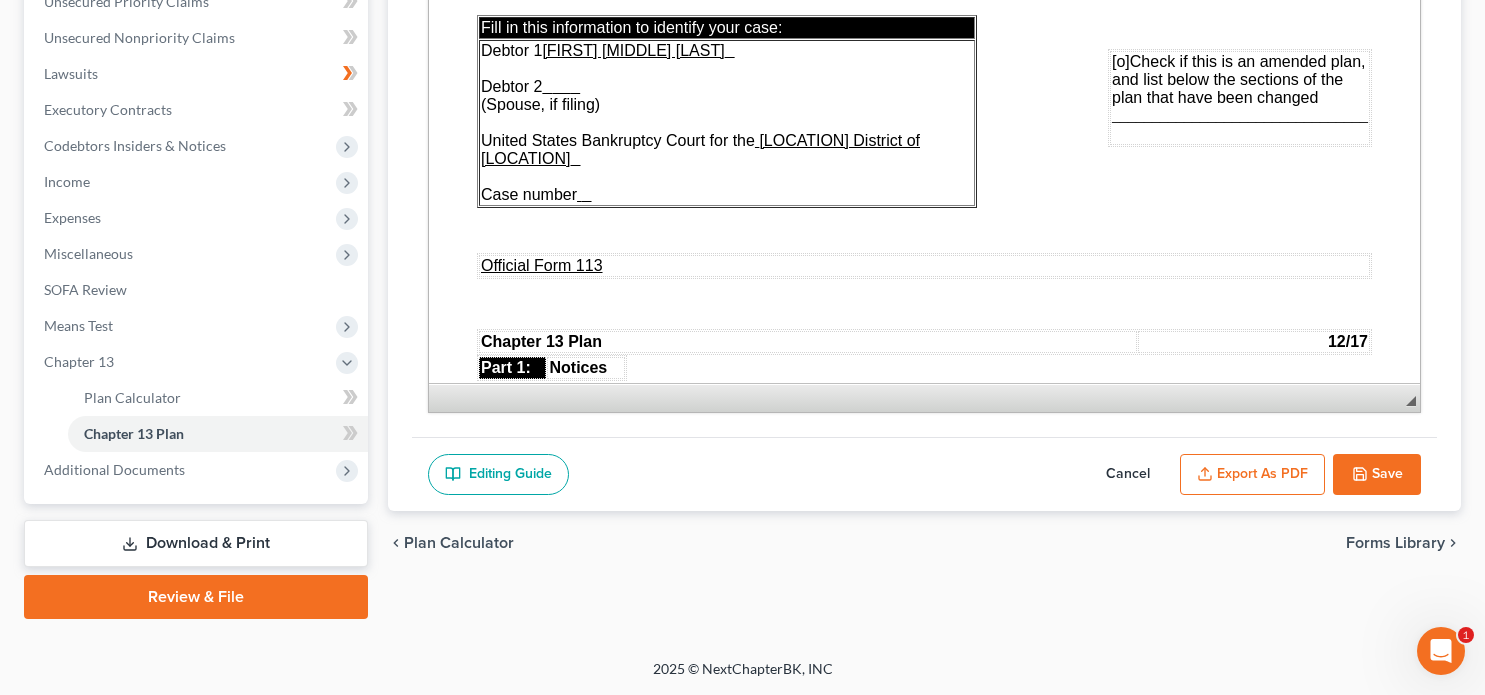 click on "Export as PDF" at bounding box center (1252, 475) 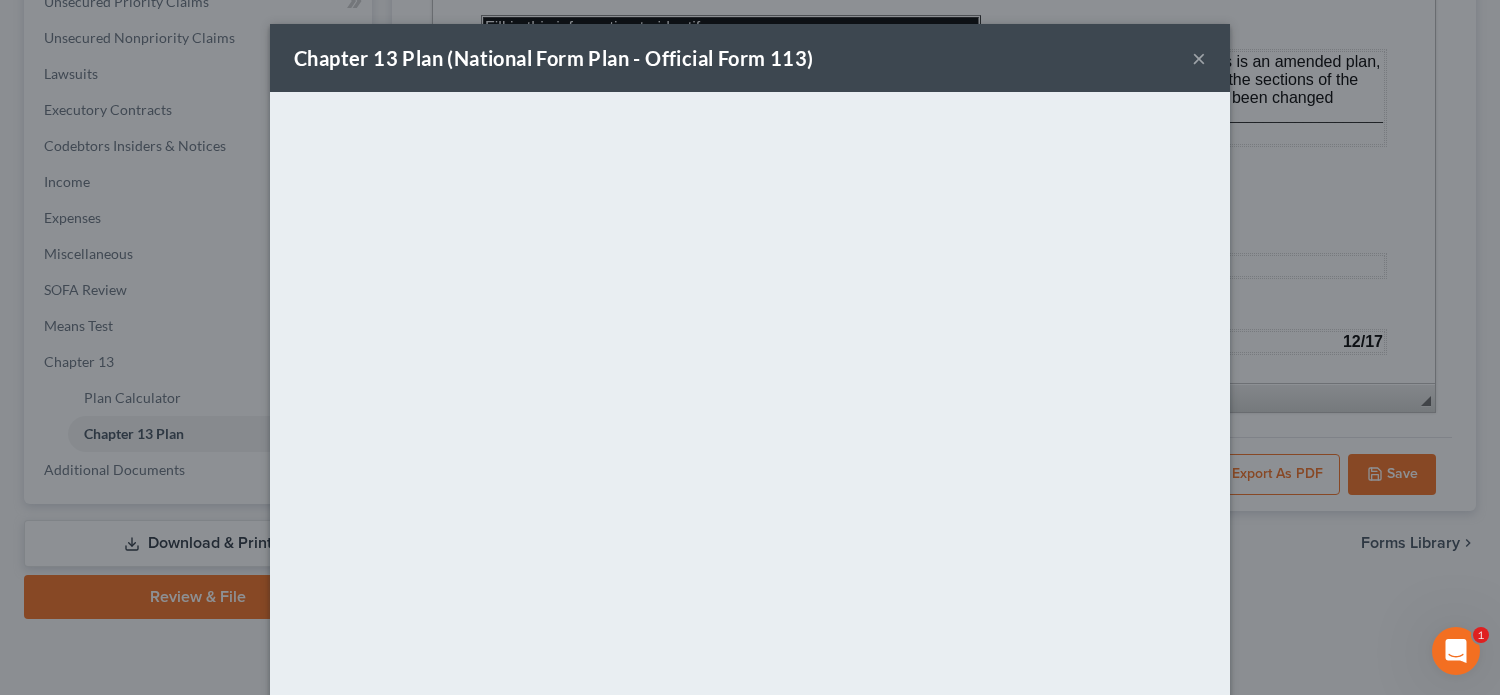 click on "×" at bounding box center (1199, 58) 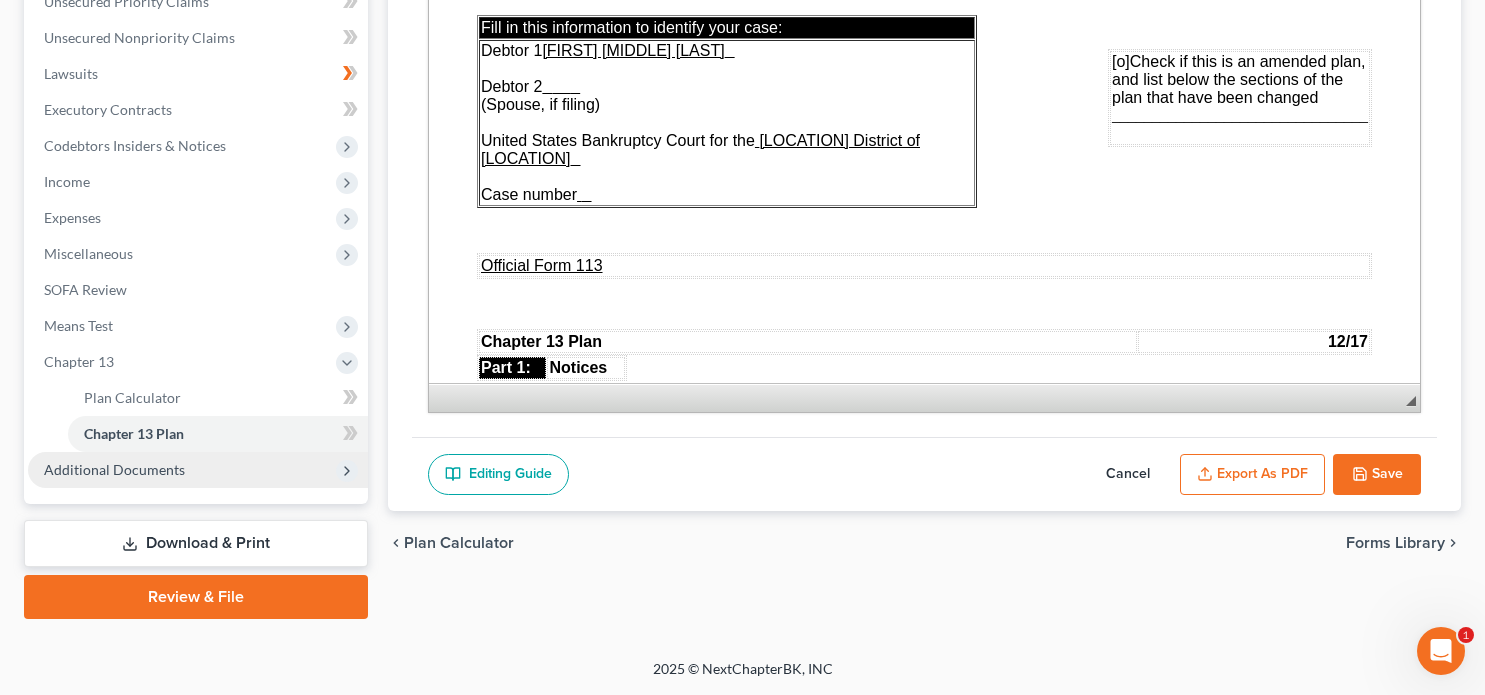 click on "Additional Documents" at bounding box center [114, 469] 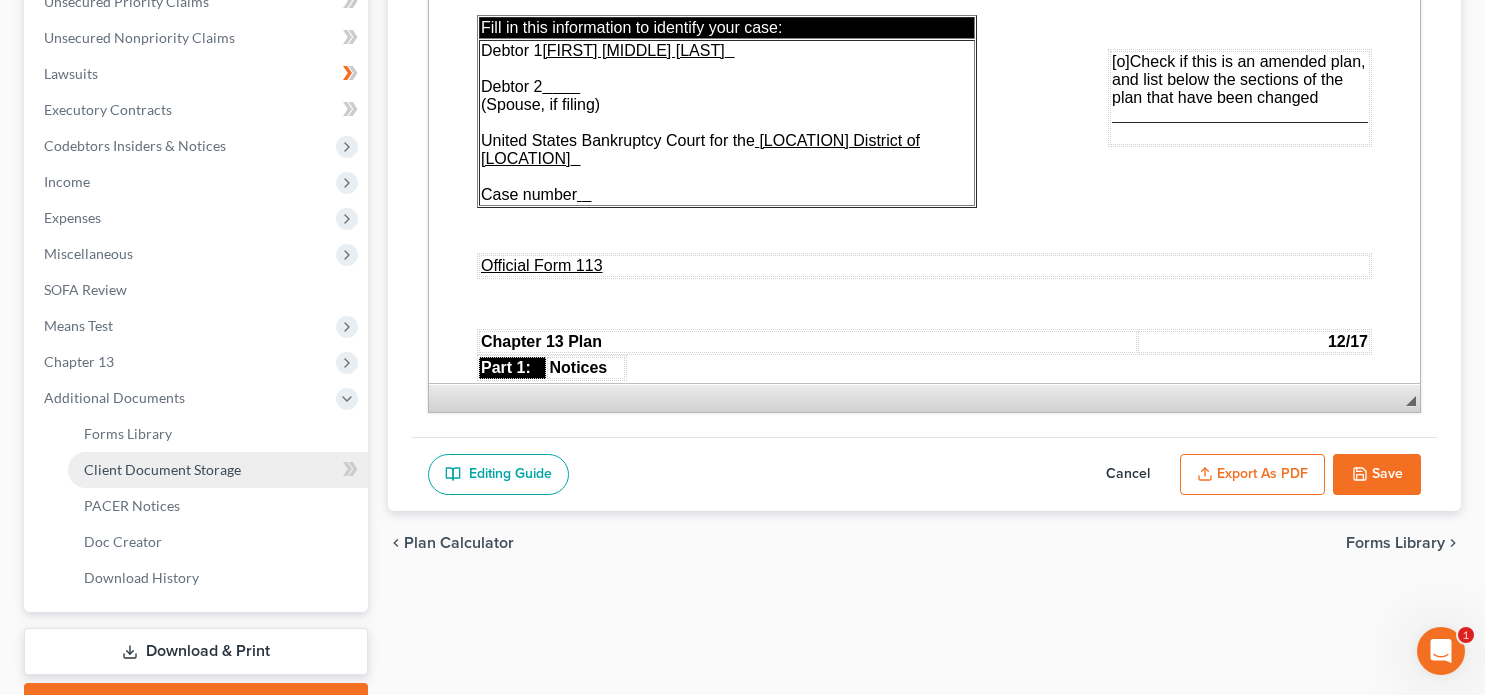 click on "Client Document Storage" at bounding box center [162, 469] 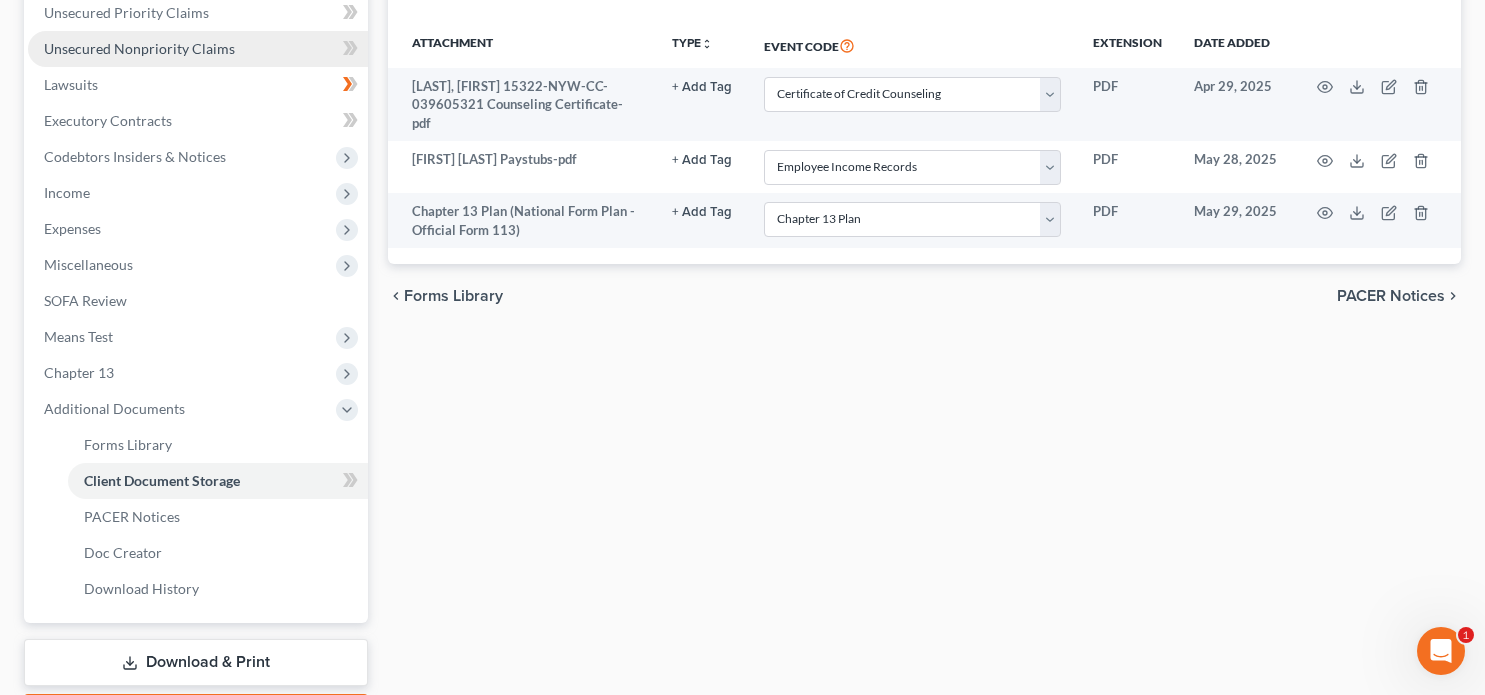 scroll, scrollTop: 500, scrollLeft: 0, axis: vertical 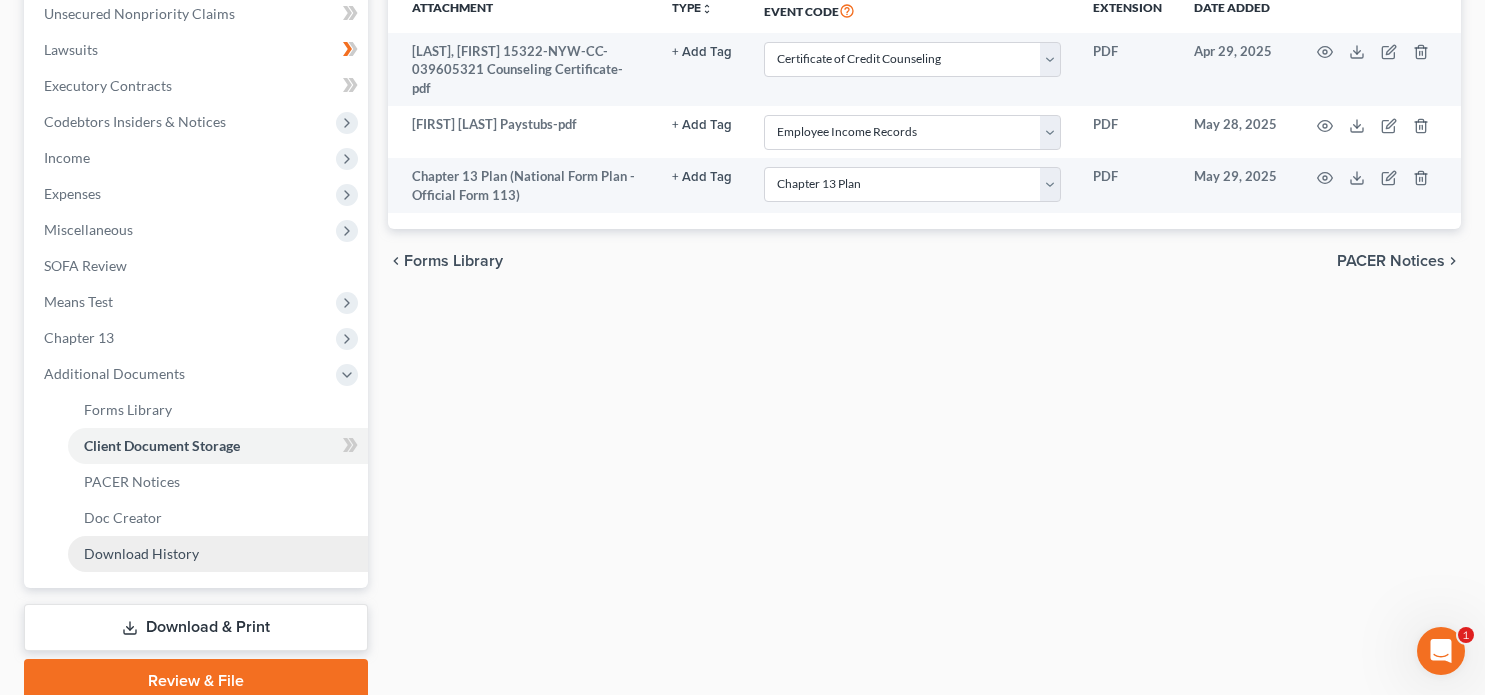 click on "Download History" at bounding box center (141, 553) 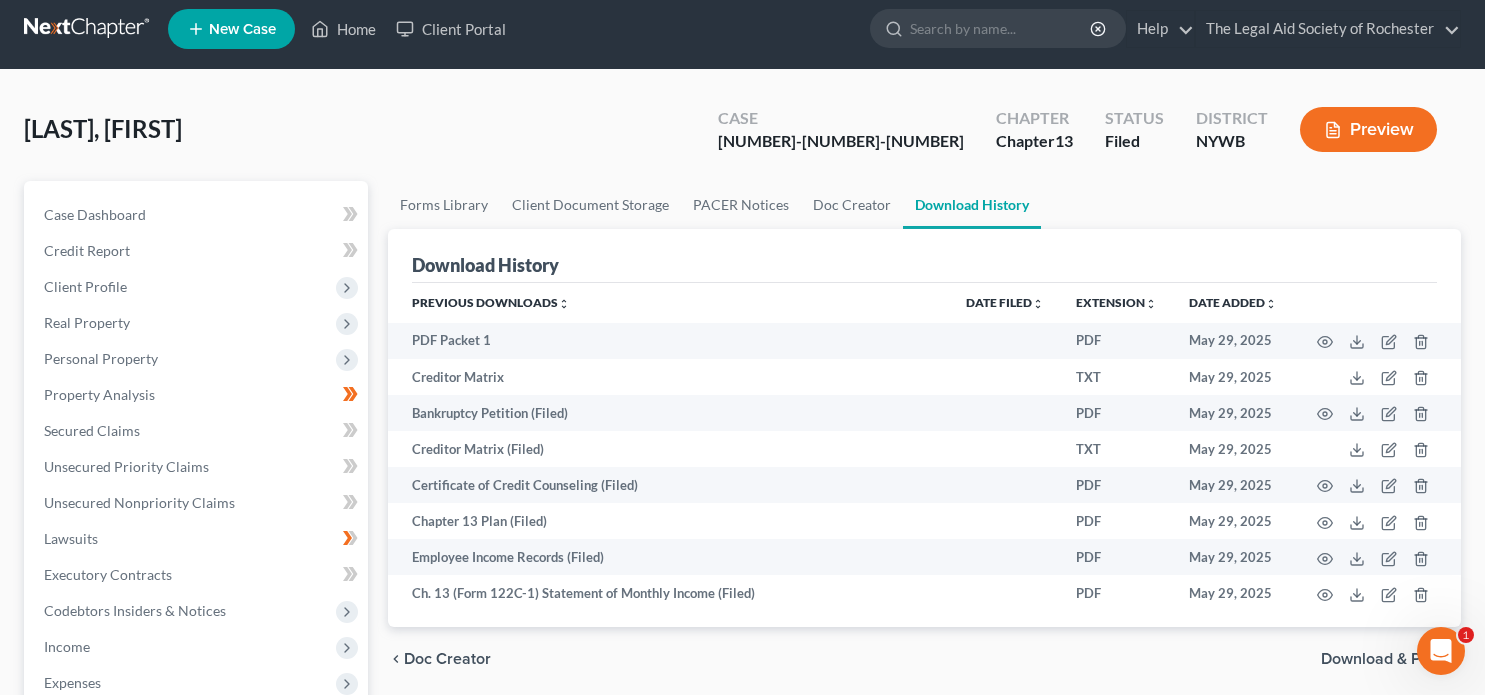 scroll, scrollTop: 0, scrollLeft: 0, axis: both 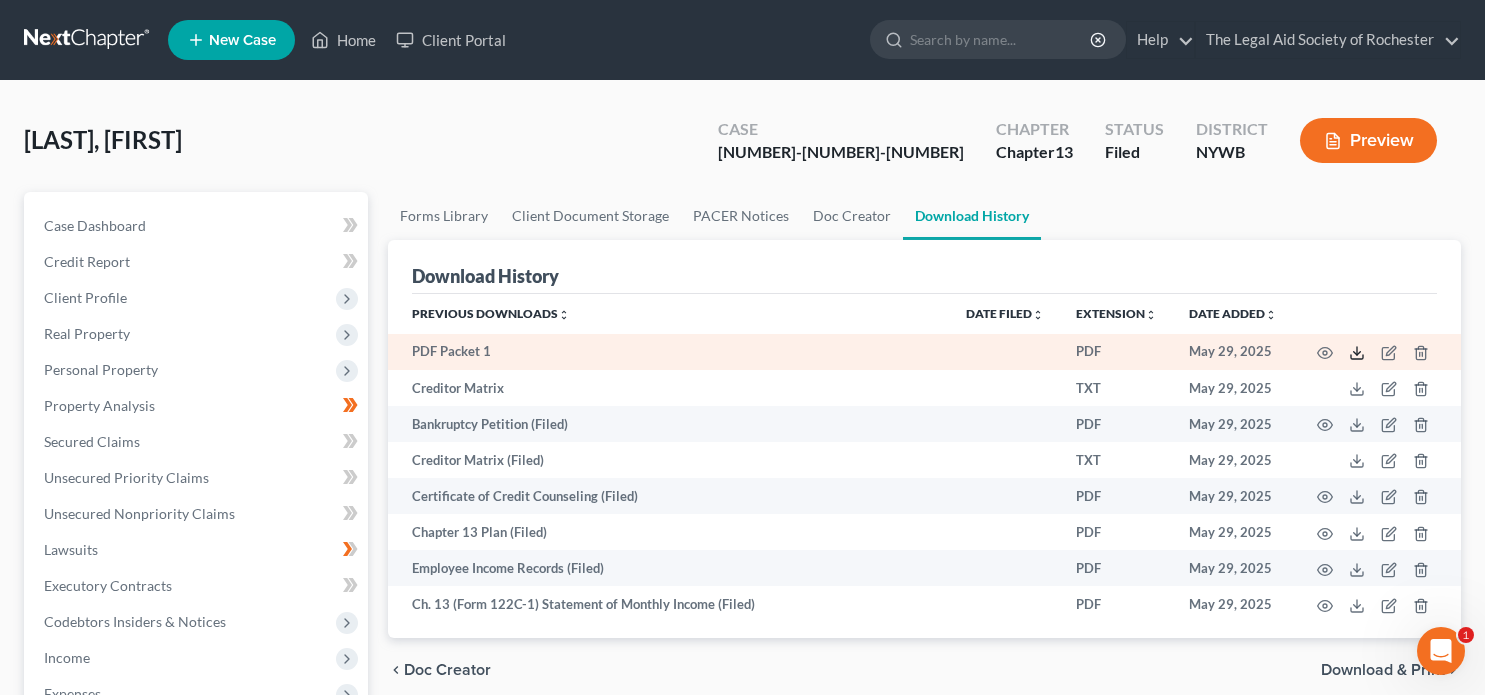 click 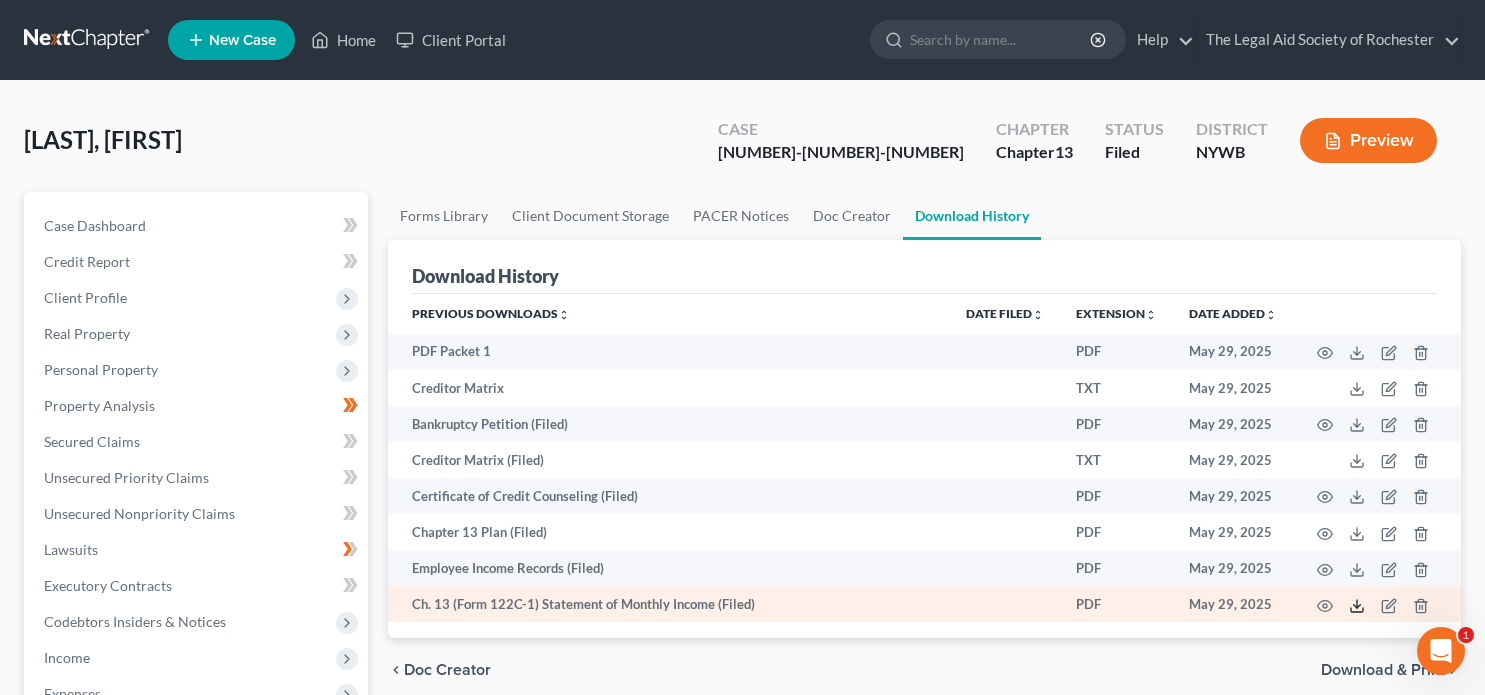 click 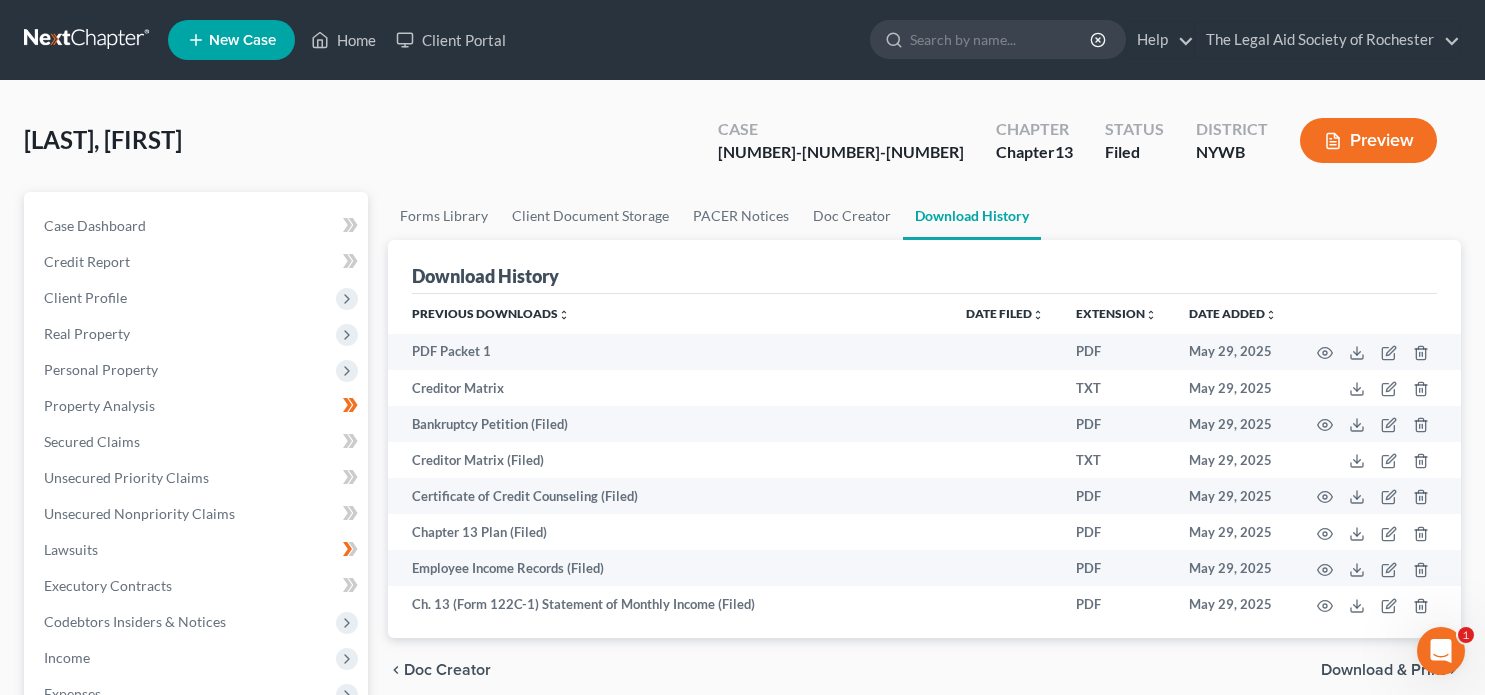 click 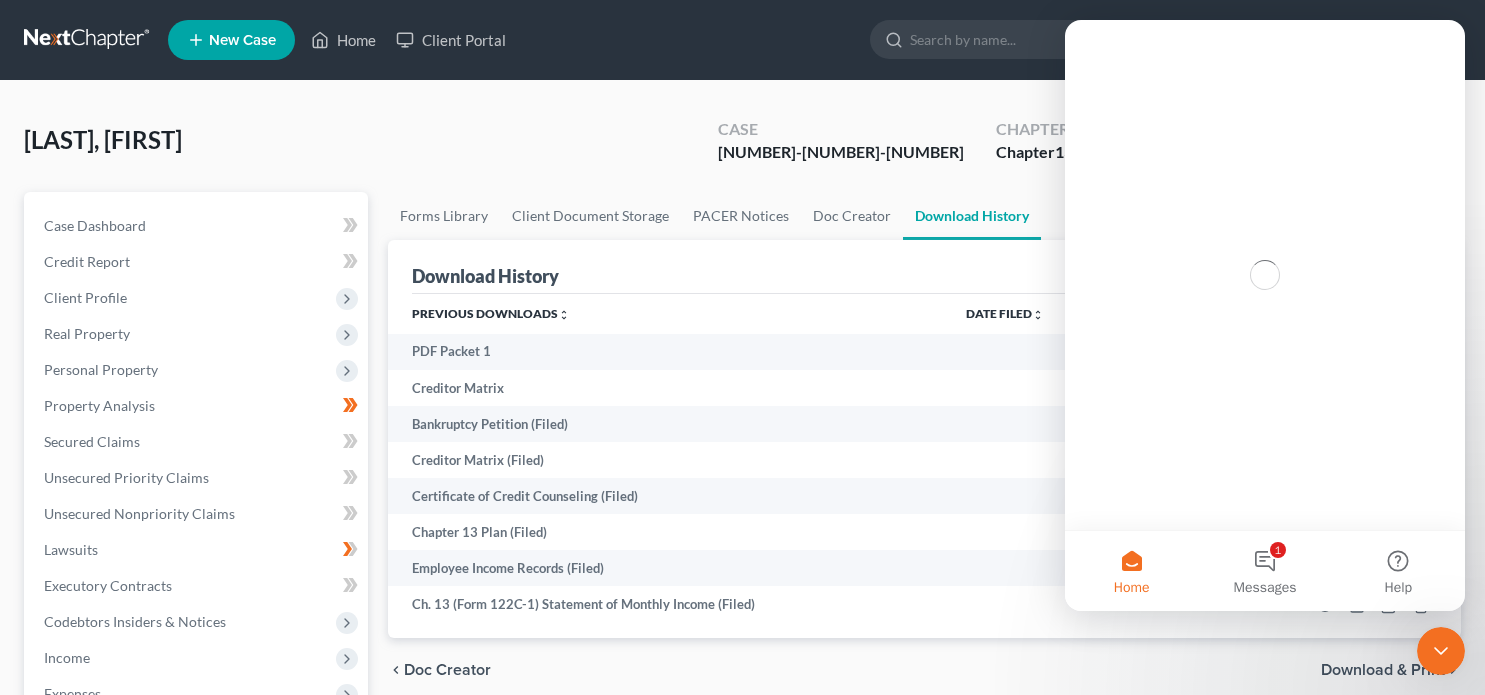 scroll, scrollTop: 0, scrollLeft: 0, axis: both 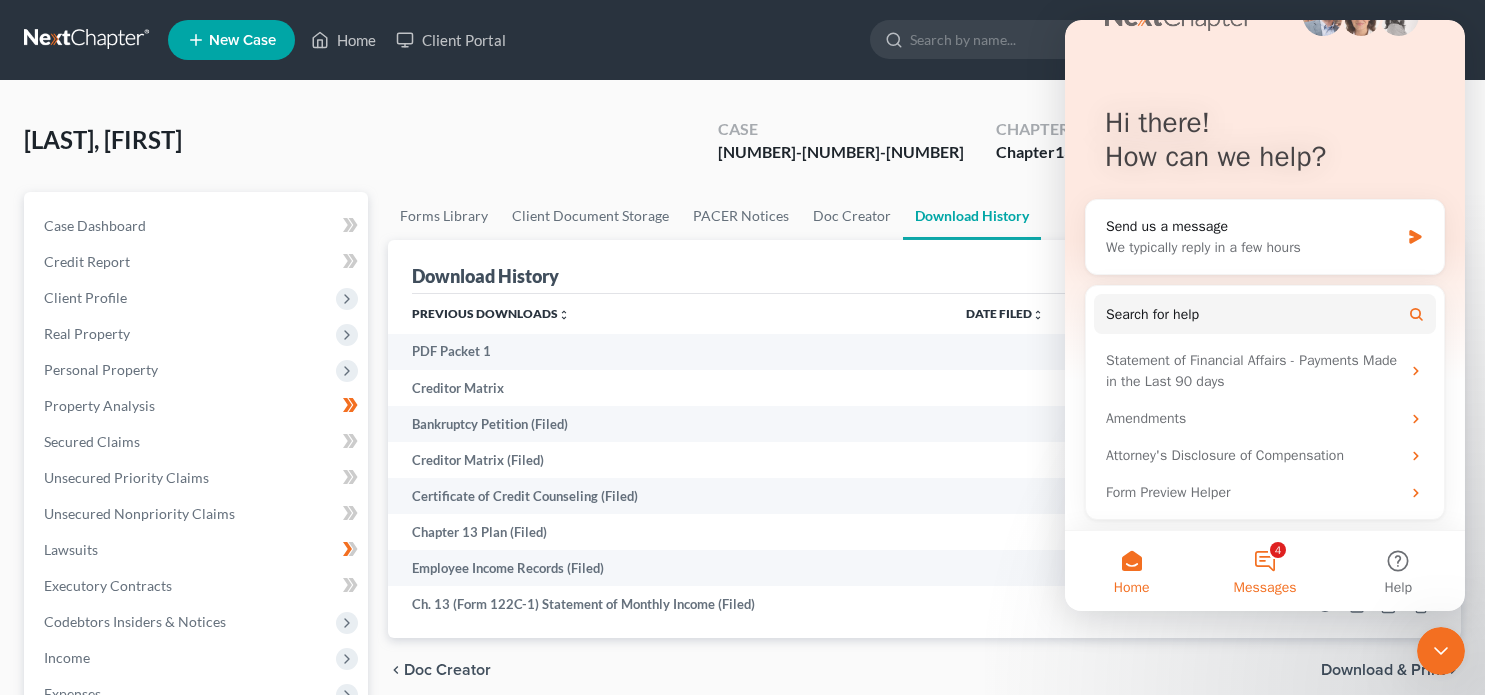 click on "4 Messages" at bounding box center (1264, 571) 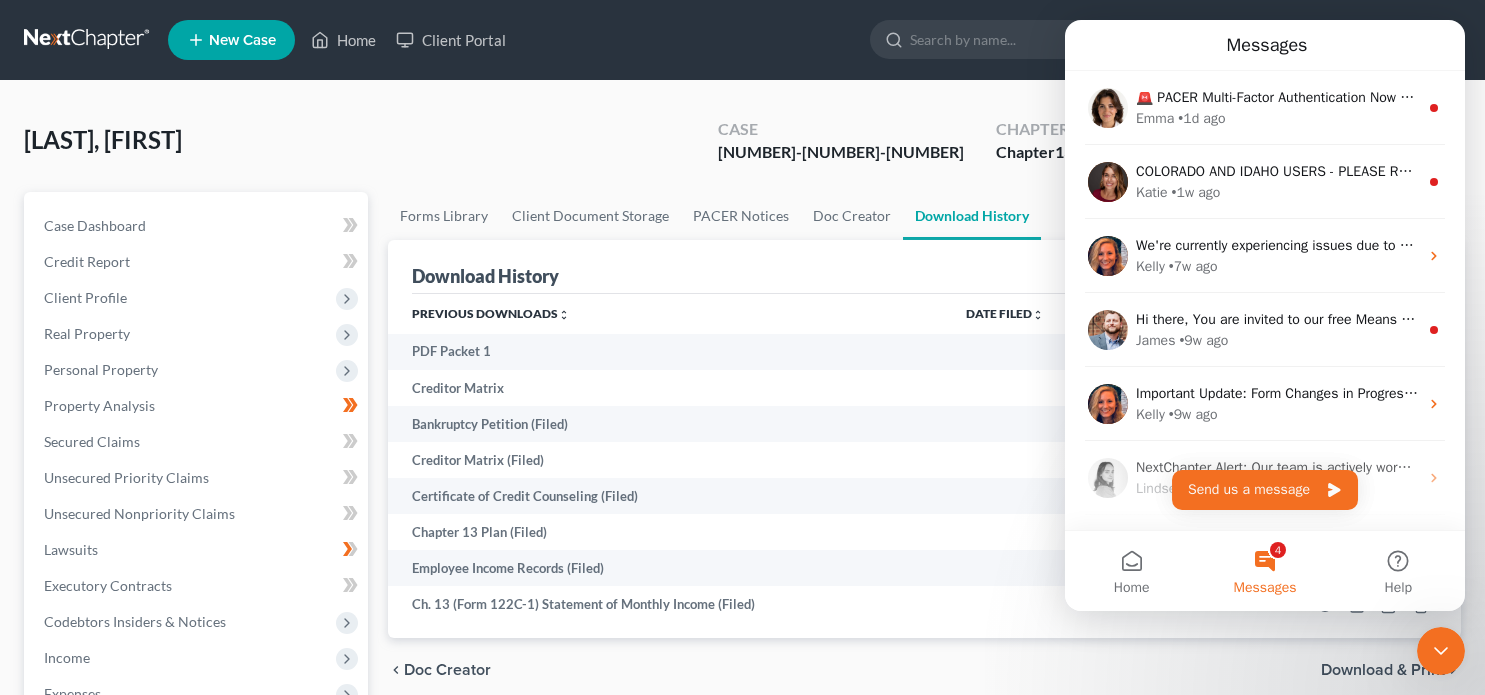 click on "New Case Home Client Portal         - No Result - See all results Or Press Enter... Help Help Center Webinars Training Videos What's new The Legal Aid Society of Rochester The Legal Aid Society of Rochester kbambury@lasroc.org My Account Settings Plan + Billing Account Add-Ons Upgrade to Whoa Log out" at bounding box center [814, 40] 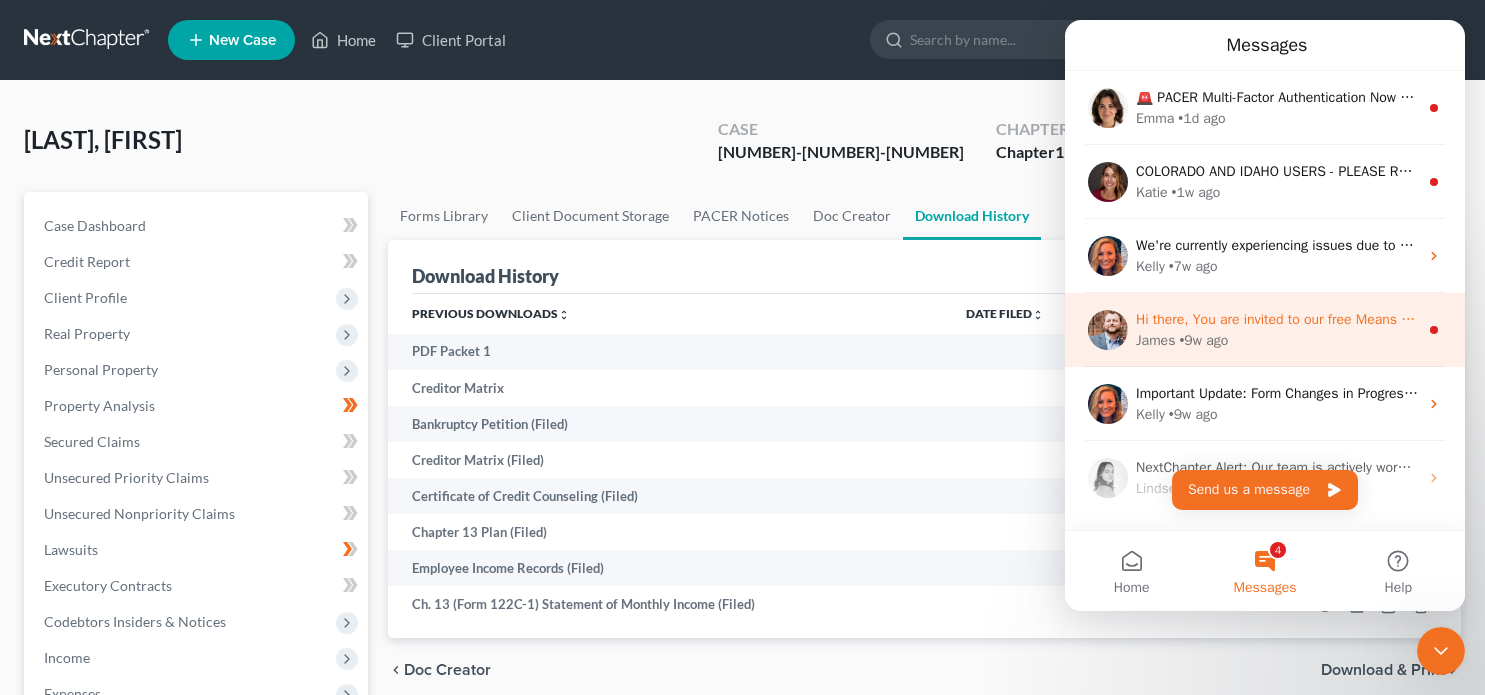click 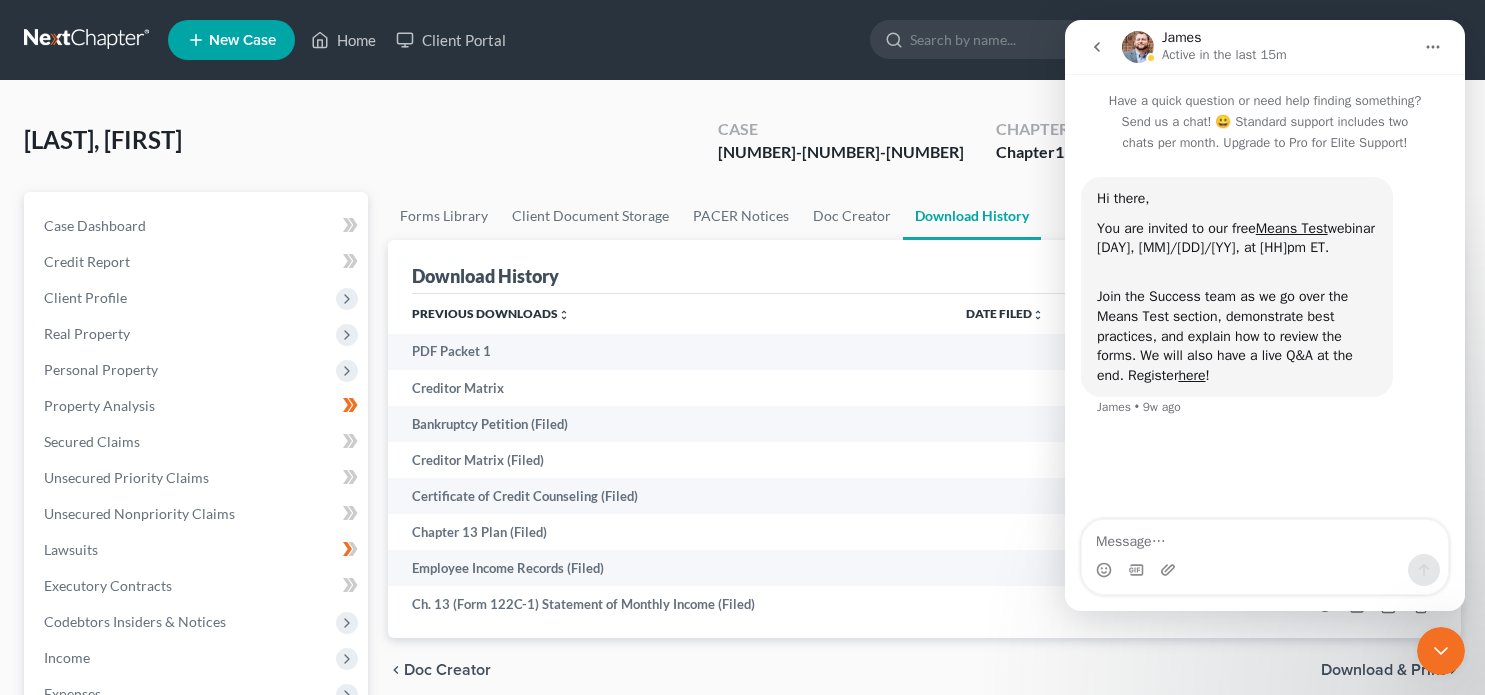 click at bounding box center (1097, 47) 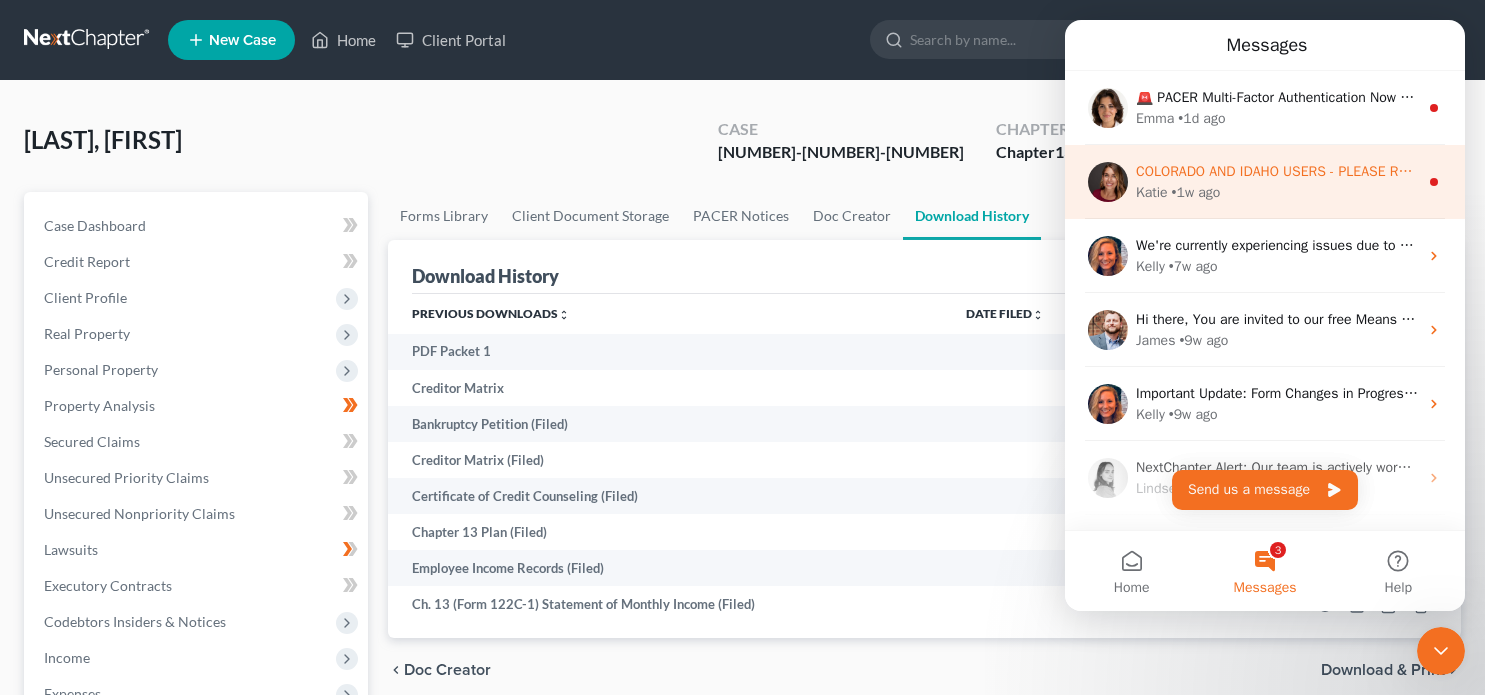 click 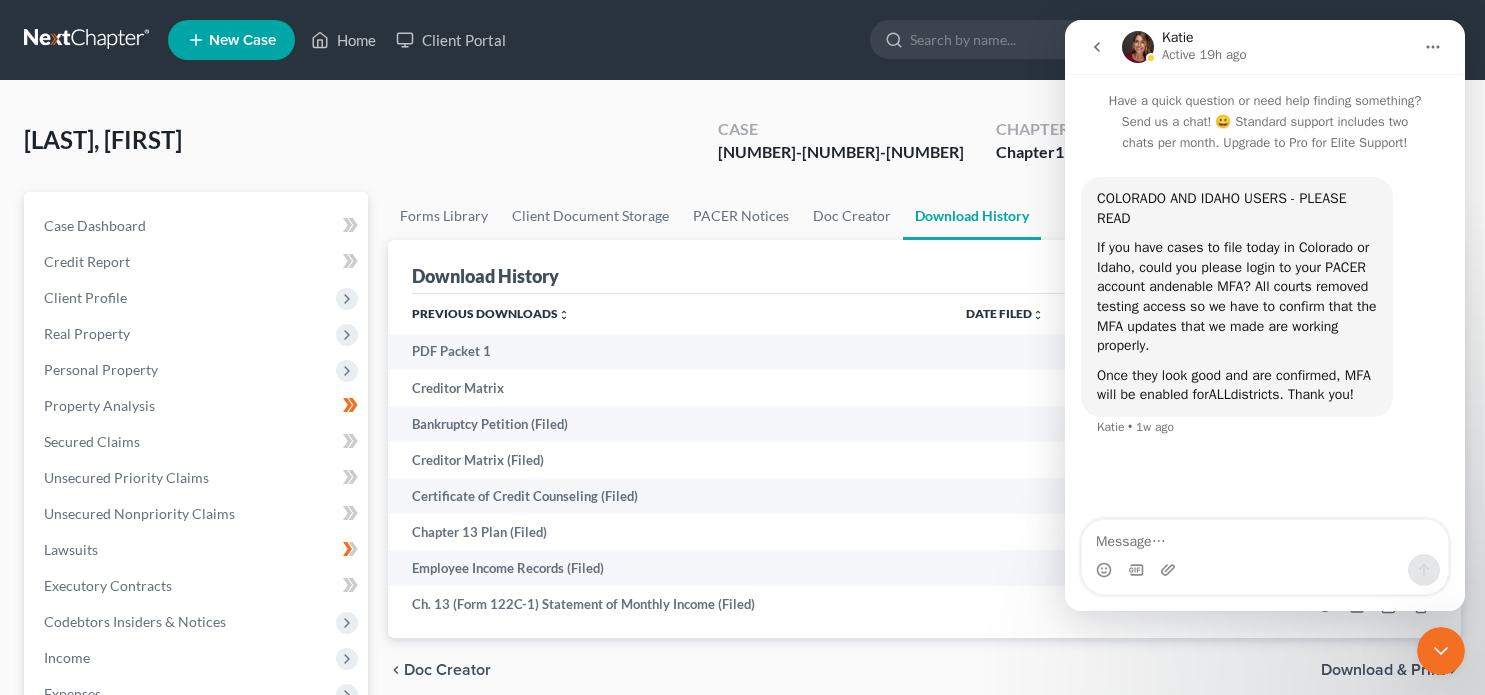 click 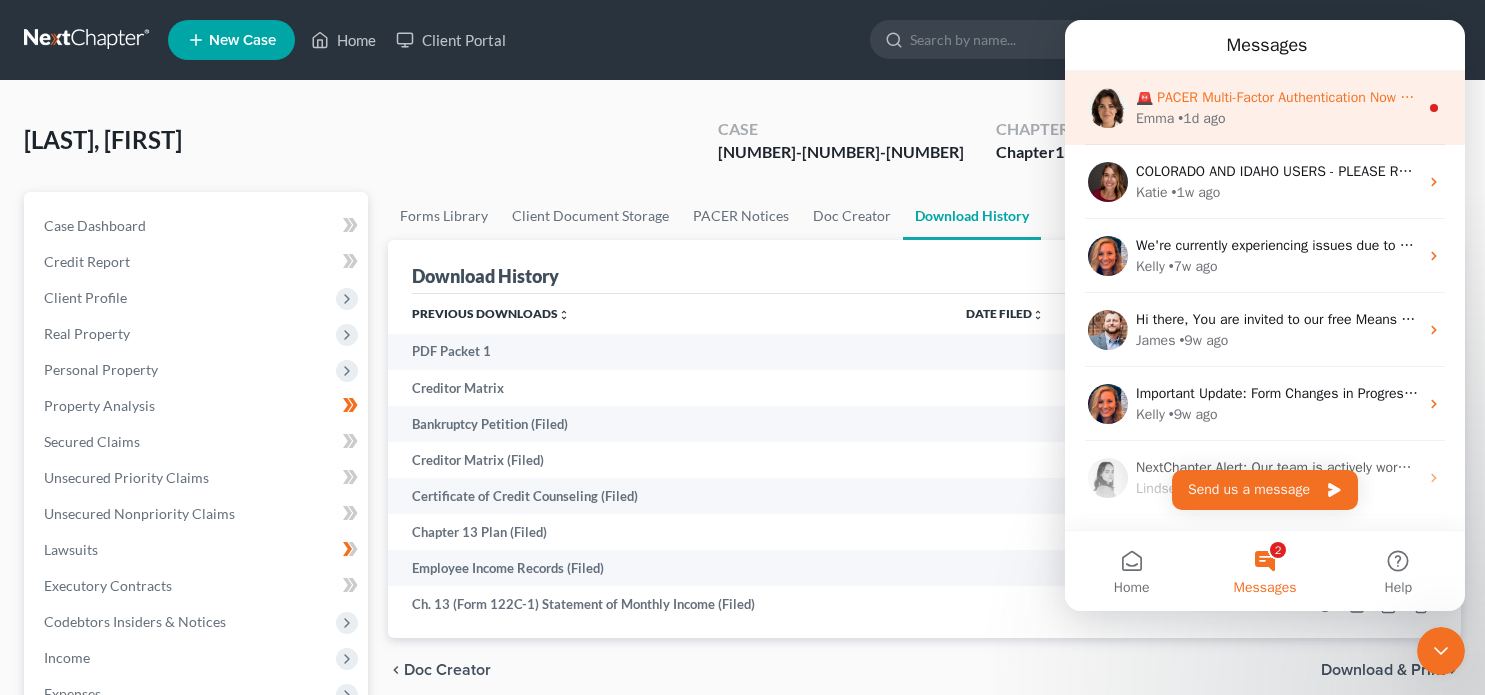 click 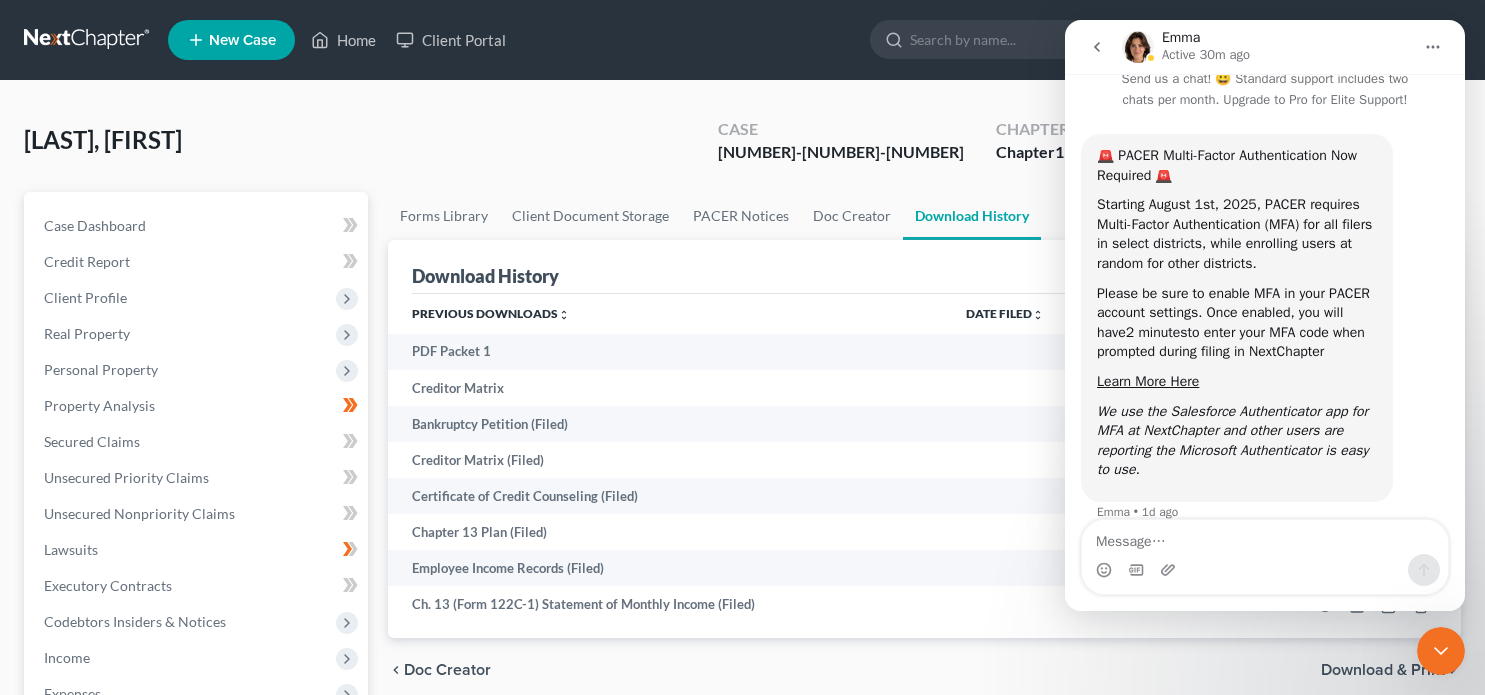 scroll, scrollTop: 67, scrollLeft: 0, axis: vertical 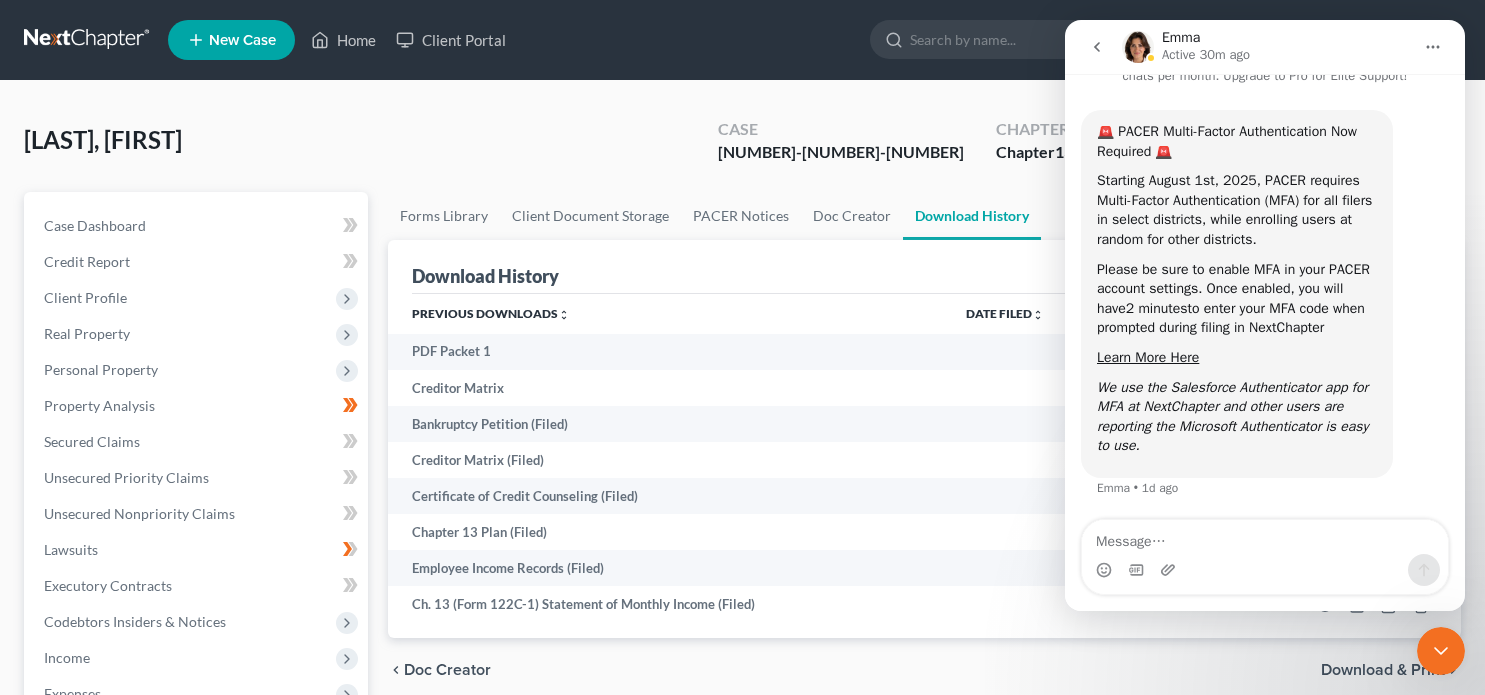 click 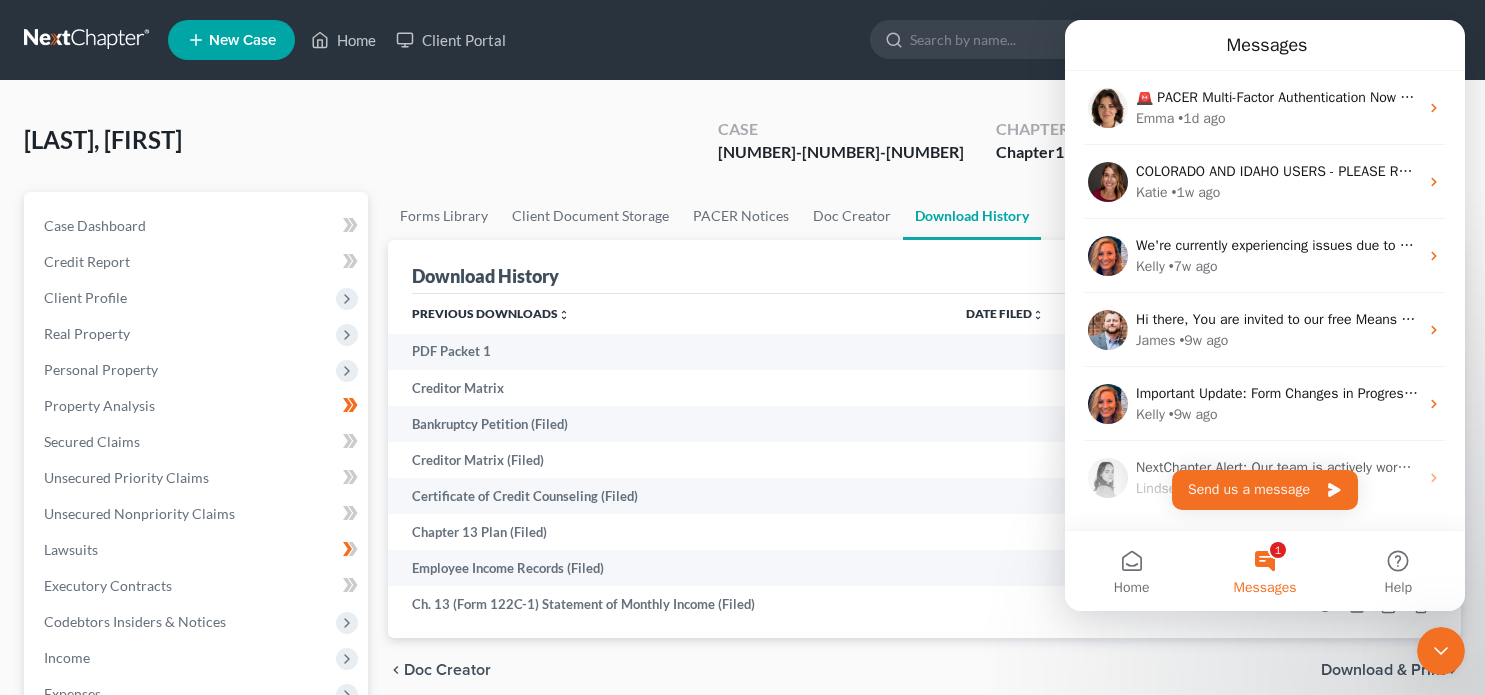 click on "New Case Home Client Portal         - No Result - See all results Or Press Enter... Help Help Center Webinars Training Videos What's new The Legal Aid Society of Rochester The Legal Aid Society of Rochester kbambury@lasroc.org My Account Settings Plan + Billing Account Add-Ons Upgrade to Whoa Log out" at bounding box center (814, 40) 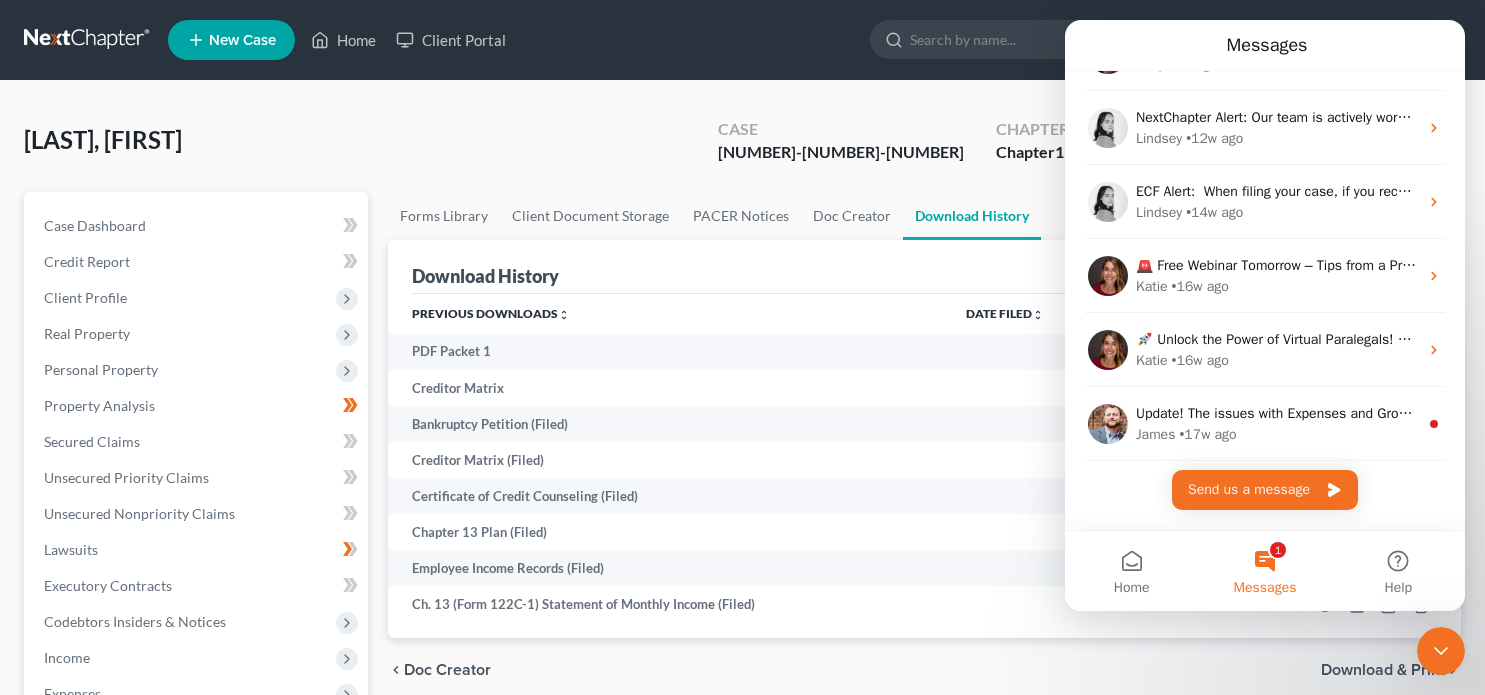 scroll, scrollTop: 361, scrollLeft: 0, axis: vertical 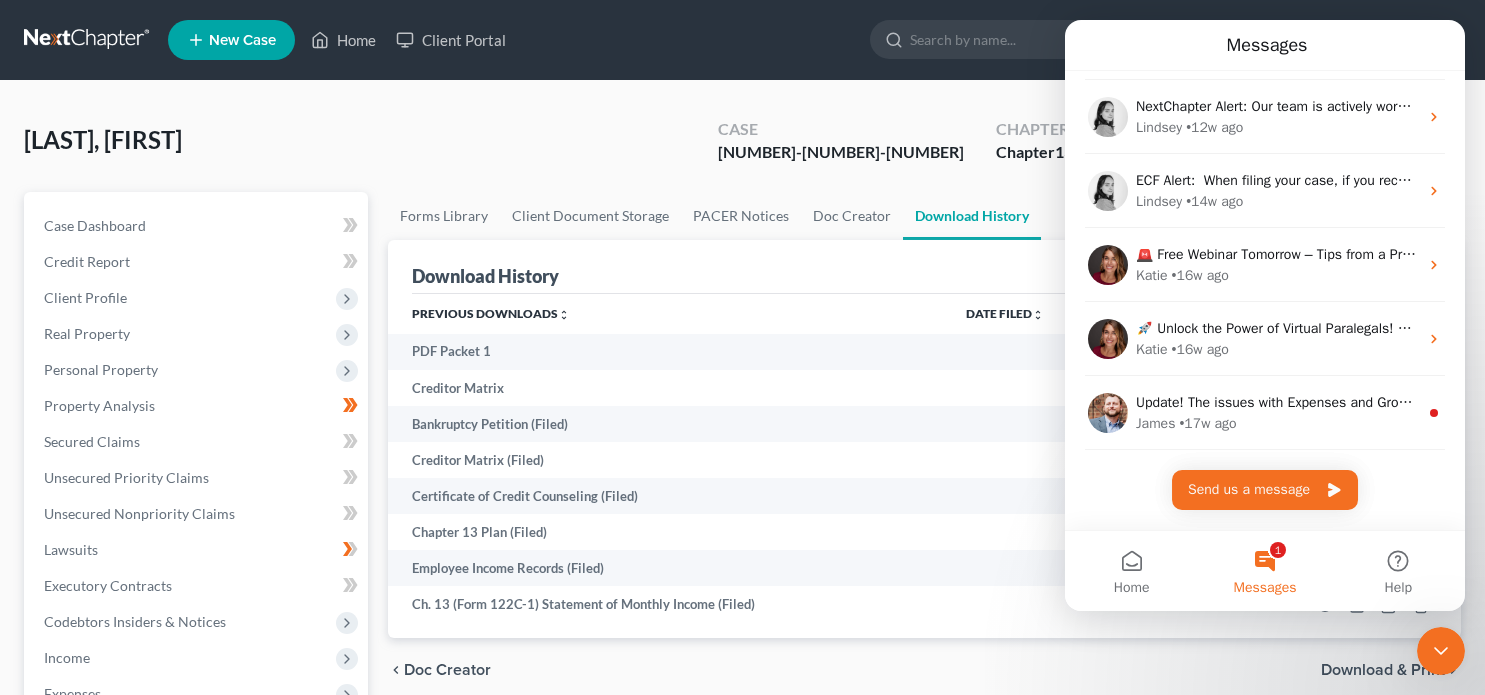 drag, startPoint x: 1461, startPoint y: 295, endPoint x: 2532, endPoint y: 528, distance: 1096.052 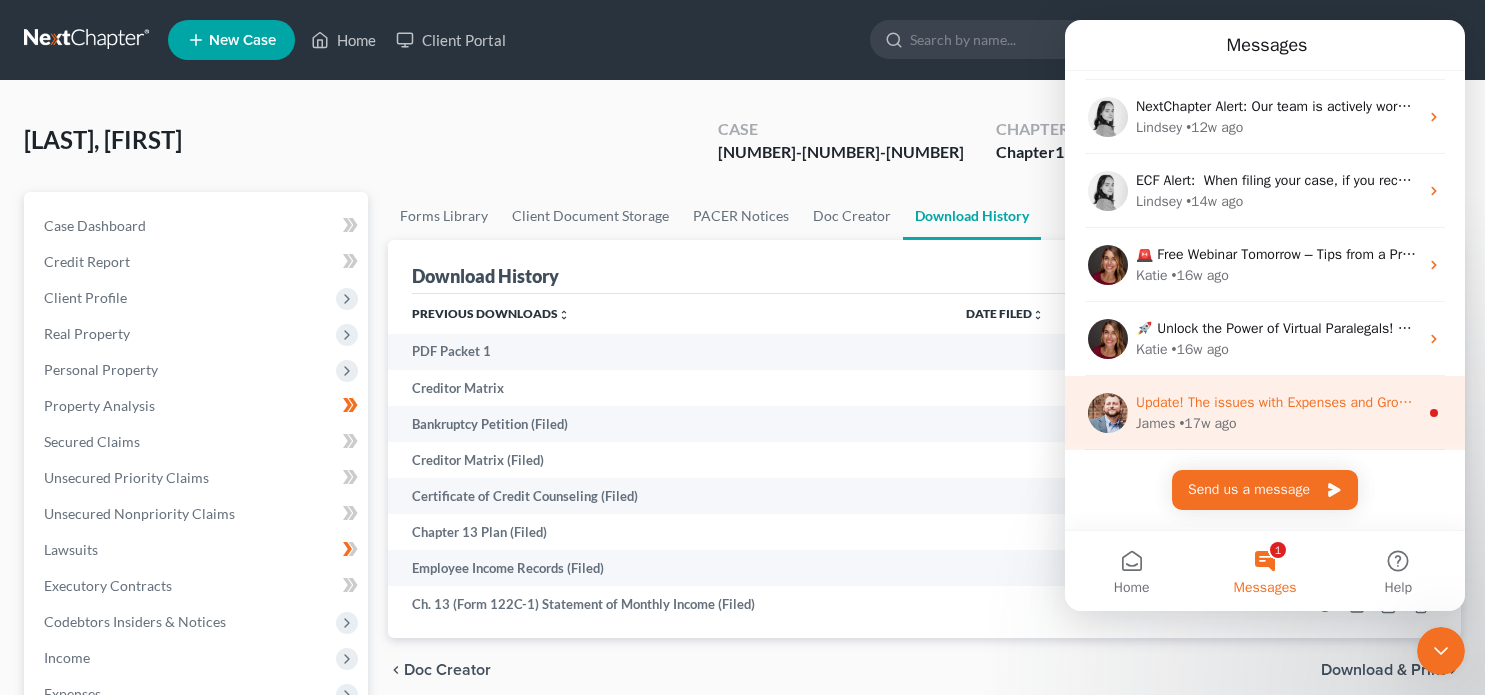 click 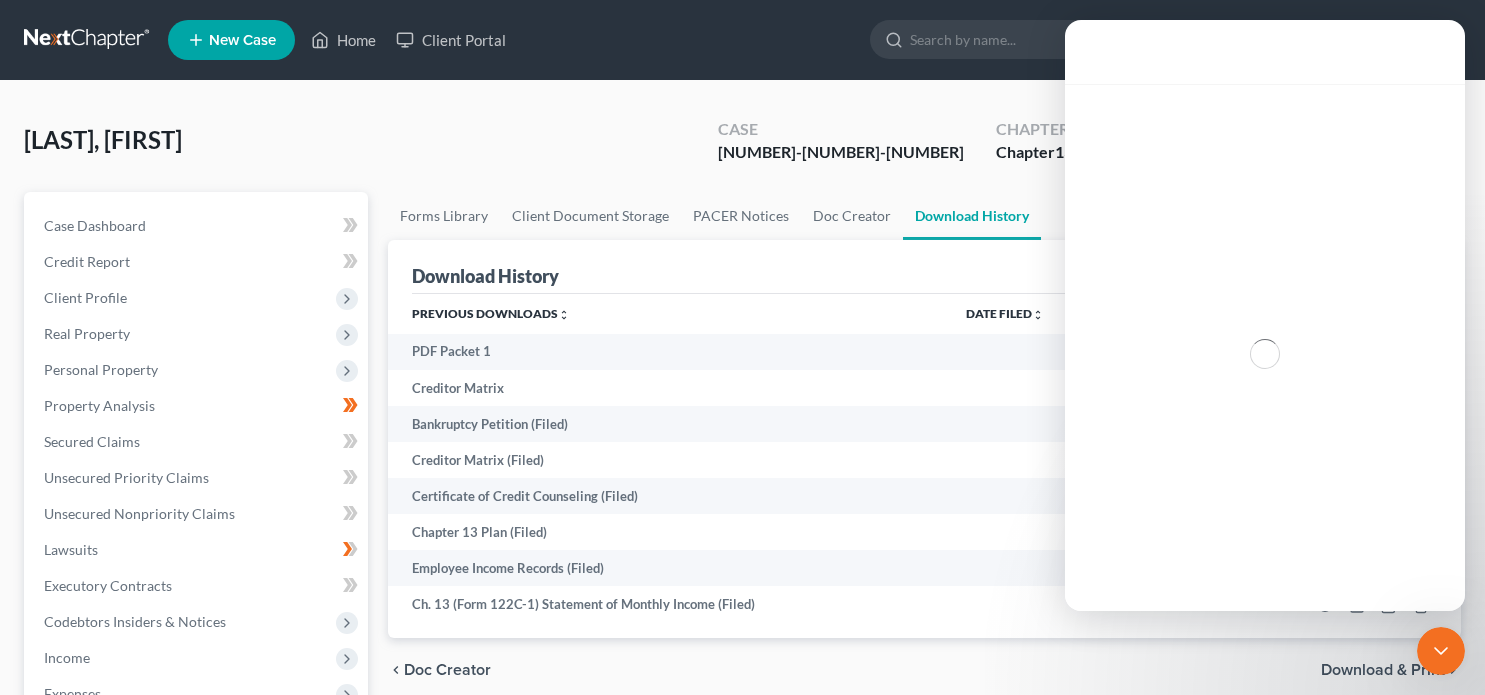 scroll, scrollTop: 280, scrollLeft: 0, axis: vertical 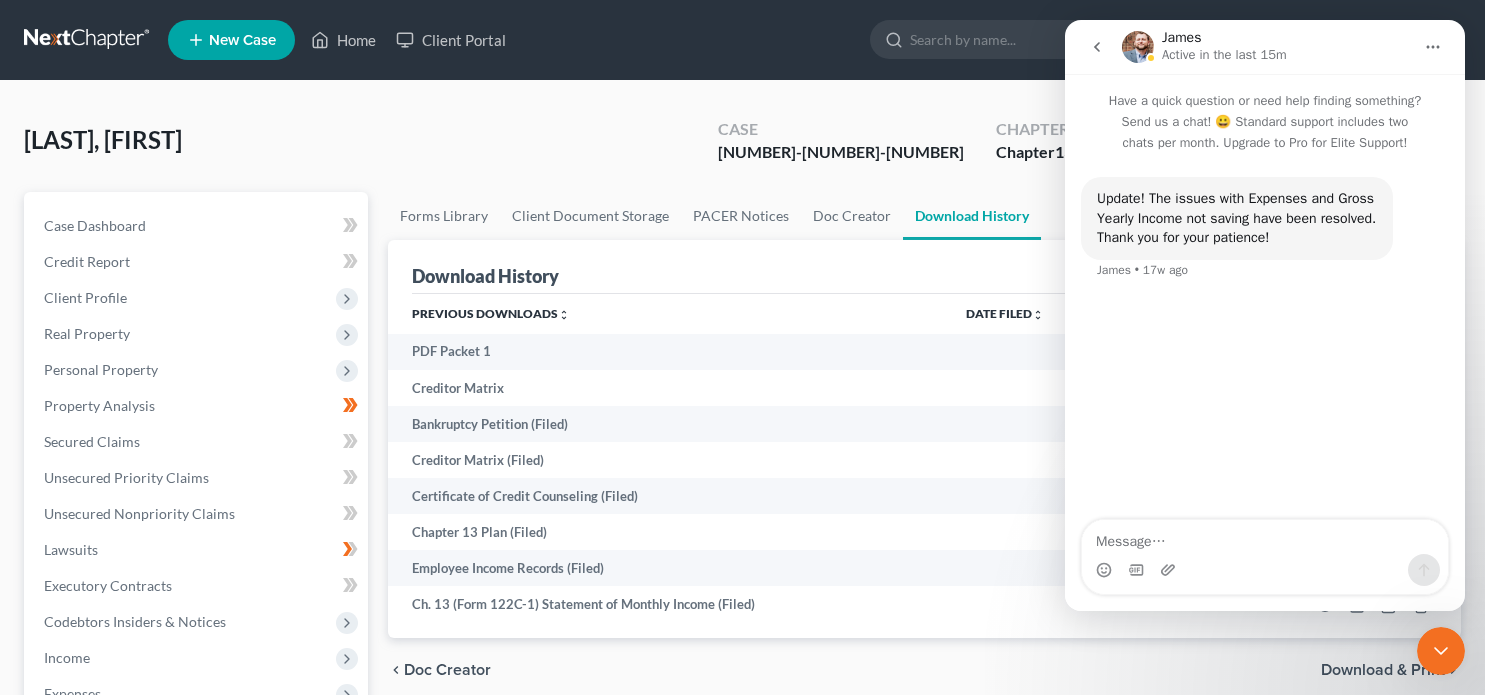 click 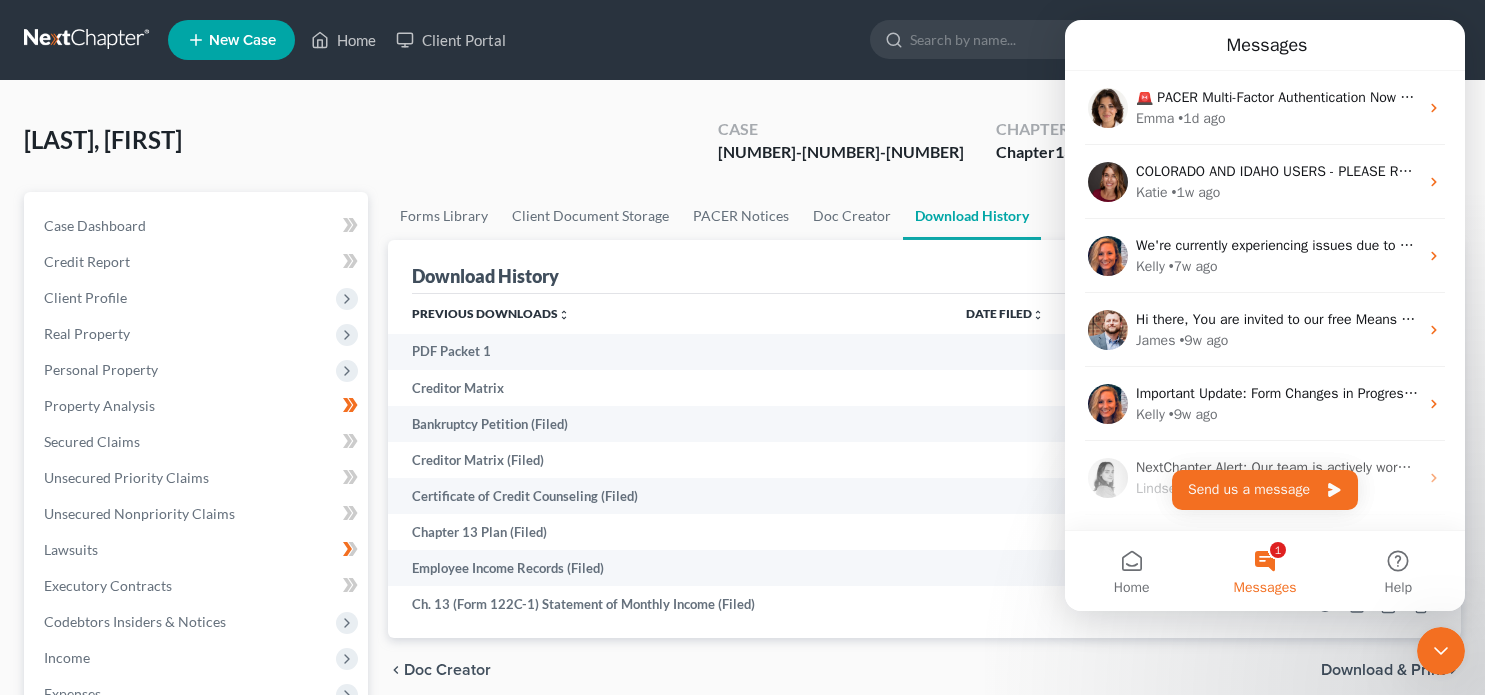 click on "New Case Home Client Portal         - No Result - See all results Or Press Enter... Help Help Center Webinars Training Videos What's new The Legal Aid Society of Rochester The Legal Aid Society of Rochester kbambury@lasroc.org My Account Settings Plan + Billing Account Add-Ons Upgrade to Whoa Log out" at bounding box center (814, 40) 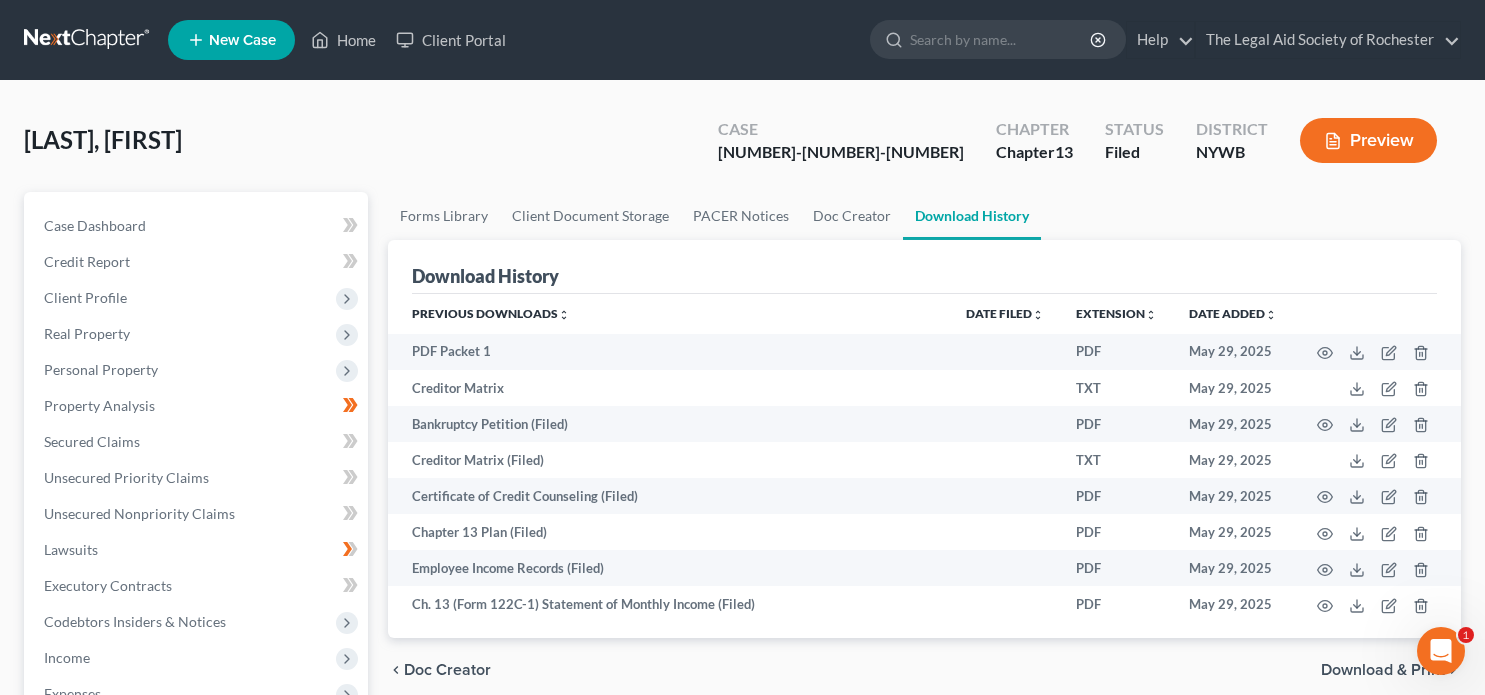 scroll, scrollTop: 0, scrollLeft: 0, axis: both 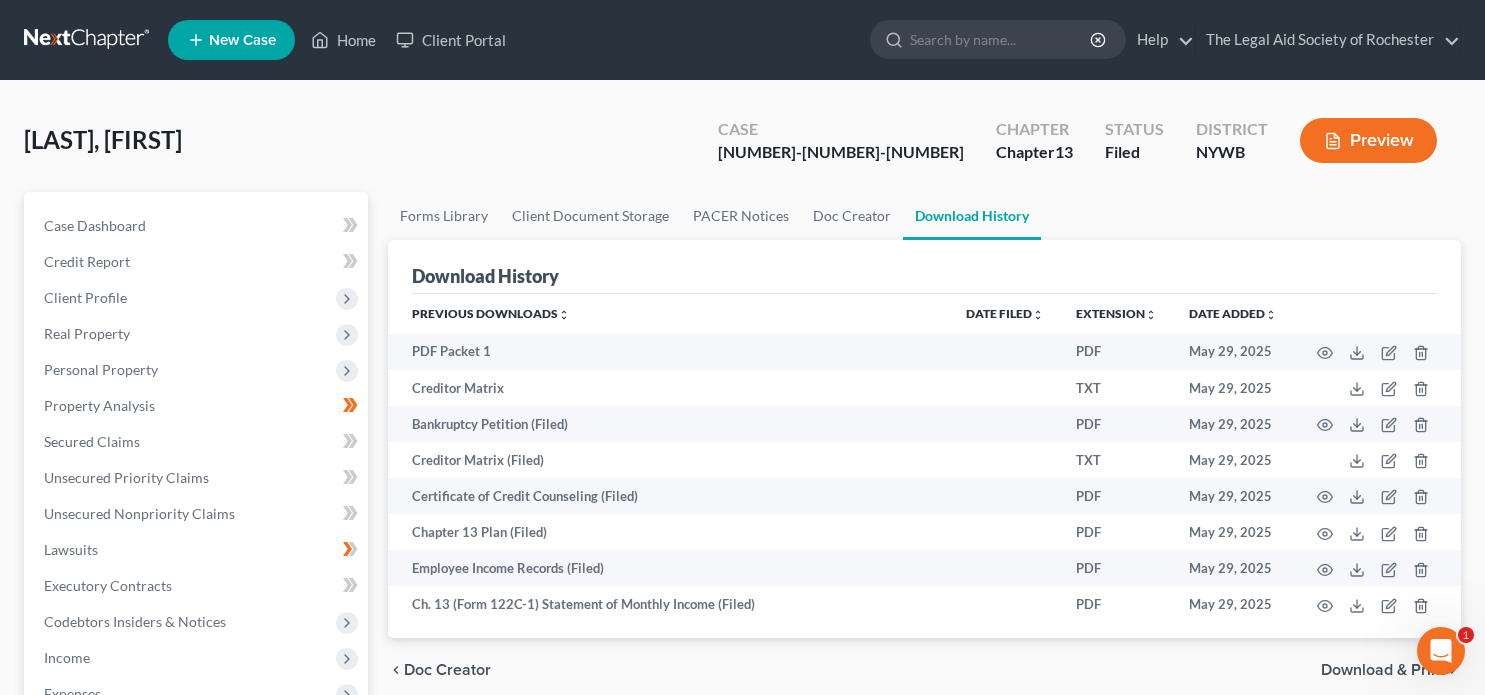 click at bounding box center (1441, 651) 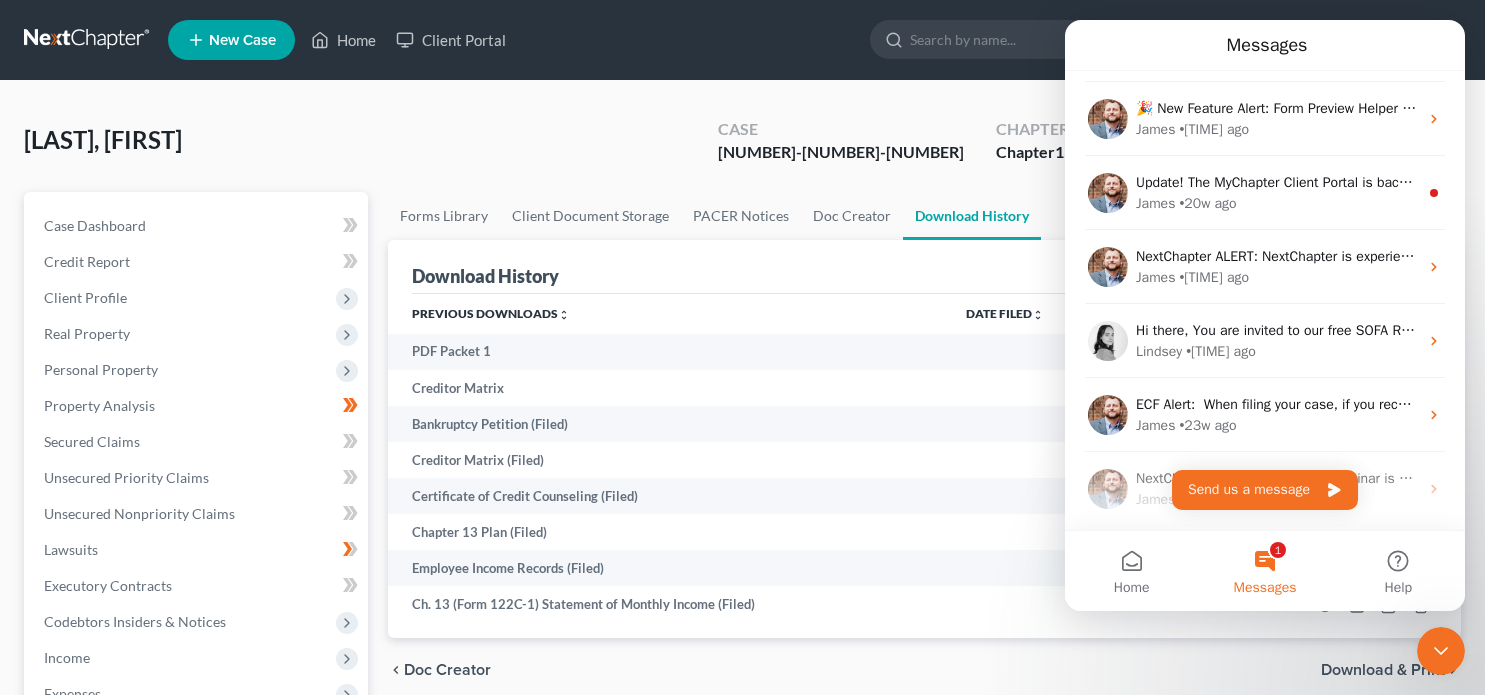 scroll, scrollTop: 1101, scrollLeft: 0, axis: vertical 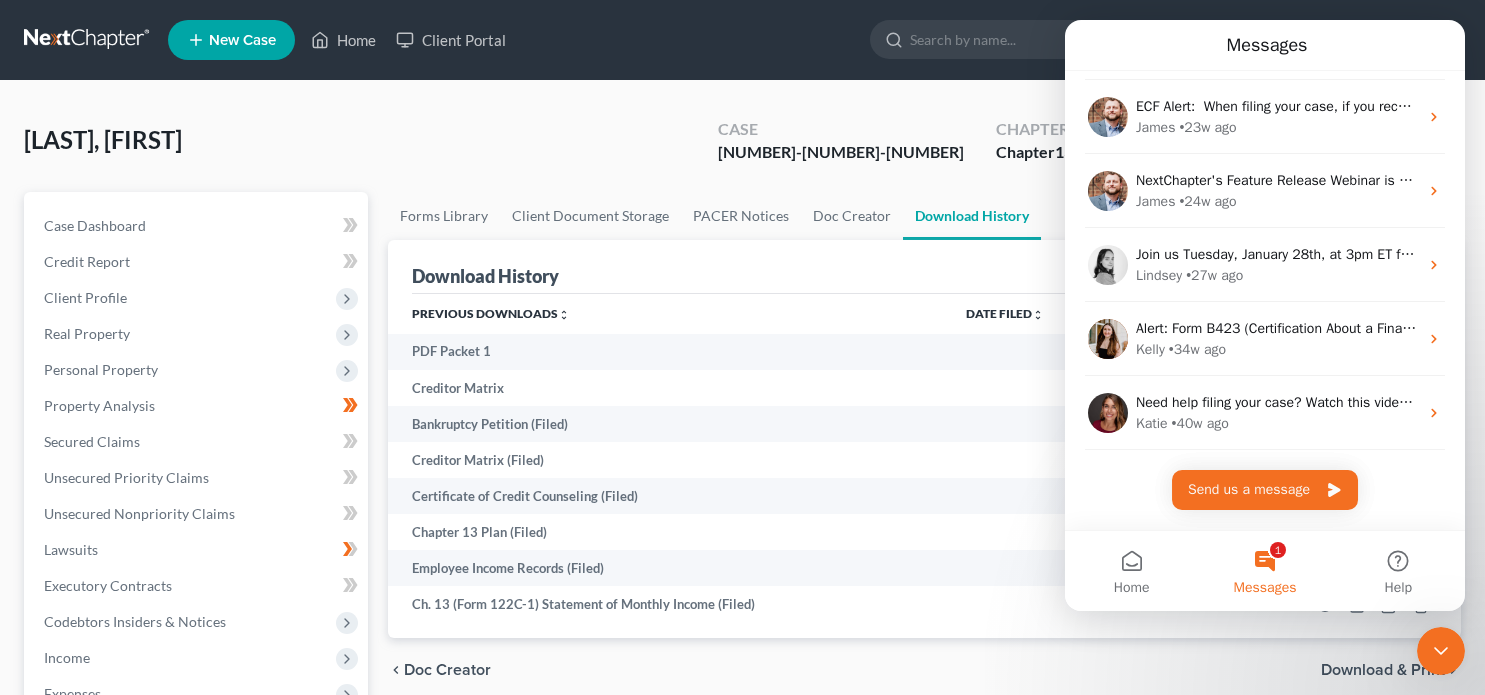 drag, startPoint x: 1460, startPoint y: 112, endPoint x: 2541, endPoint y: 494, distance: 1146.5099 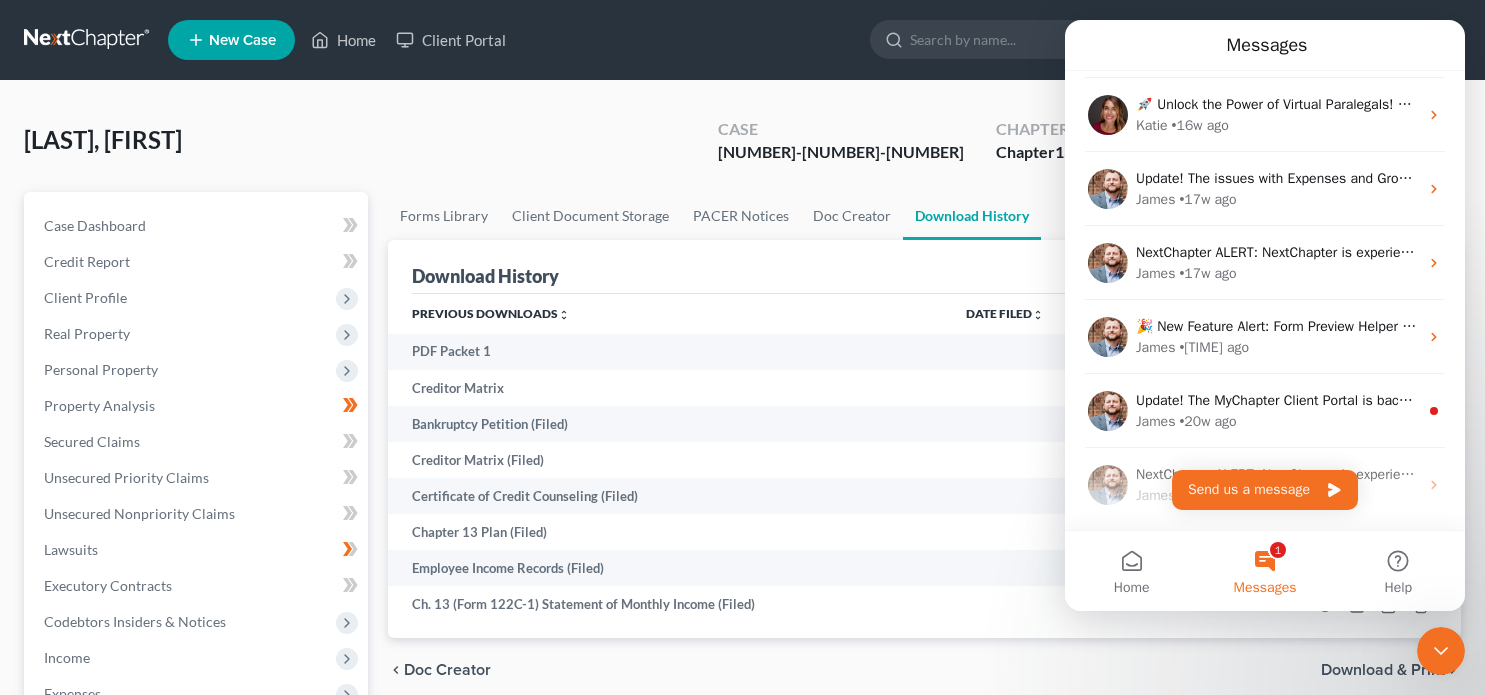 scroll, scrollTop: 577, scrollLeft: 0, axis: vertical 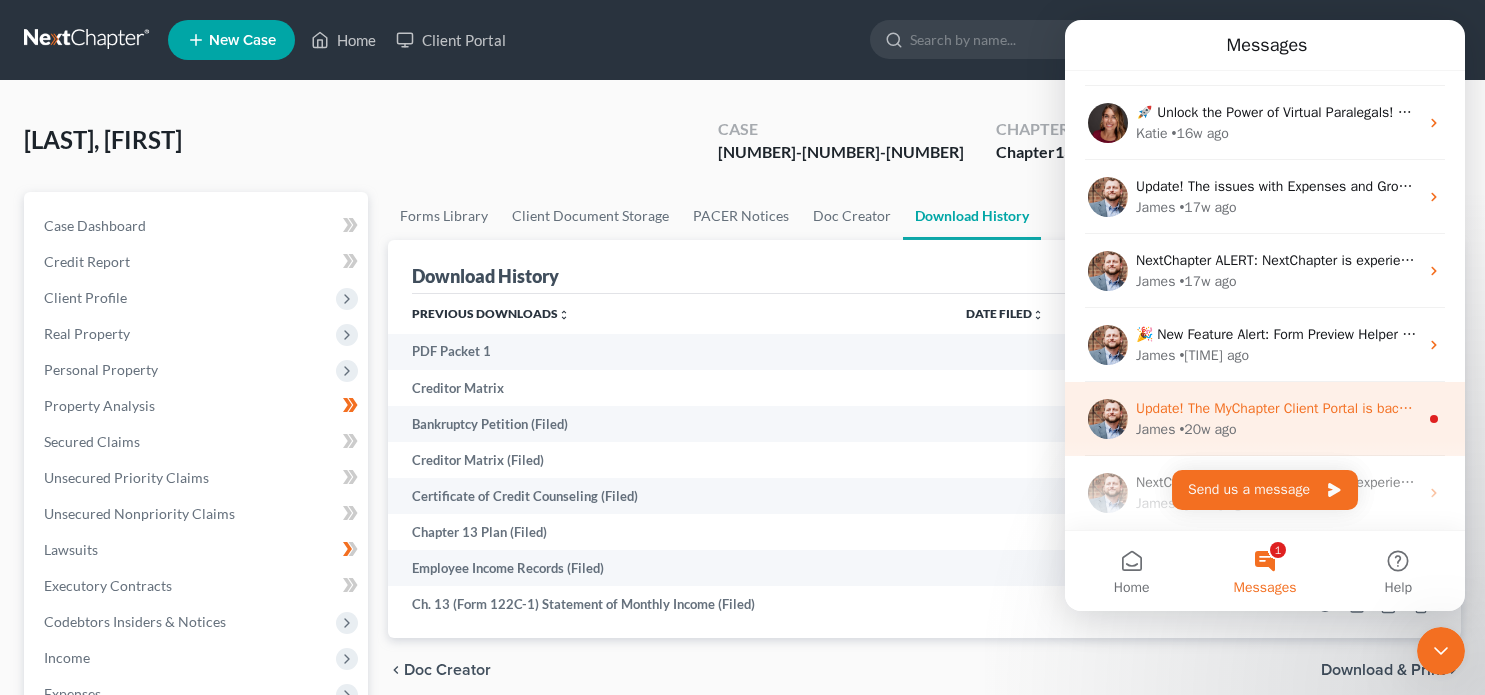 click 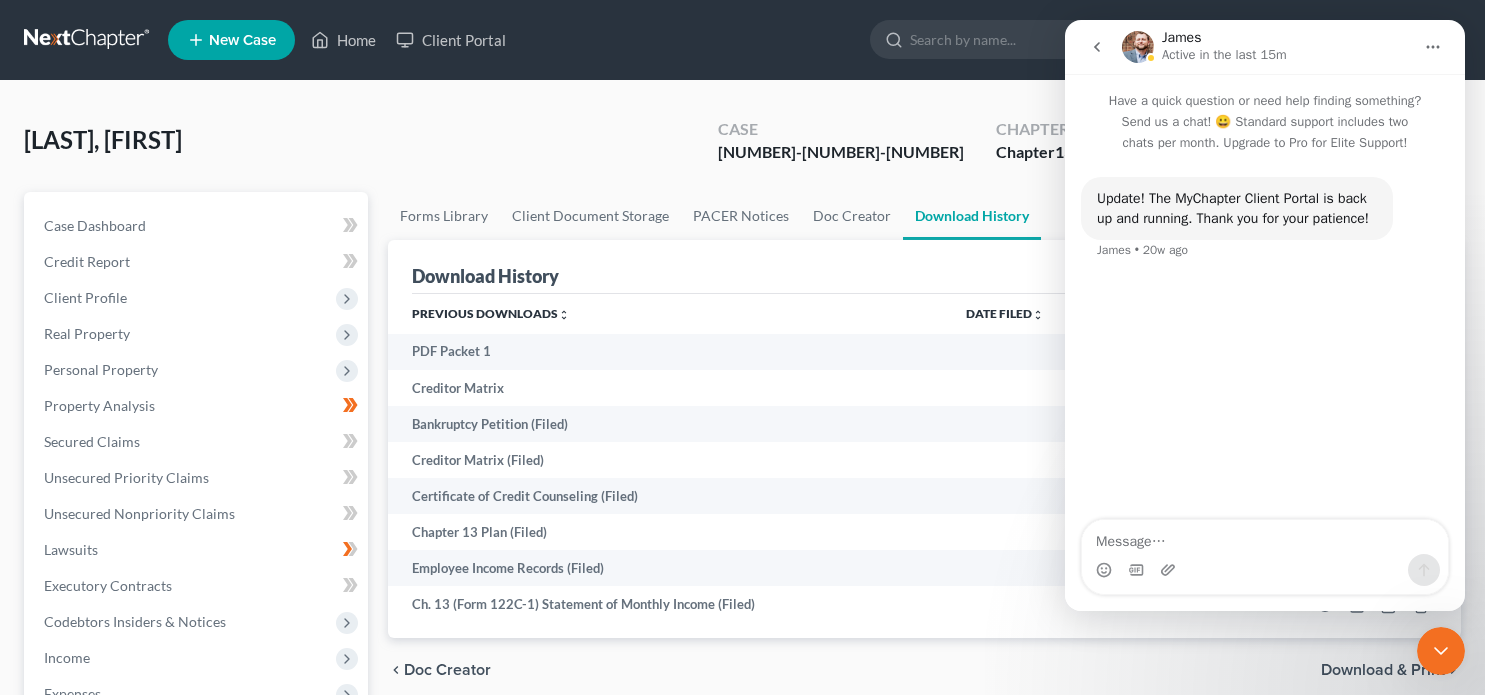 click 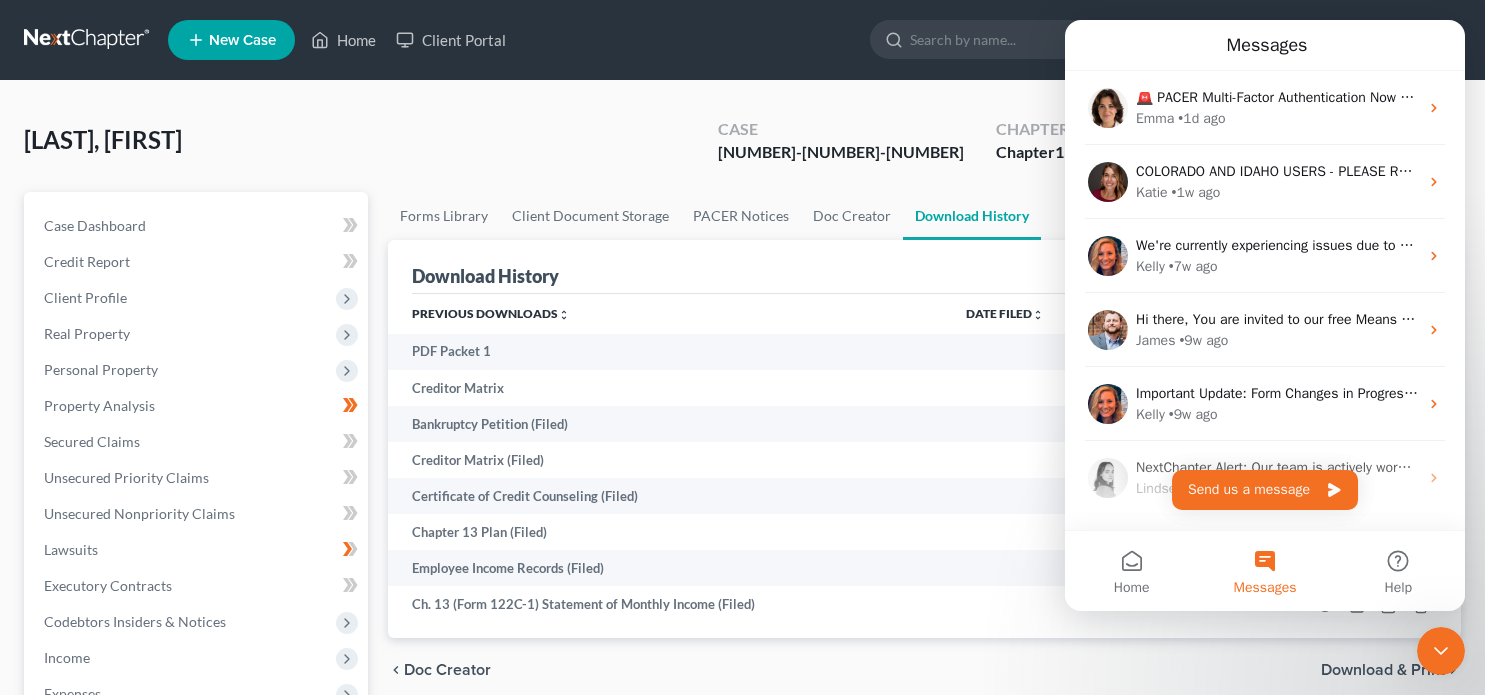 click at bounding box center (1441, 651) 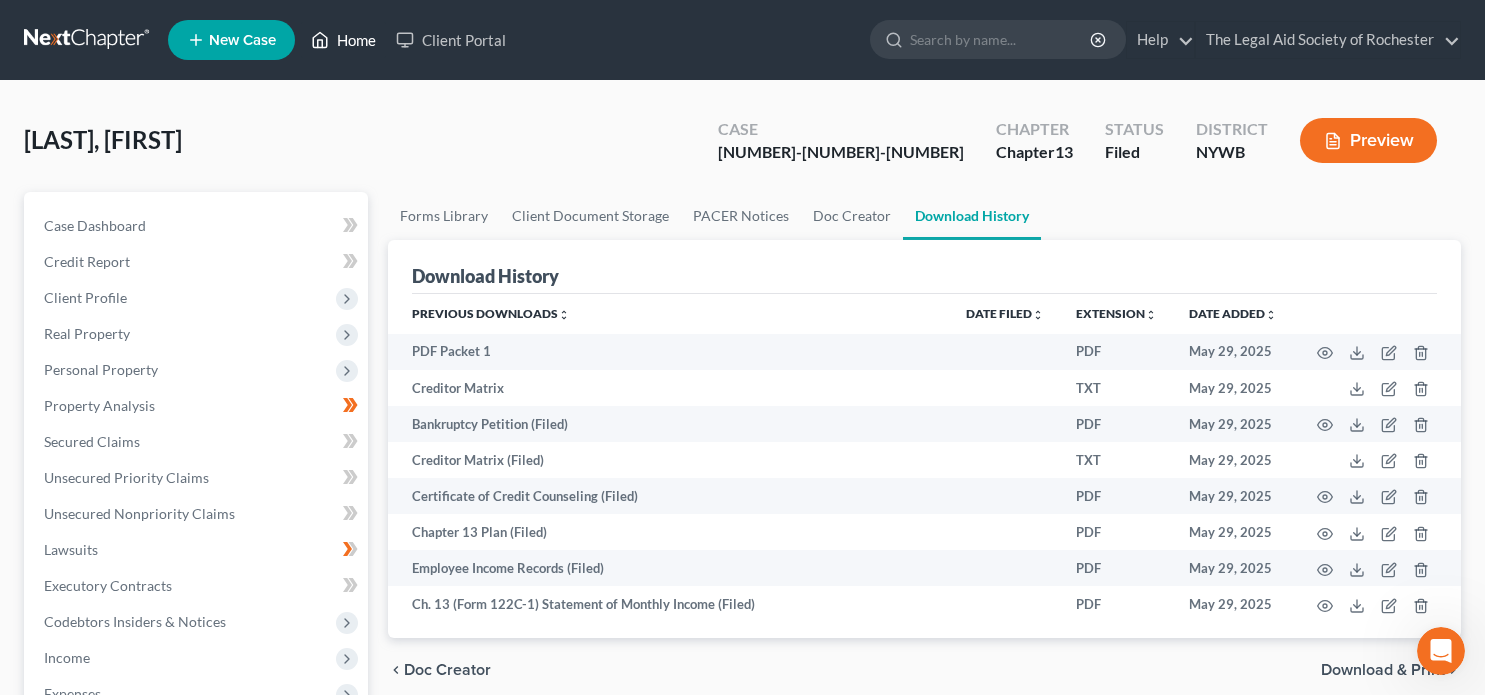 click on "Home" at bounding box center (343, 40) 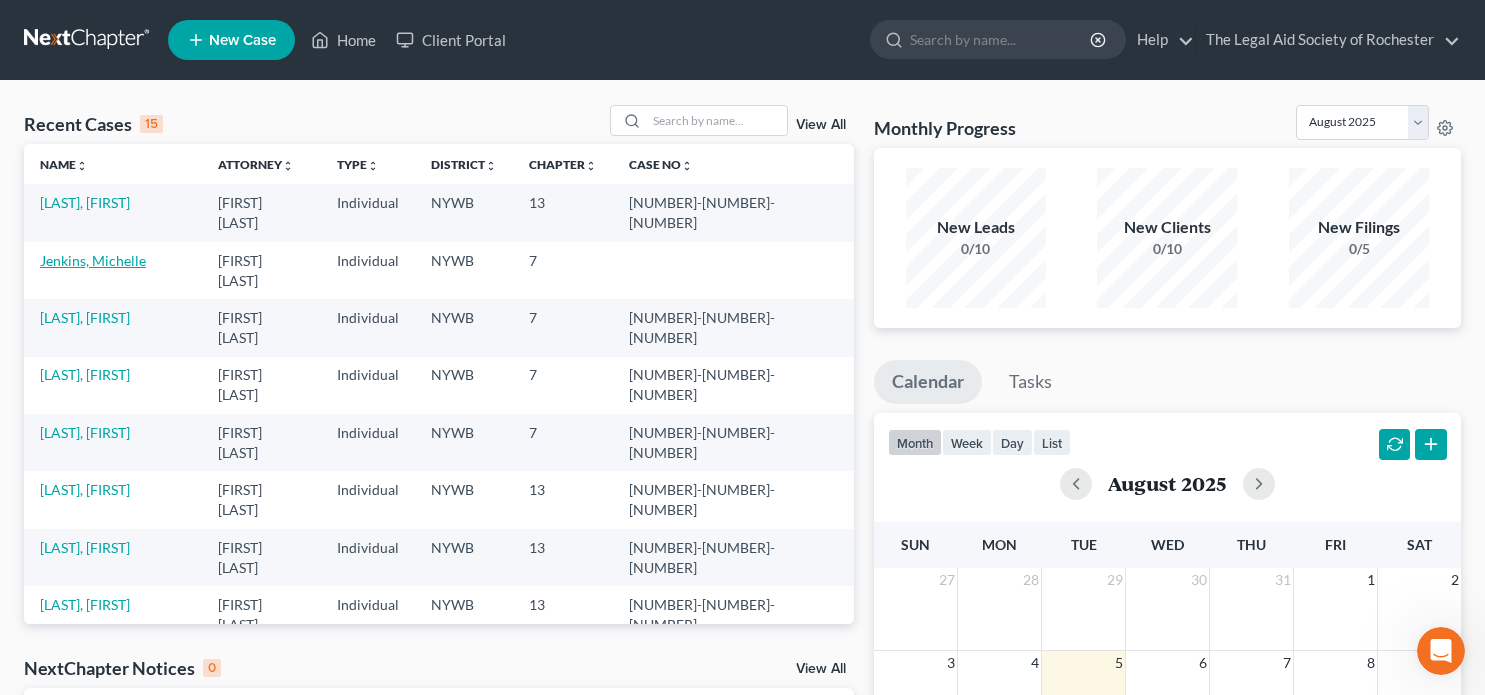 click on "Jenkins, Michelle" at bounding box center (93, 260) 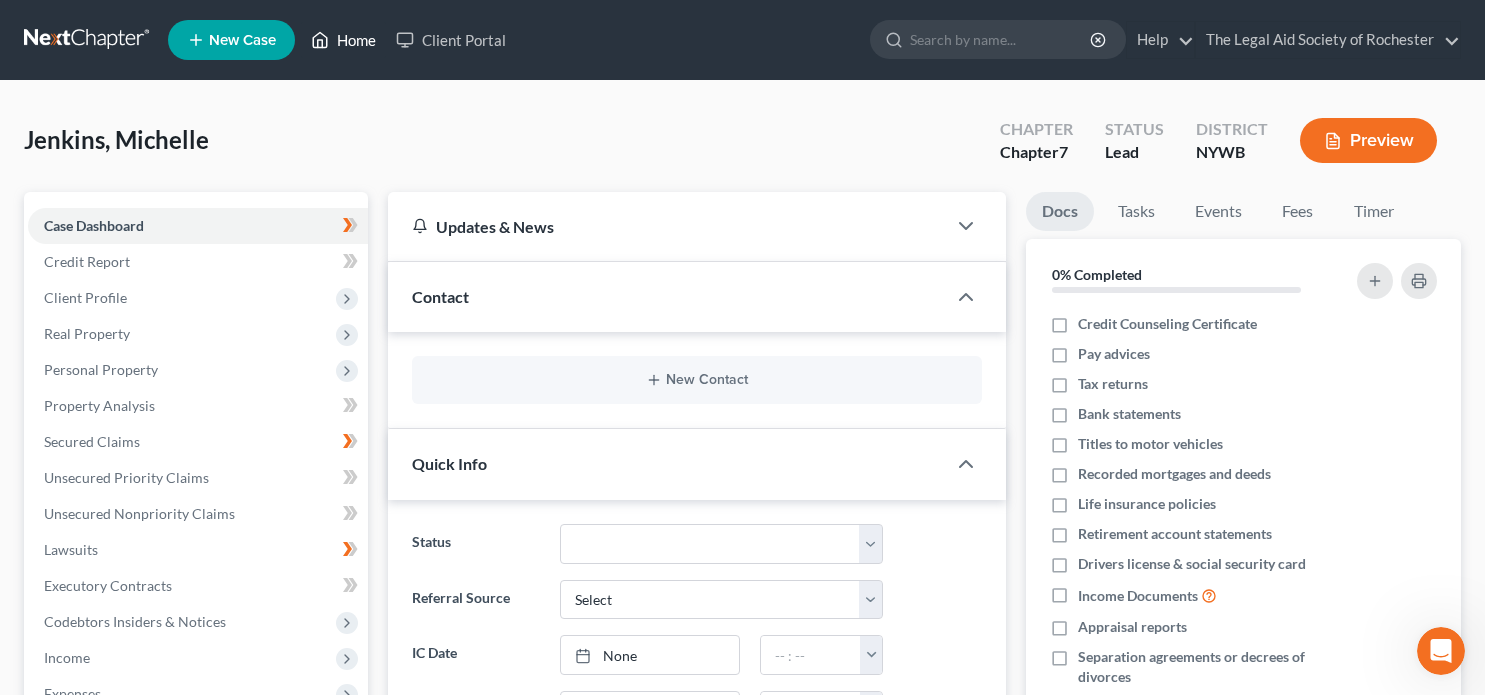 click on "Home" at bounding box center (343, 40) 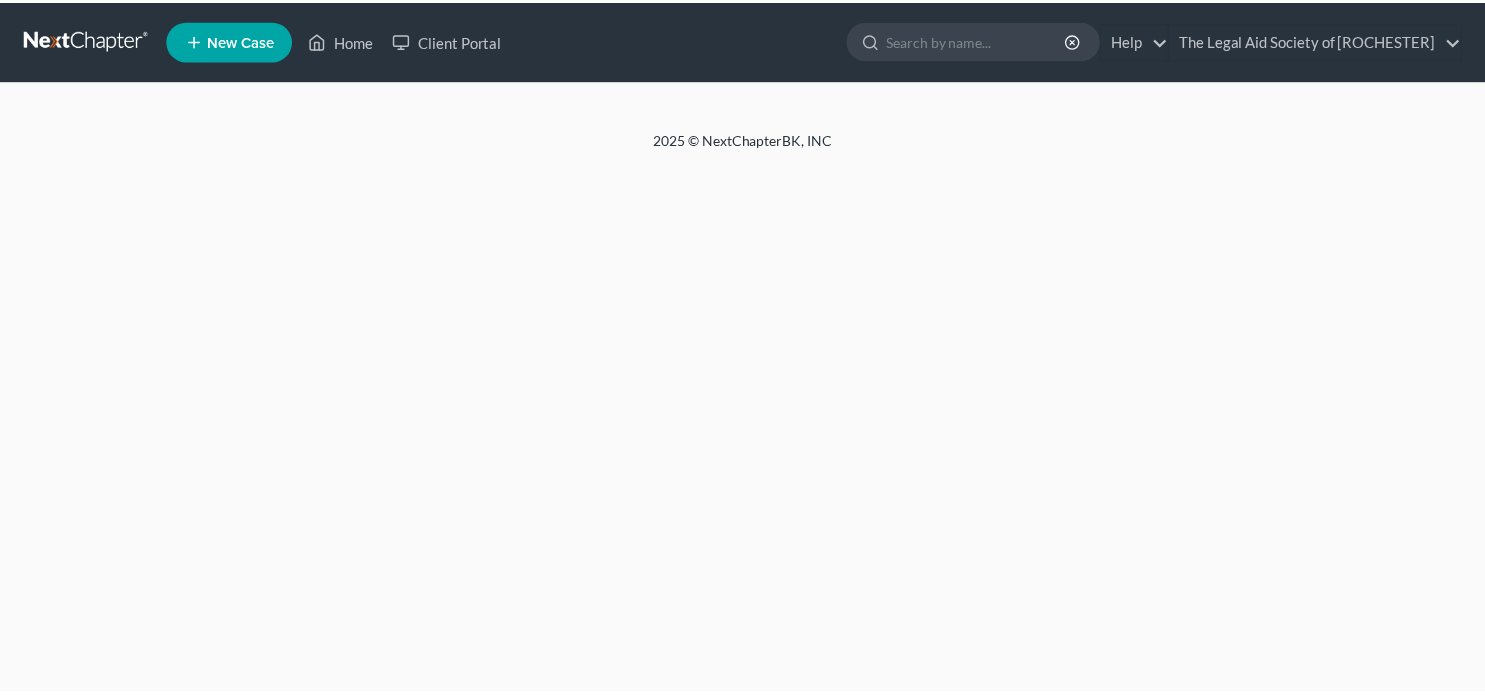 scroll, scrollTop: 0, scrollLeft: 0, axis: both 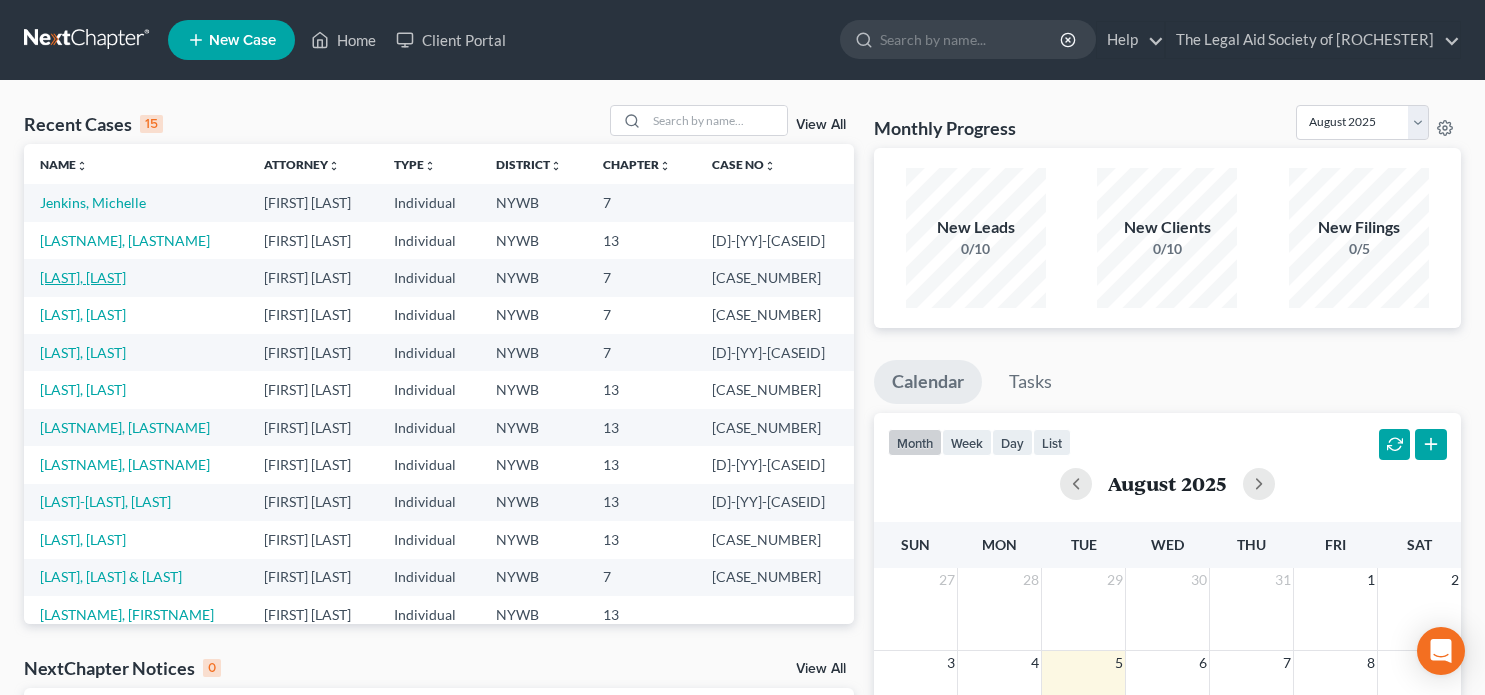 click on "[LAST], [FIRST]" at bounding box center (83, 277) 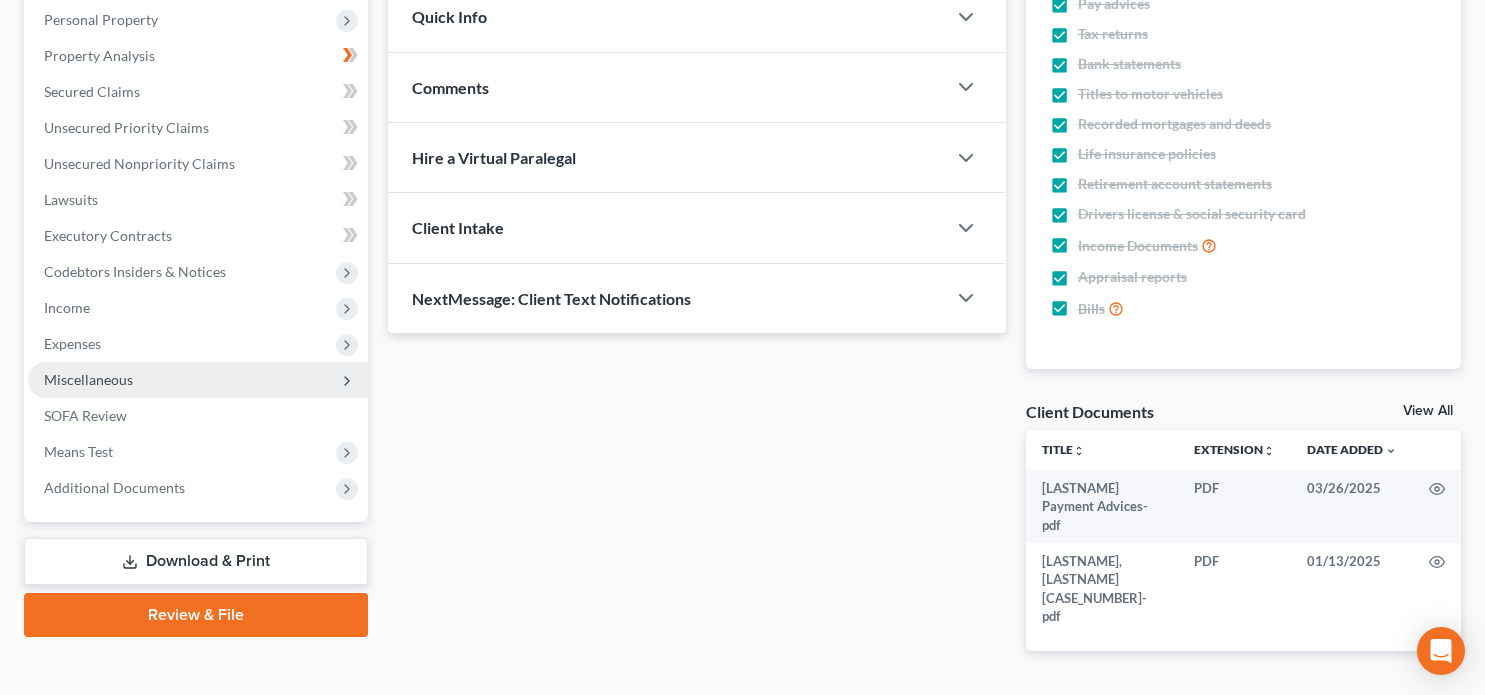 scroll, scrollTop: 377, scrollLeft: 0, axis: vertical 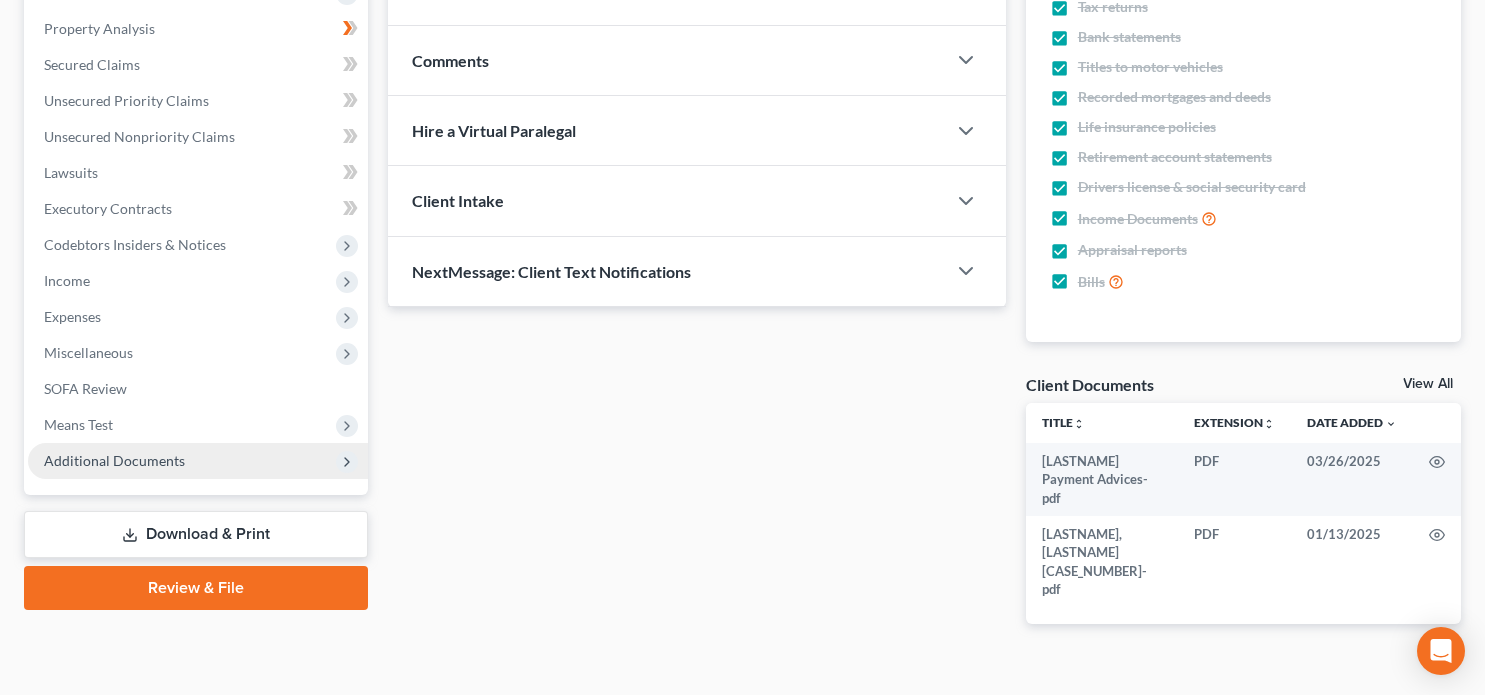 click on "Additional Documents" at bounding box center [198, 461] 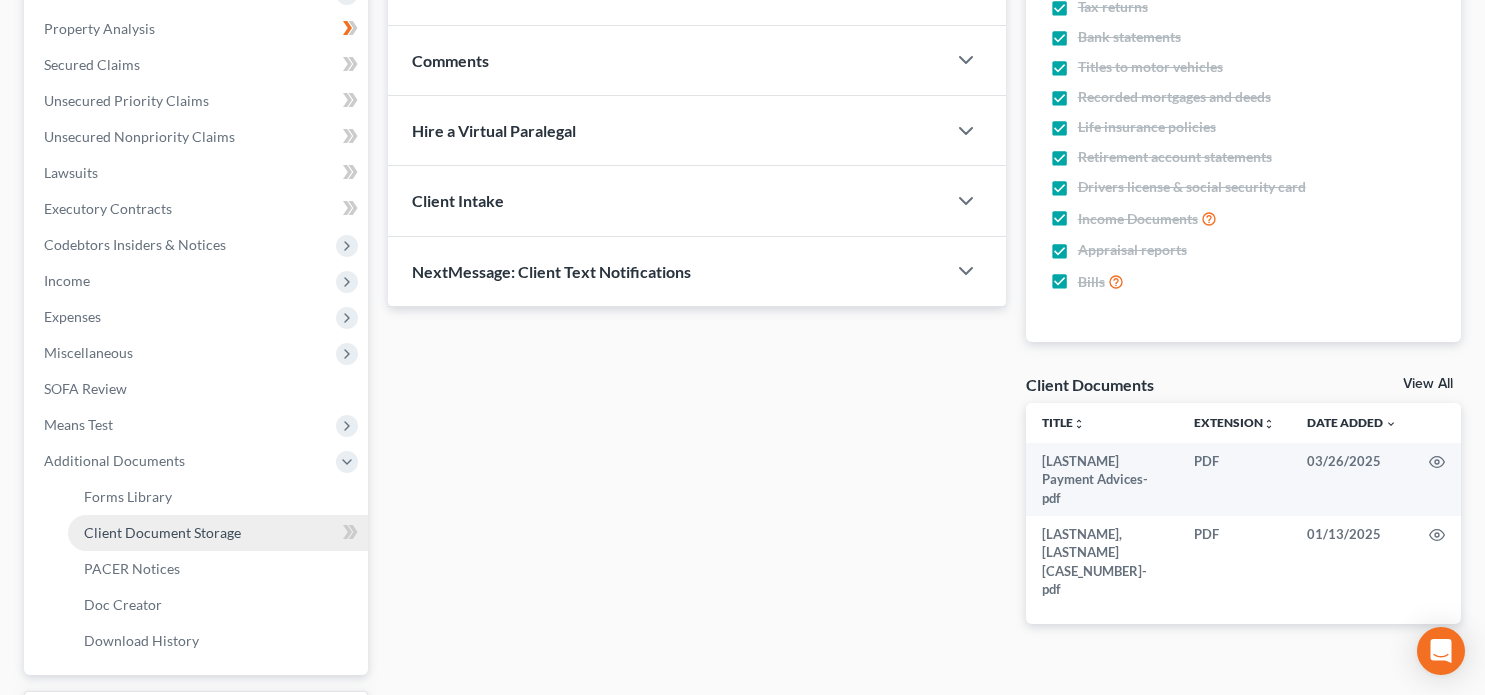 click on "Client Document Storage" at bounding box center (162, 532) 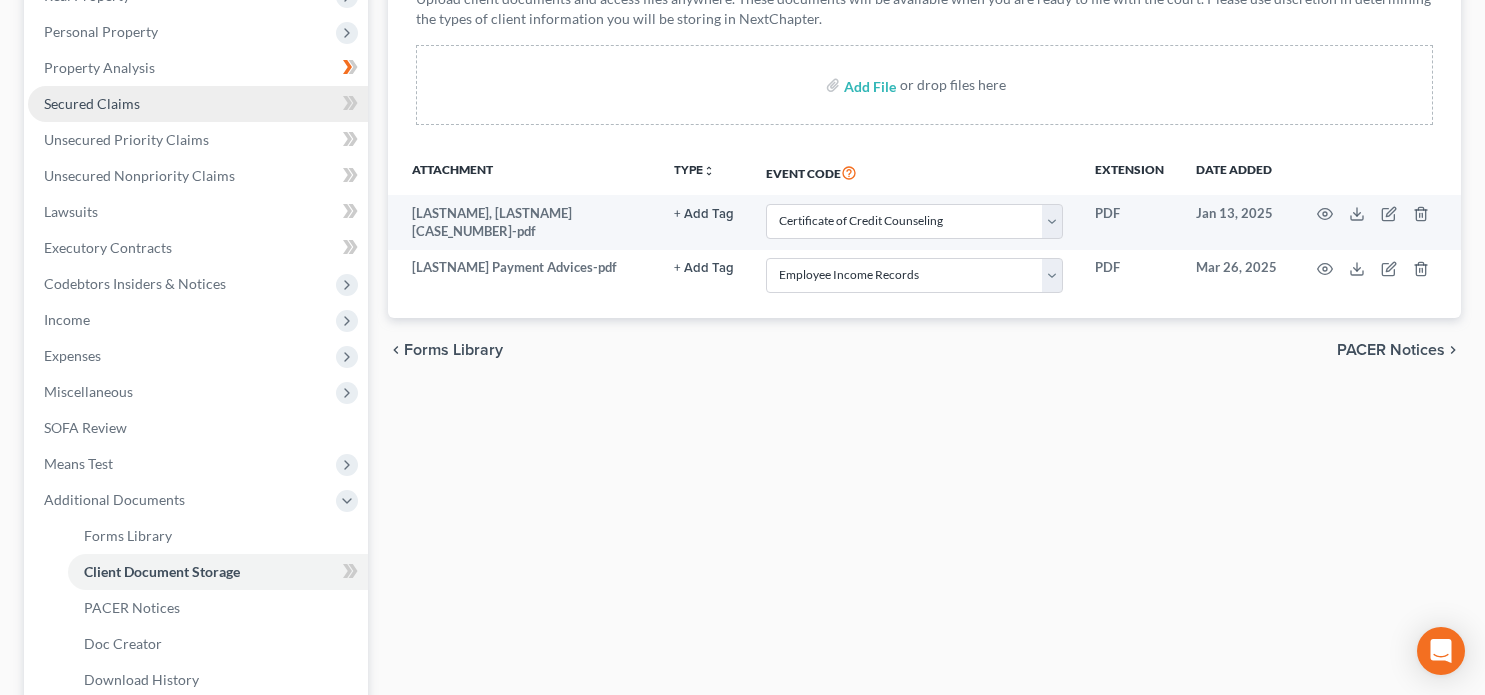 scroll, scrollTop: 400, scrollLeft: 0, axis: vertical 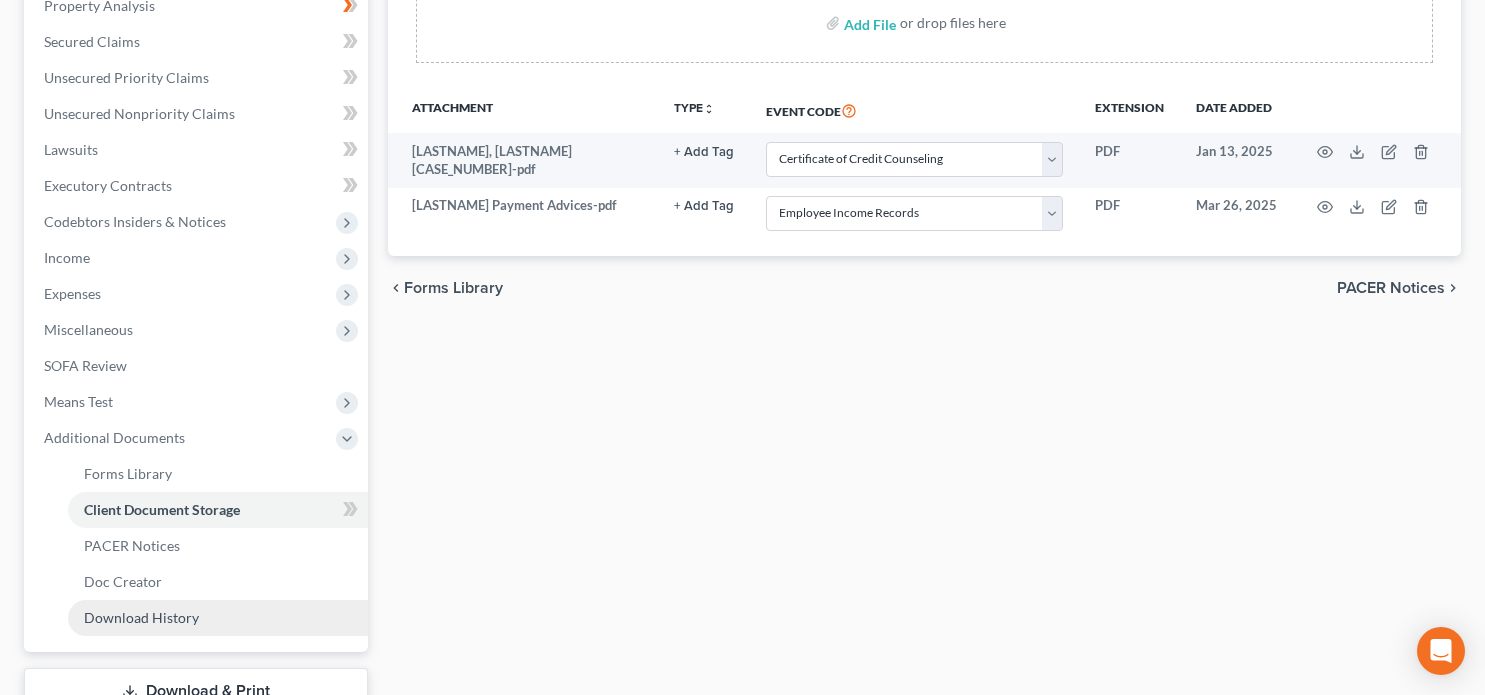 click on "Download History" at bounding box center (141, 617) 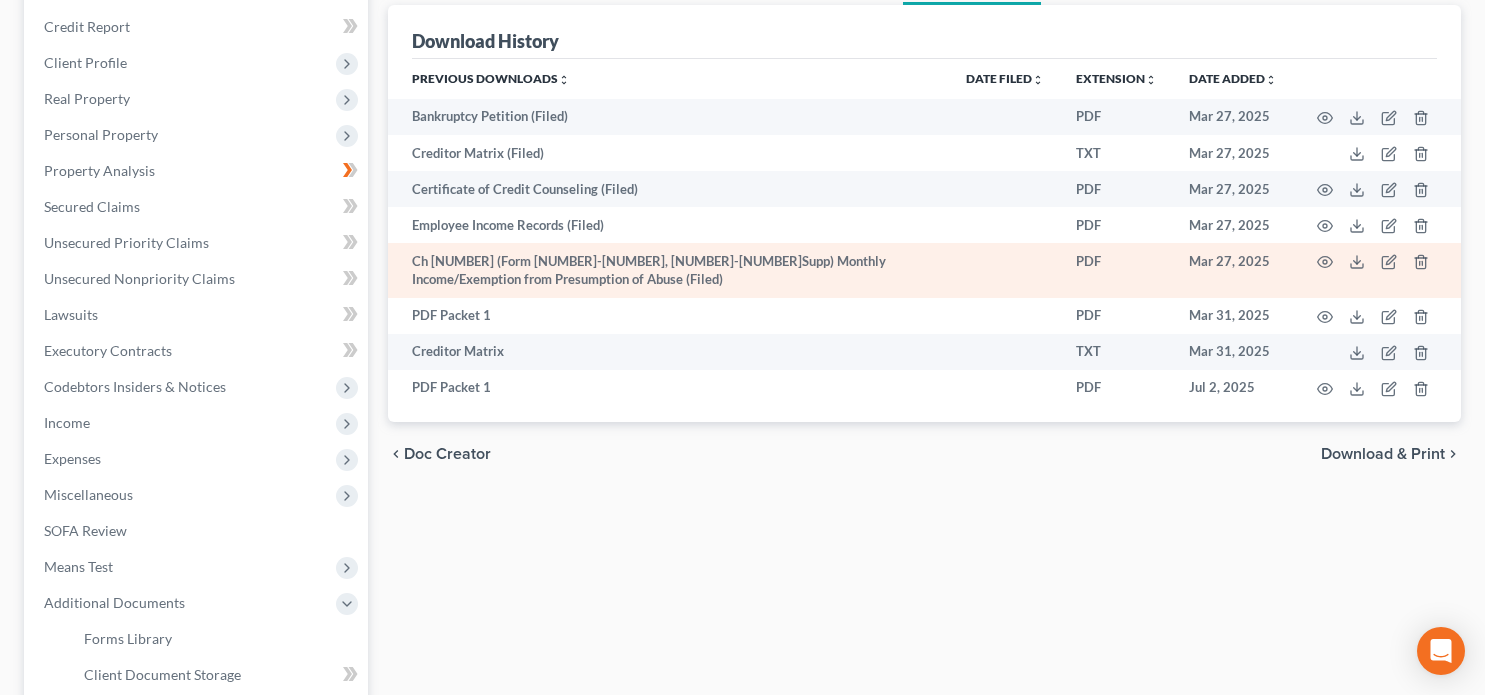 scroll, scrollTop: 200, scrollLeft: 0, axis: vertical 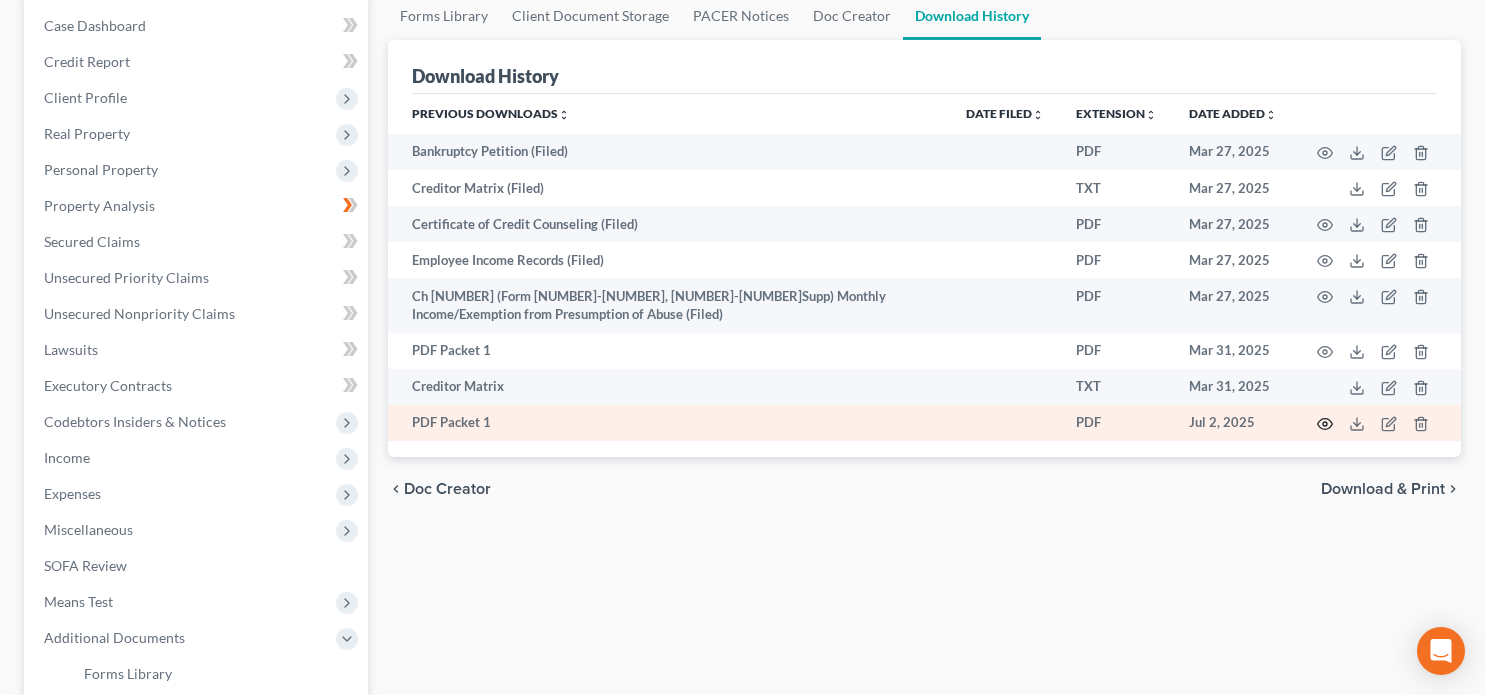 click 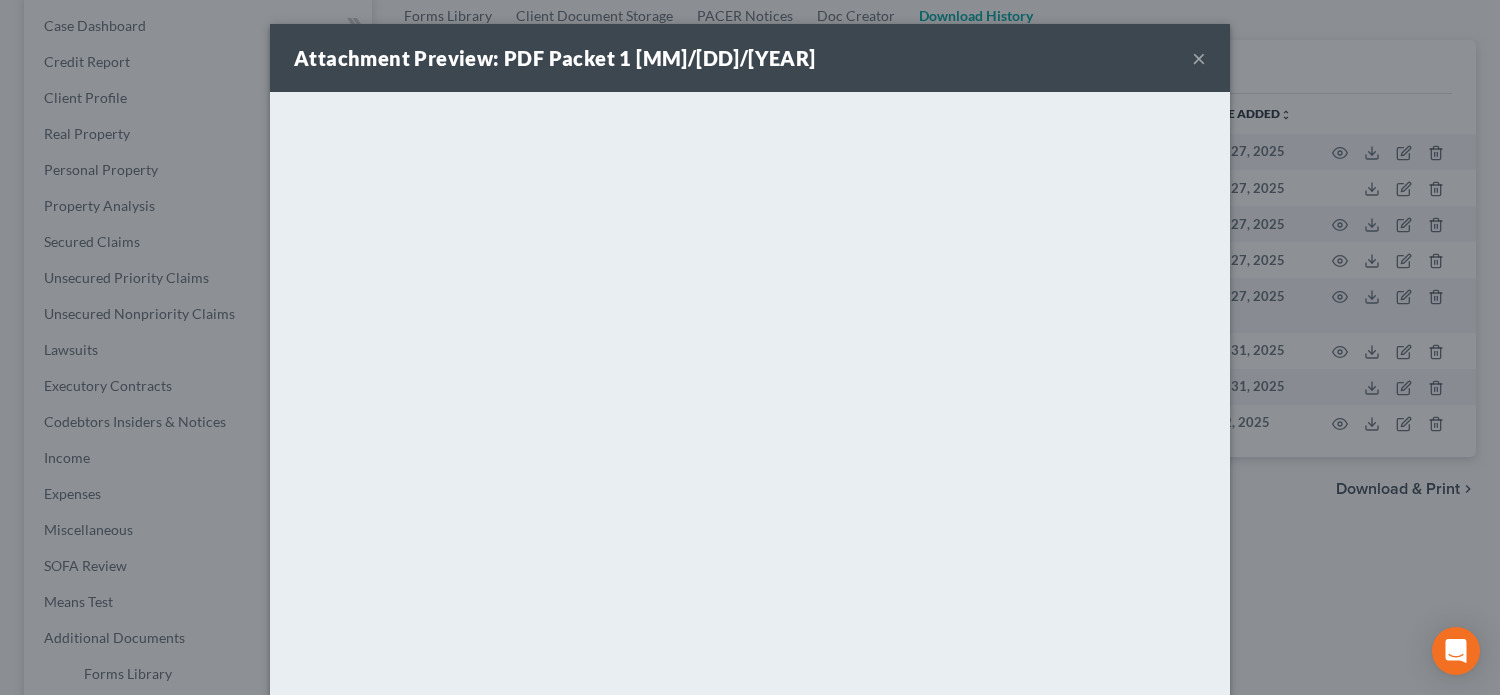 click on "×" at bounding box center (1199, 58) 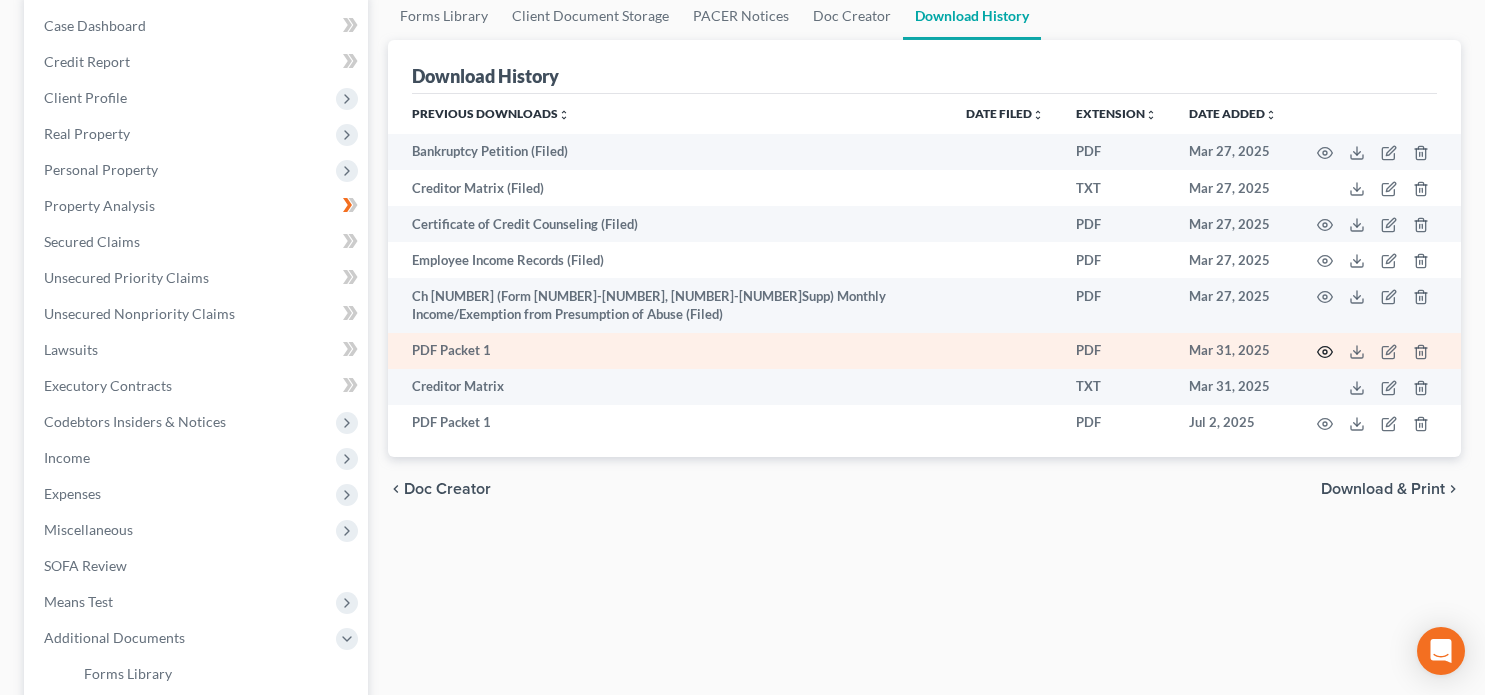click 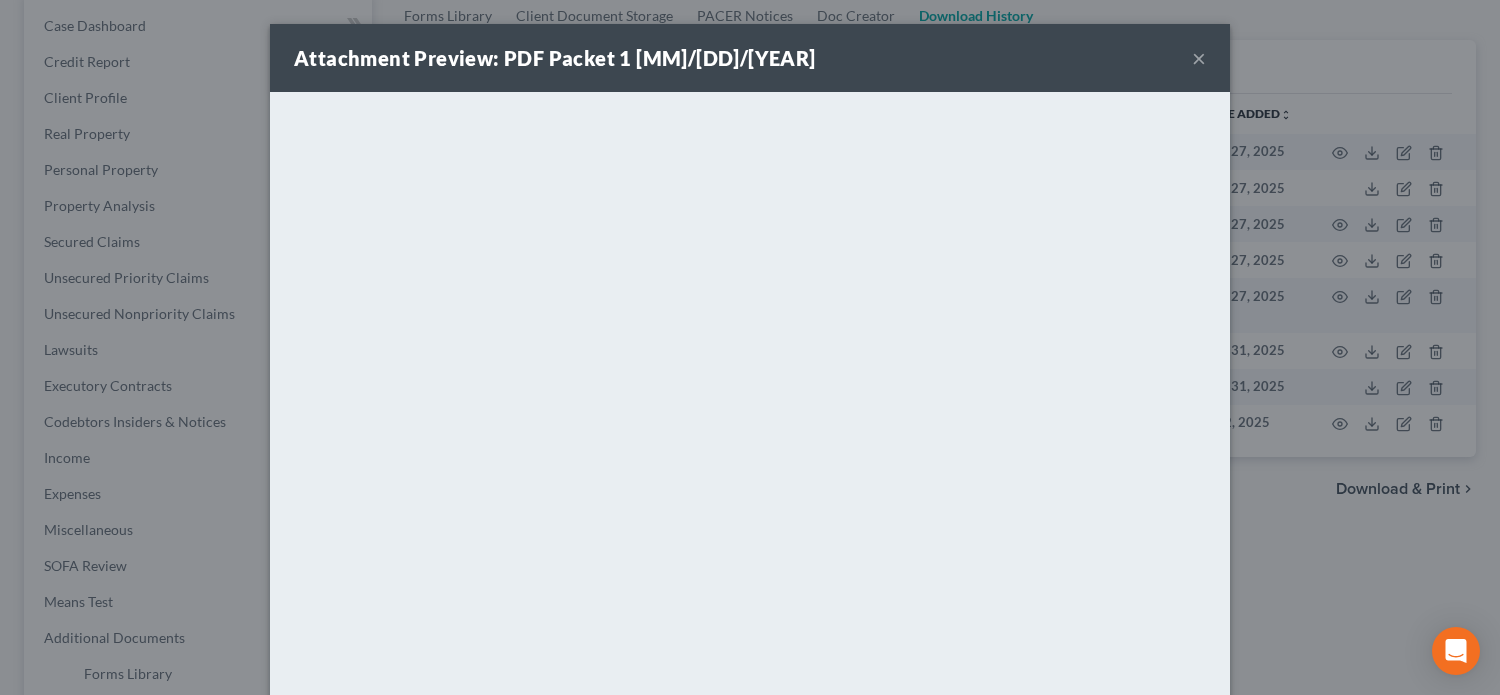click on "×" at bounding box center [1199, 58] 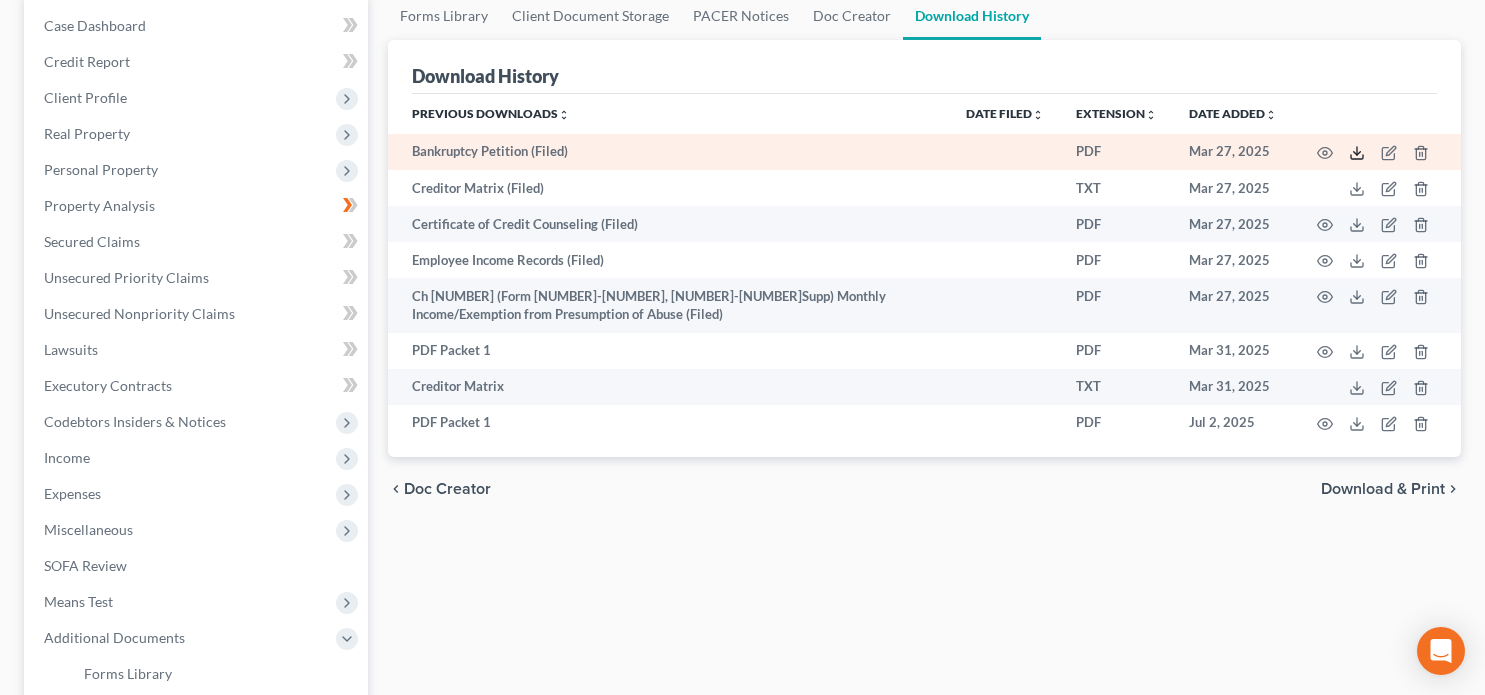 click 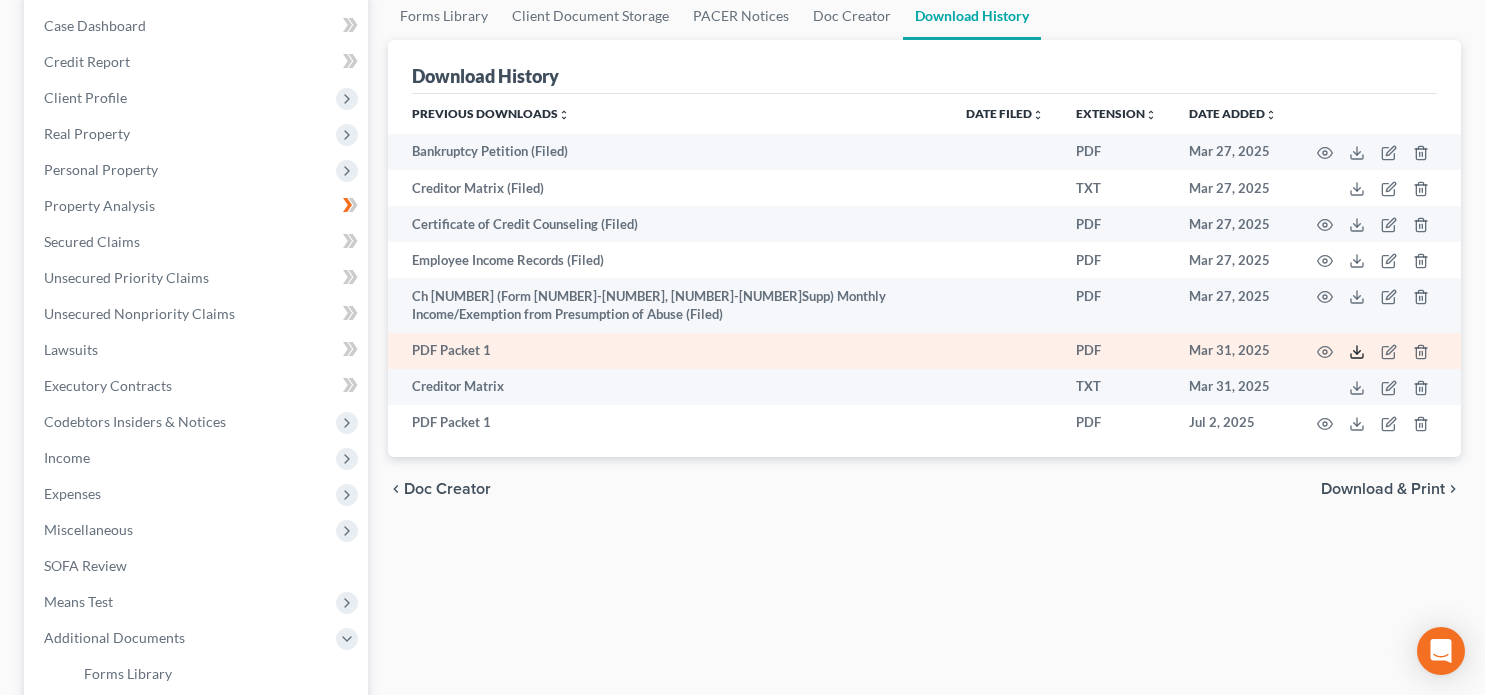 click 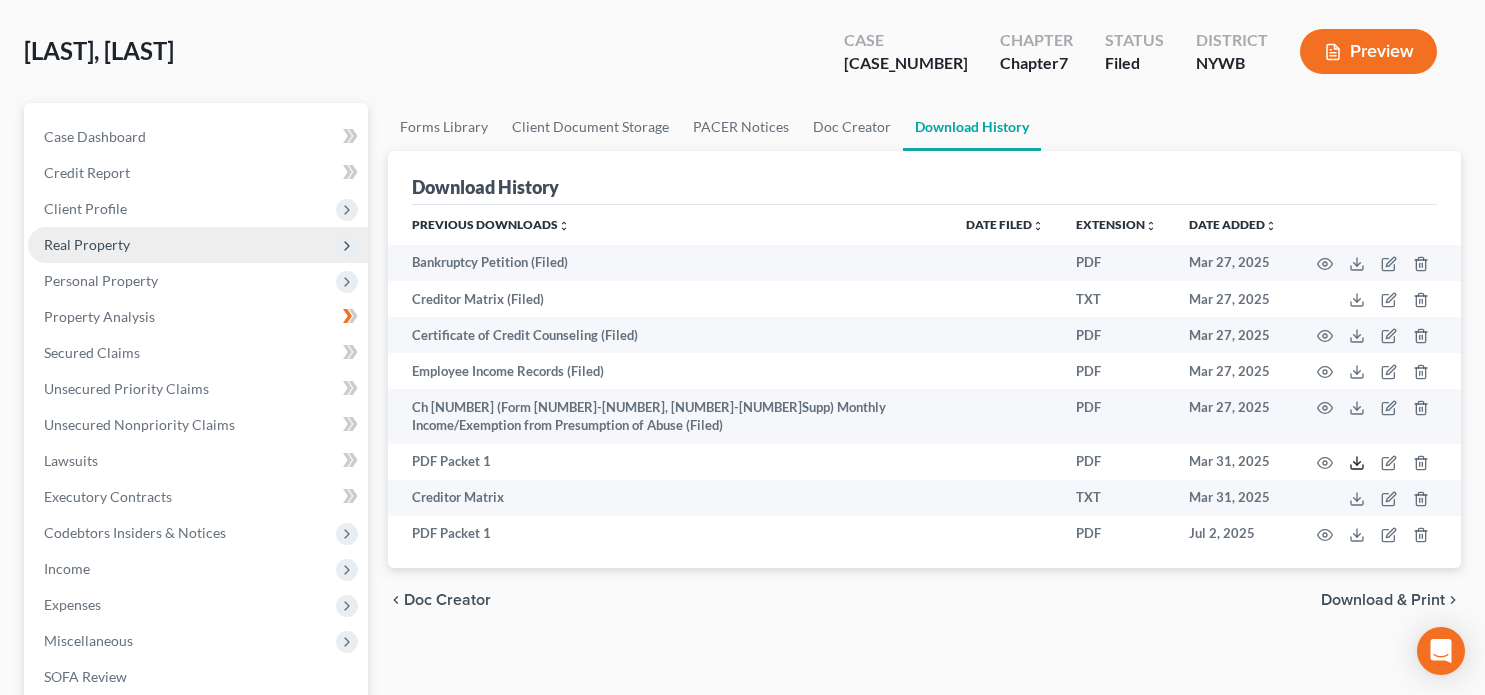scroll, scrollTop: 0, scrollLeft: 0, axis: both 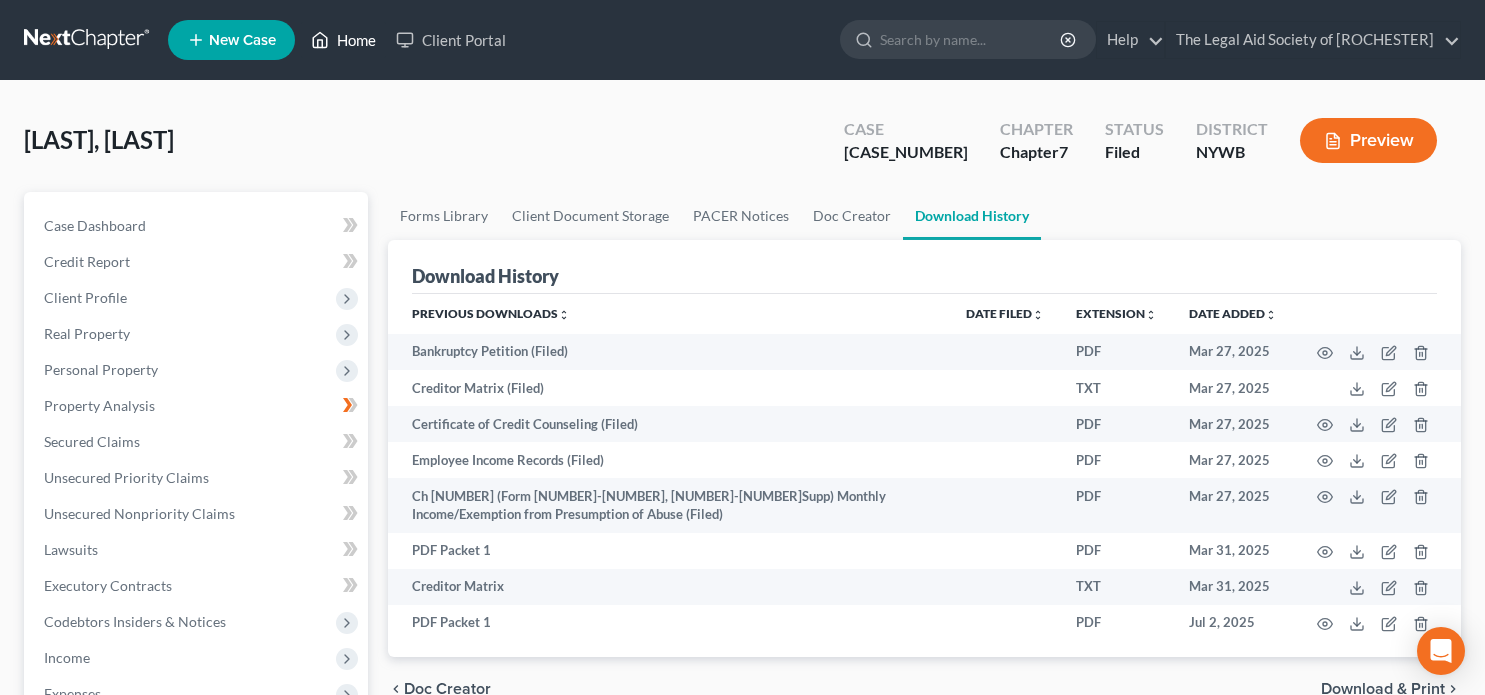 click on "Home" at bounding box center (343, 40) 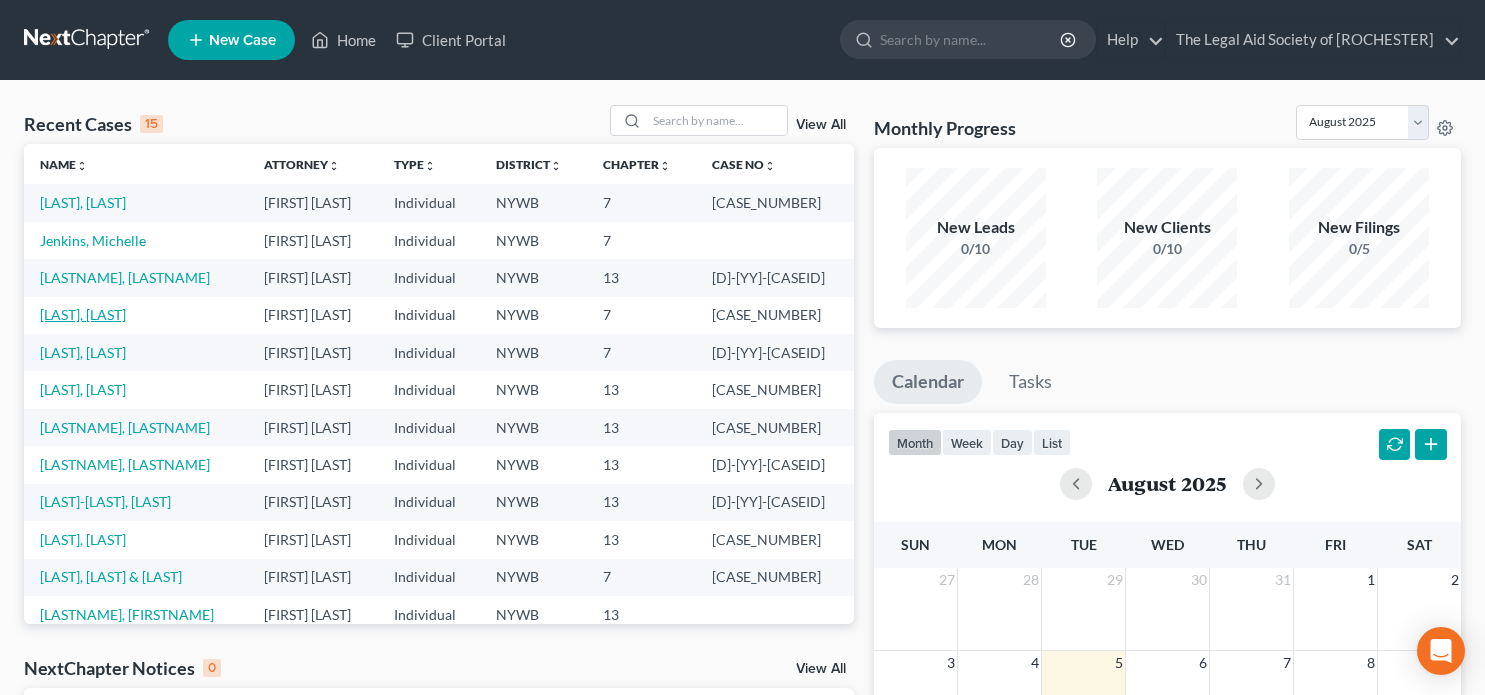 click on "Clark, Sandra" at bounding box center (83, 314) 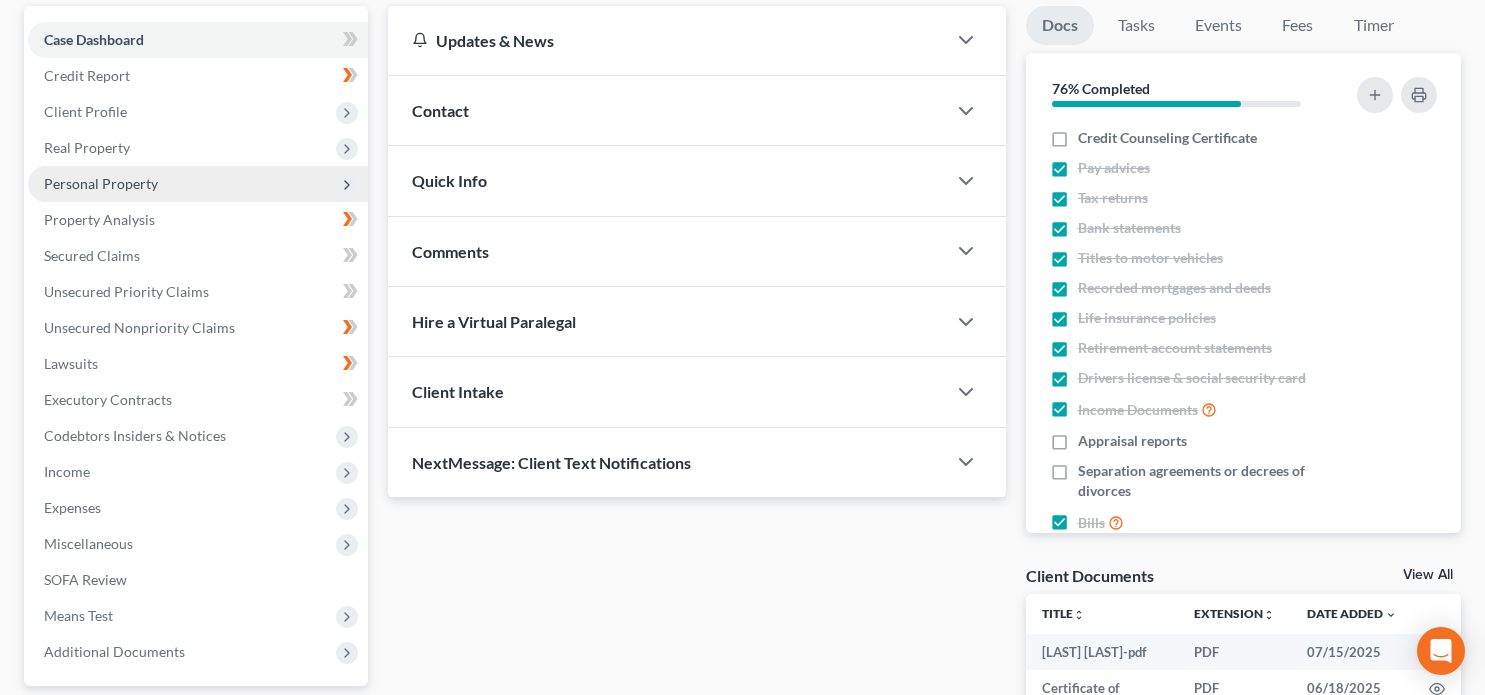 scroll, scrollTop: 368, scrollLeft: 0, axis: vertical 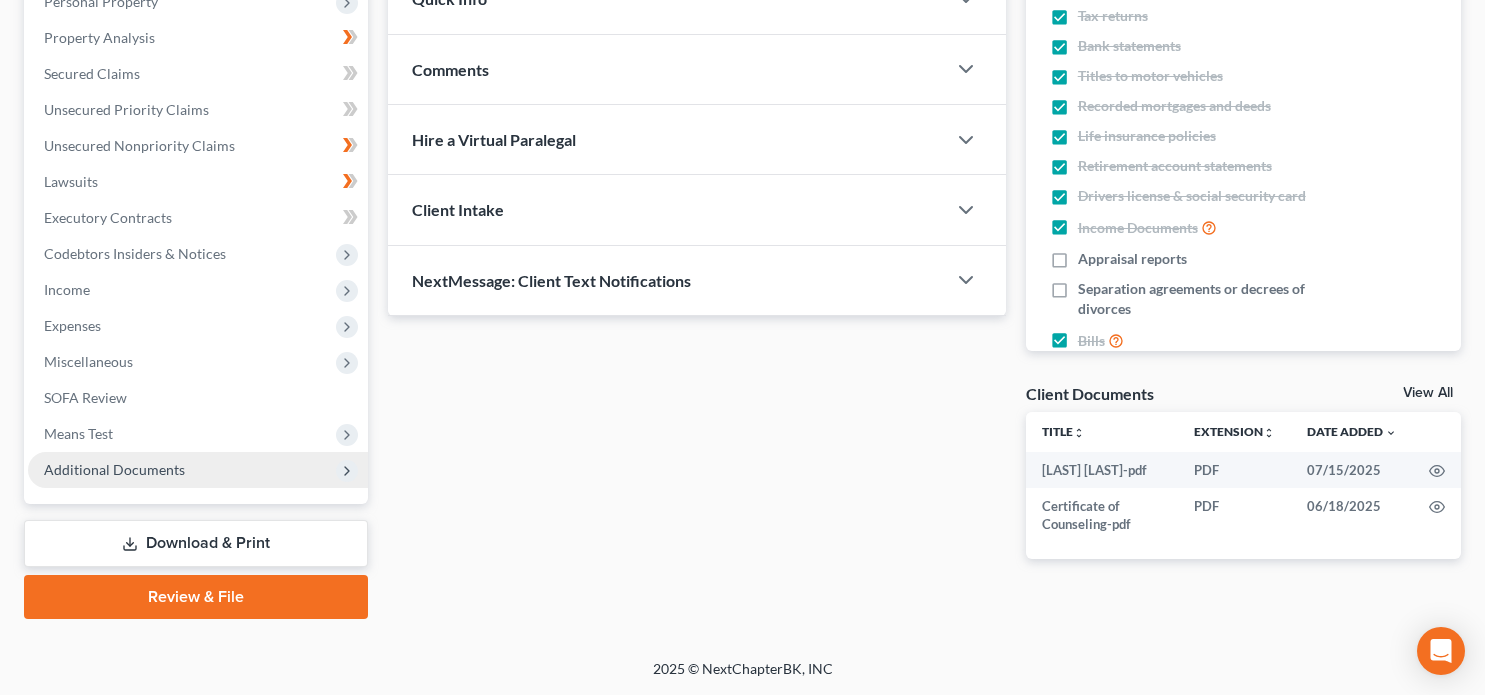 click on "Additional Documents" at bounding box center [198, 470] 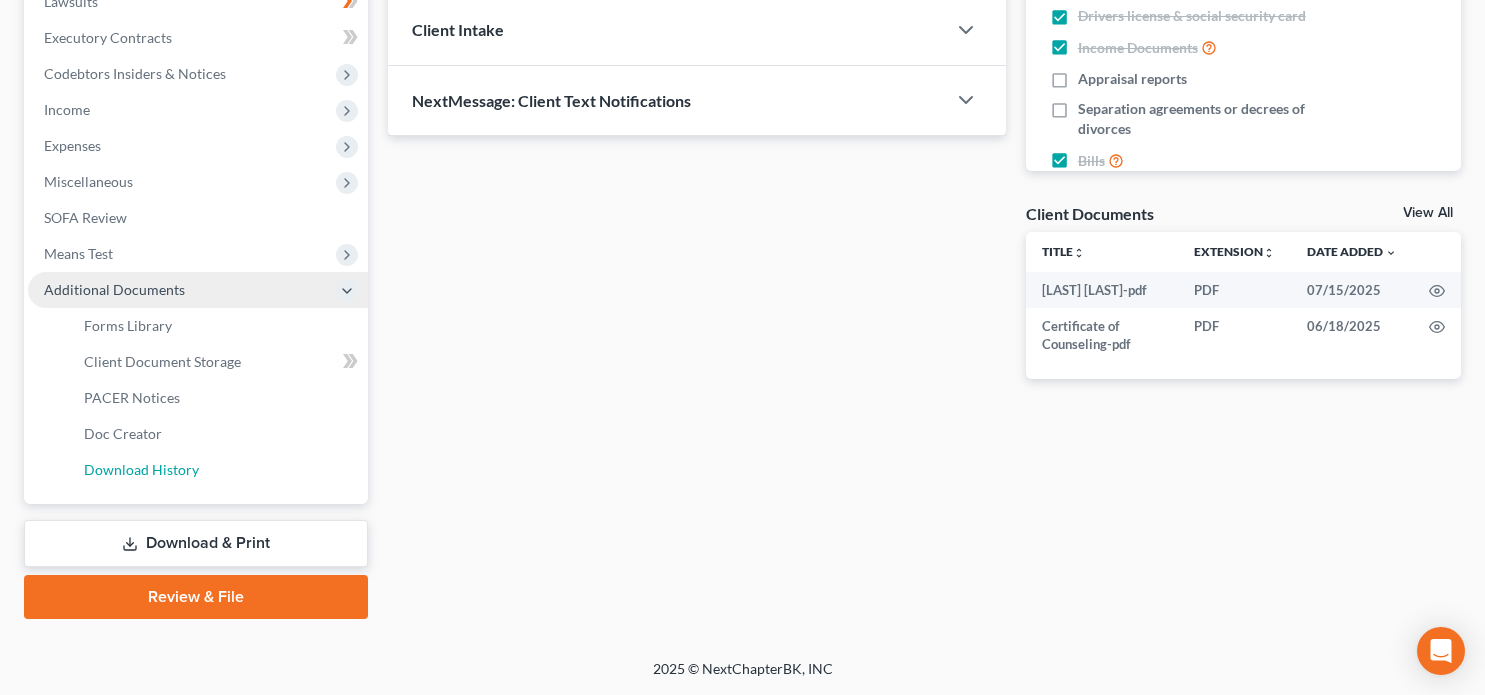 click on "Download History" at bounding box center (218, 470) 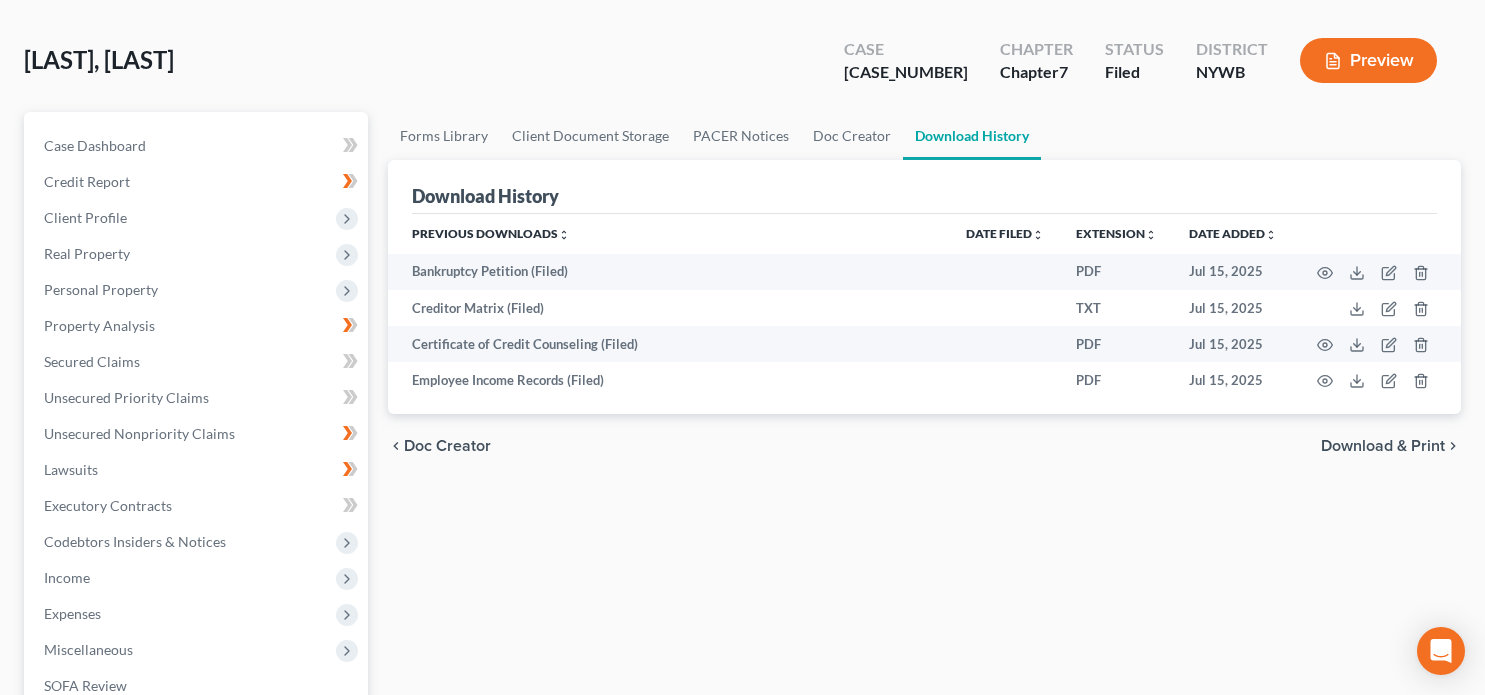 scroll, scrollTop: 400, scrollLeft: 0, axis: vertical 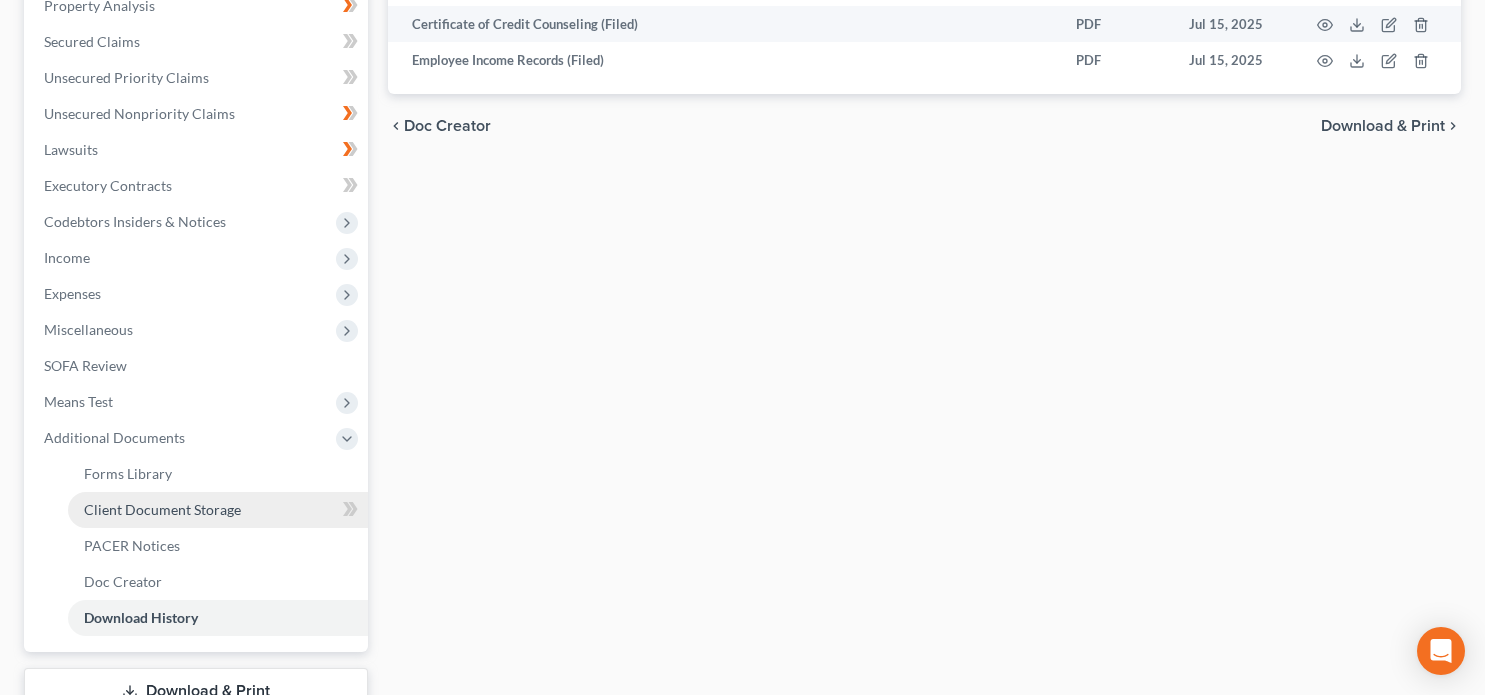 click on "Client Document Storage" at bounding box center (162, 509) 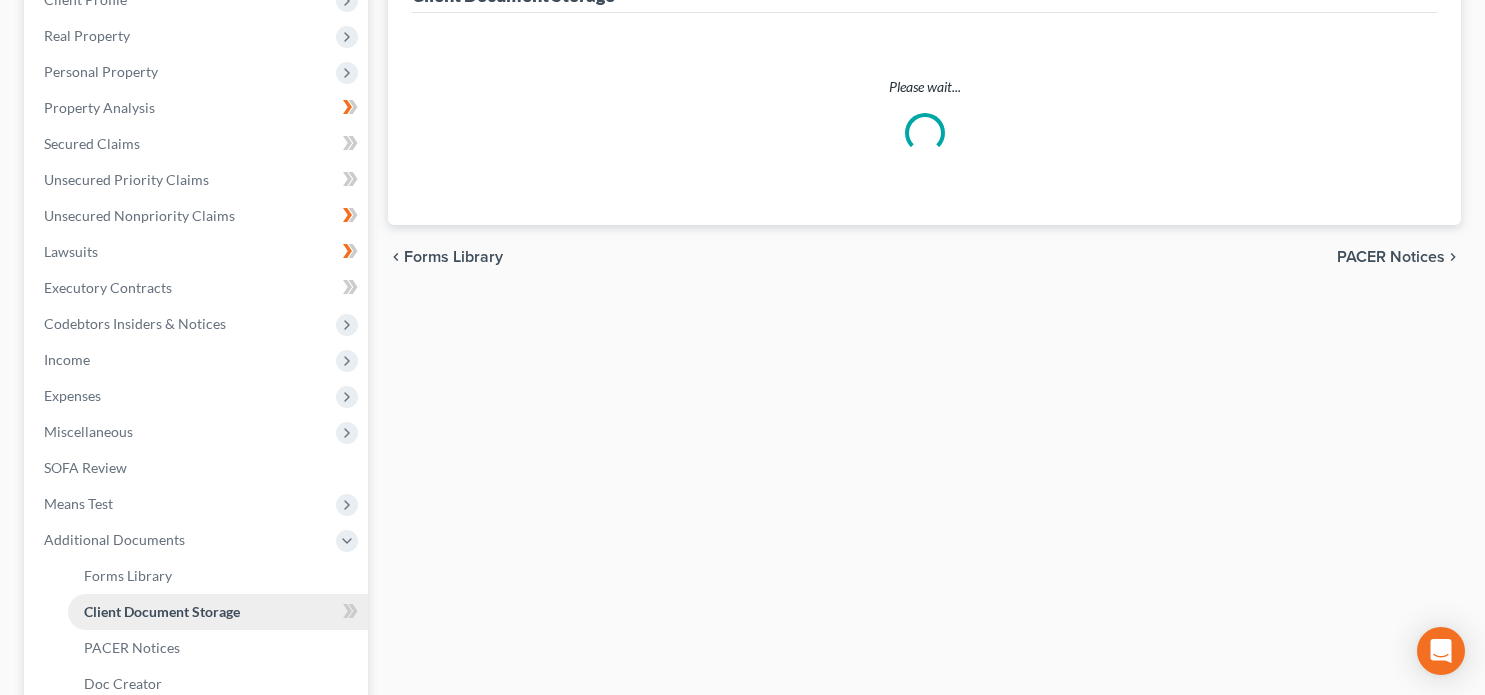 select on "0" 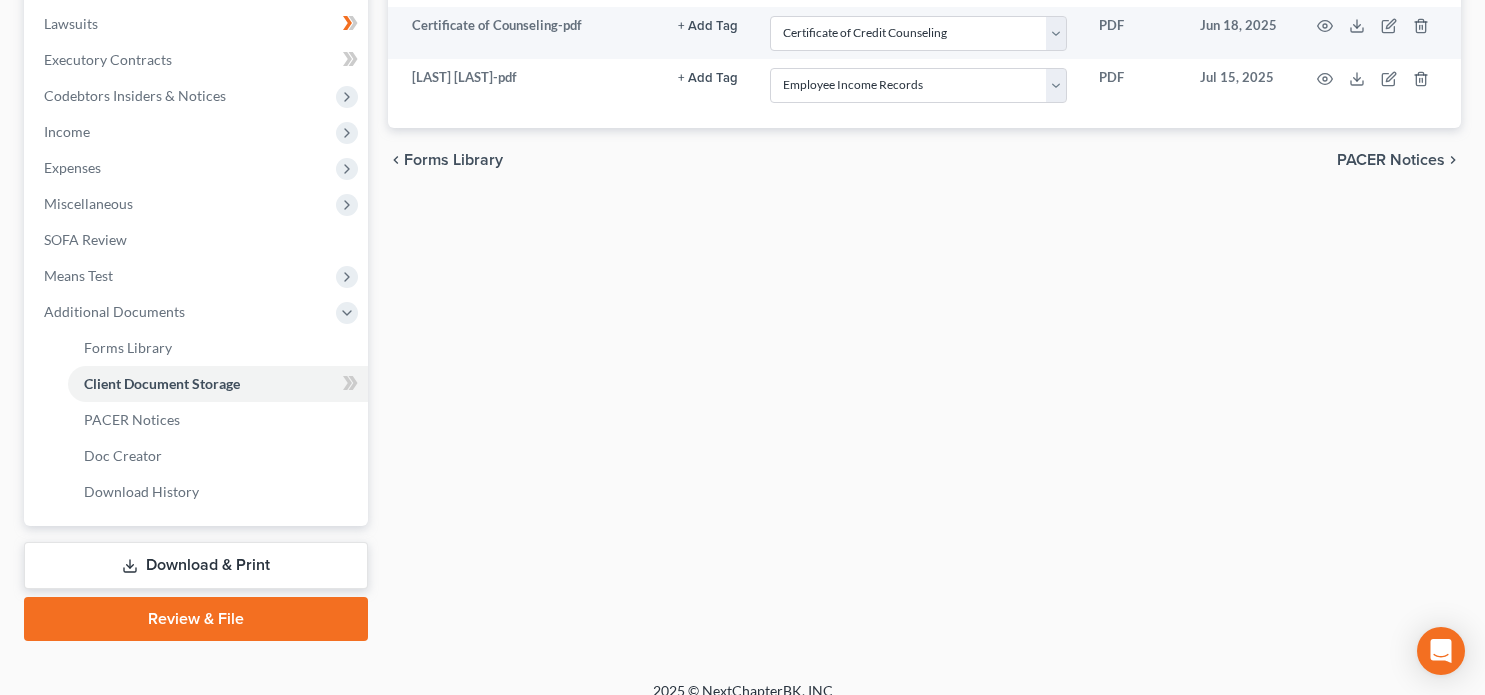 scroll, scrollTop: 548, scrollLeft: 0, axis: vertical 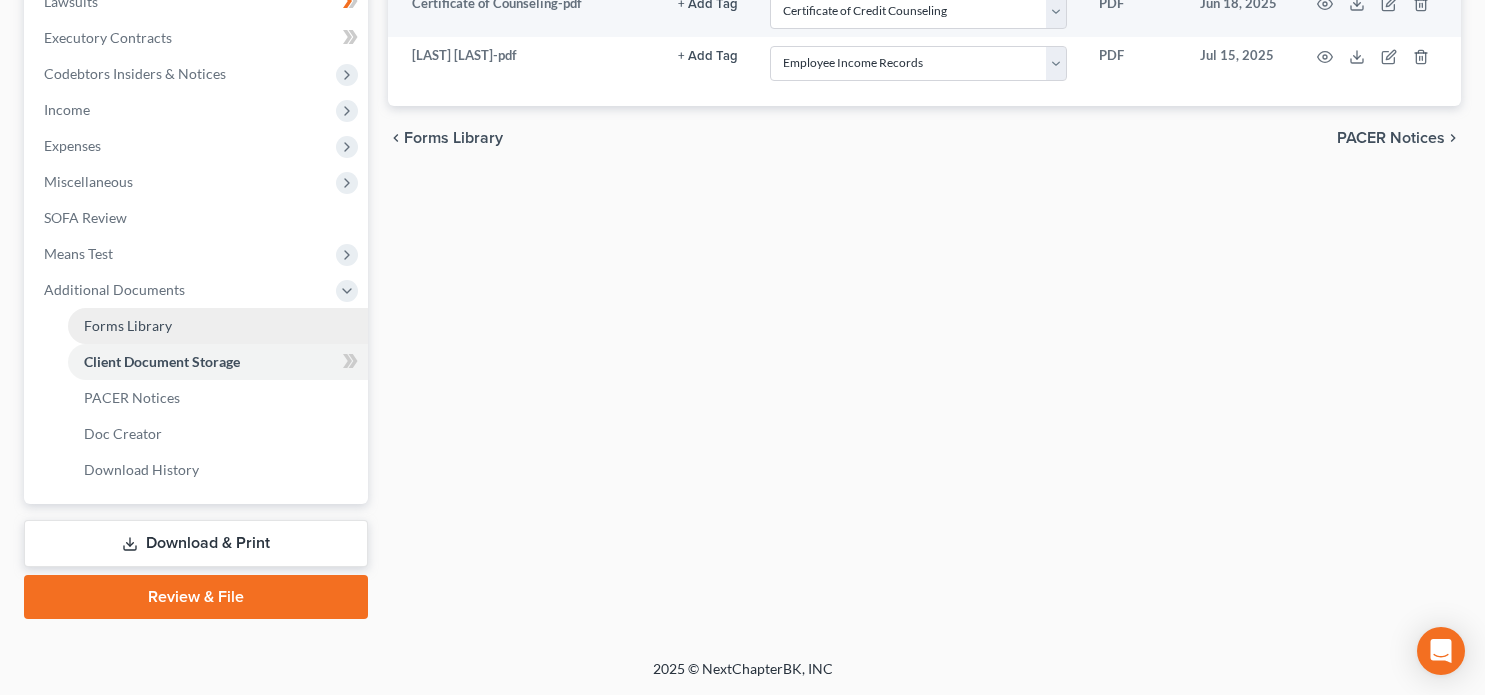 click on "Forms Library" at bounding box center [128, 325] 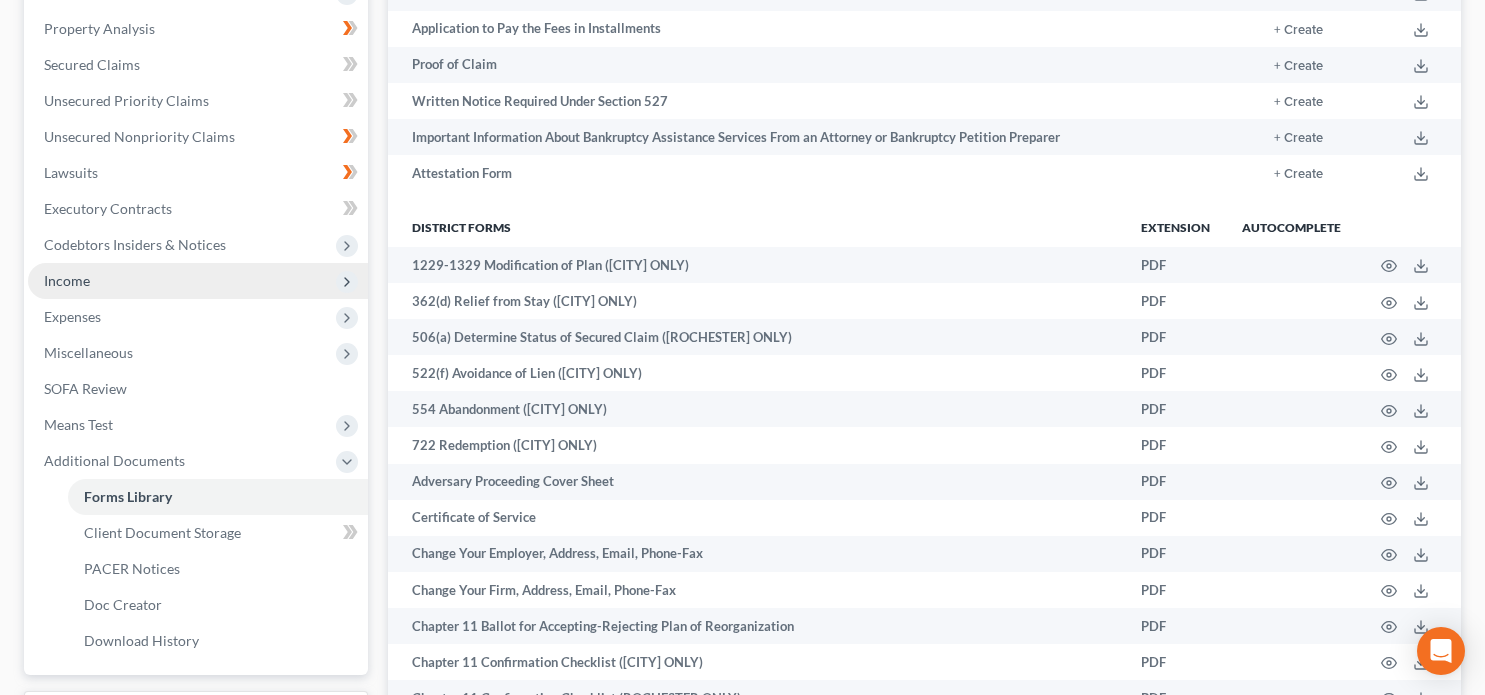 scroll, scrollTop: 400, scrollLeft: 0, axis: vertical 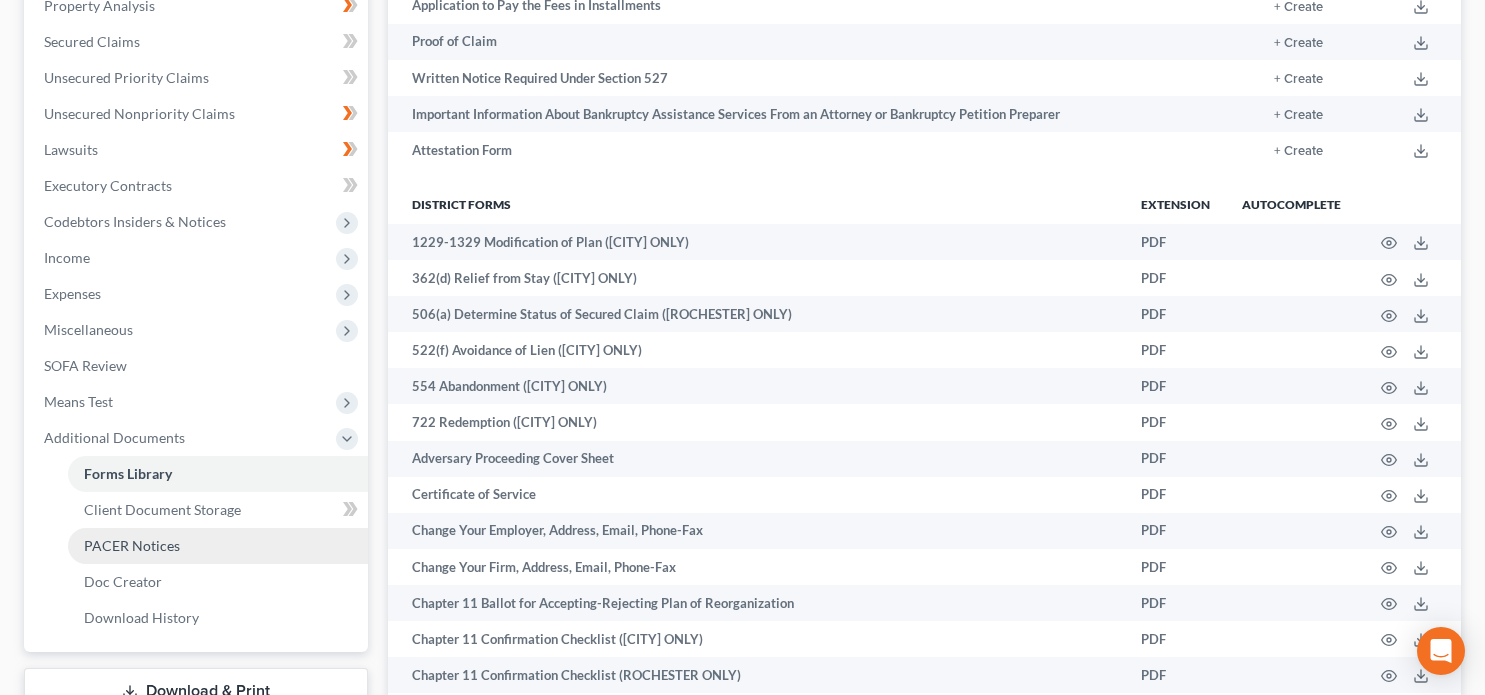 click on "PACER Notices" at bounding box center (132, 545) 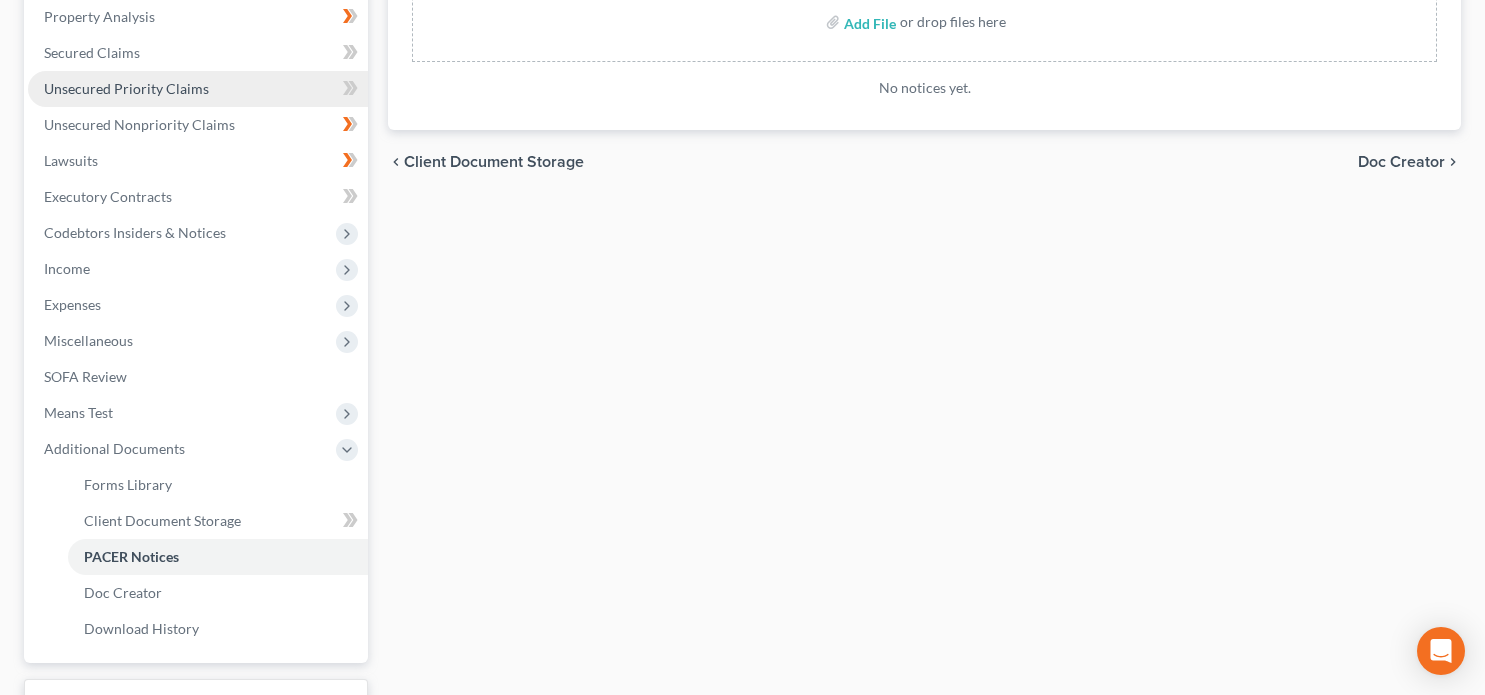 scroll, scrollTop: 400, scrollLeft: 0, axis: vertical 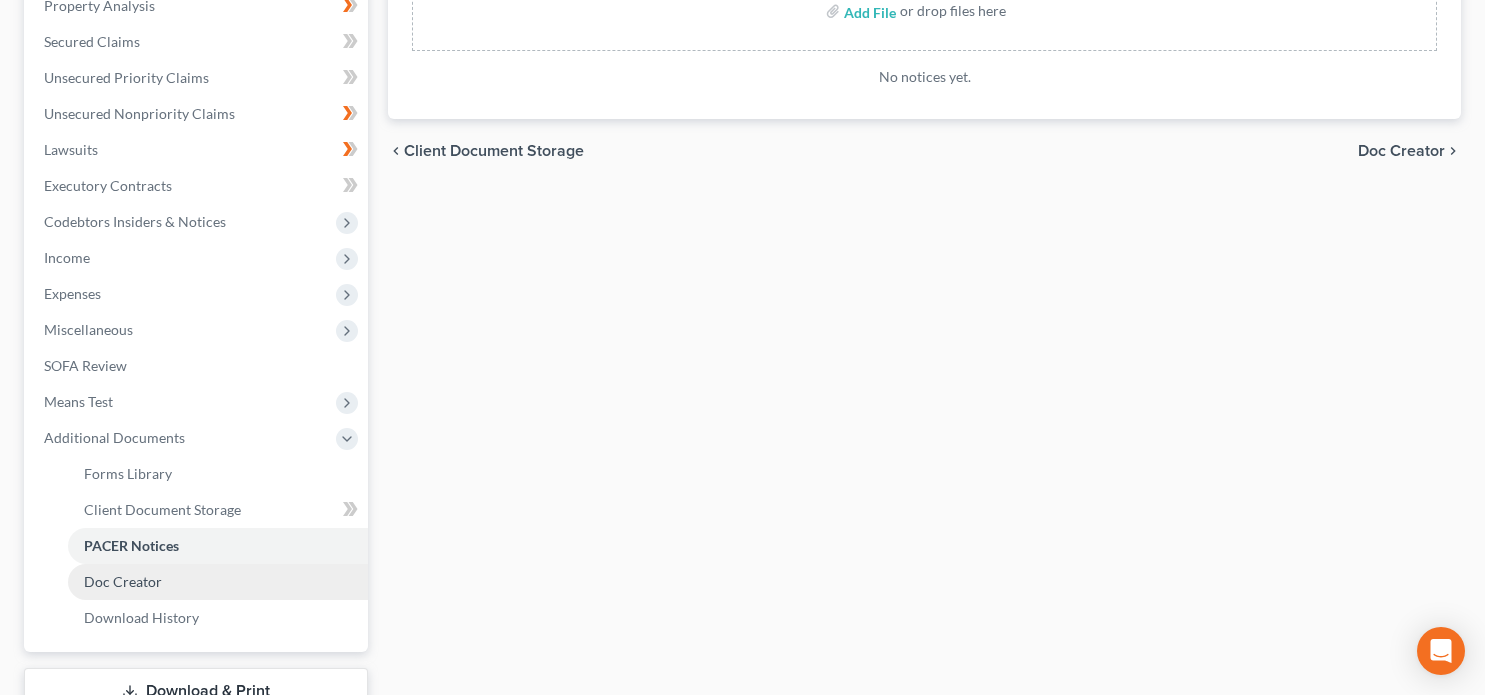 click on "Doc Creator" at bounding box center [123, 581] 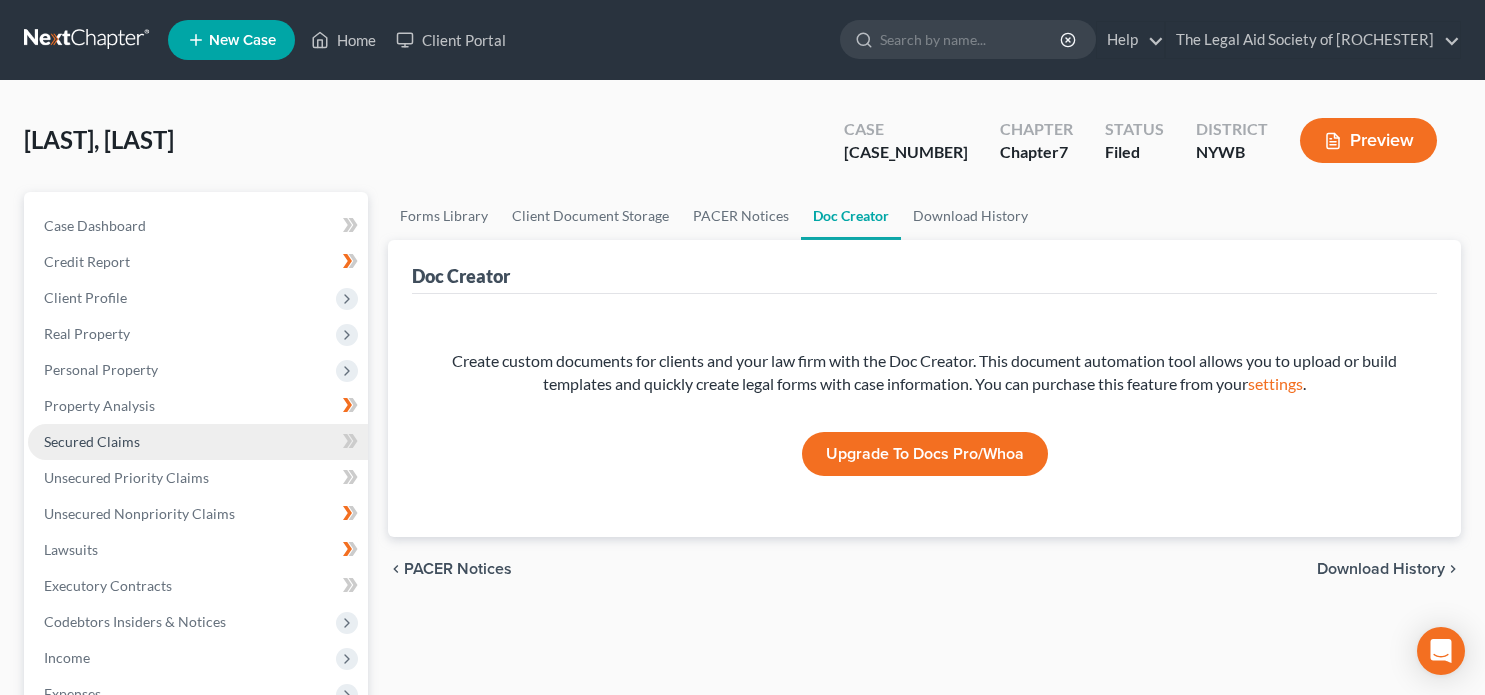 scroll, scrollTop: 500, scrollLeft: 0, axis: vertical 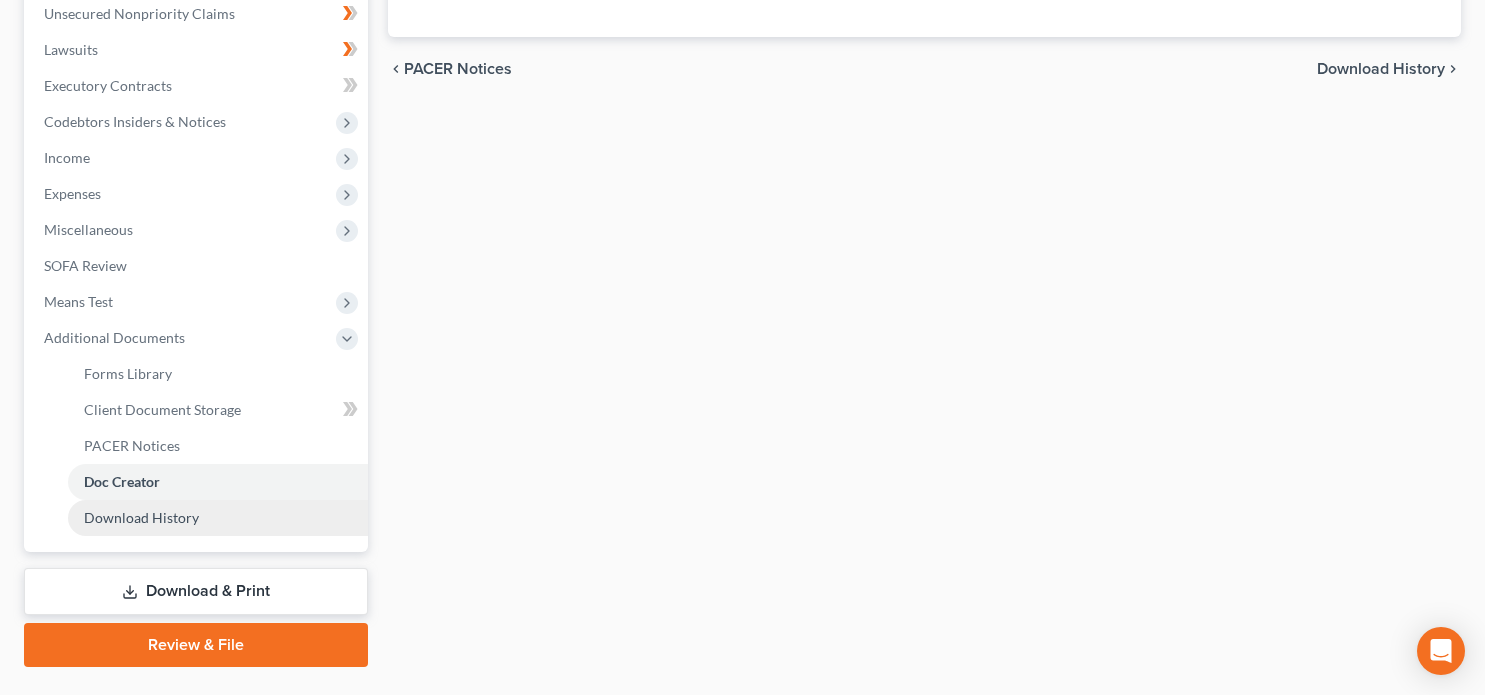 click on "Download History" at bounding box center [218, 518] 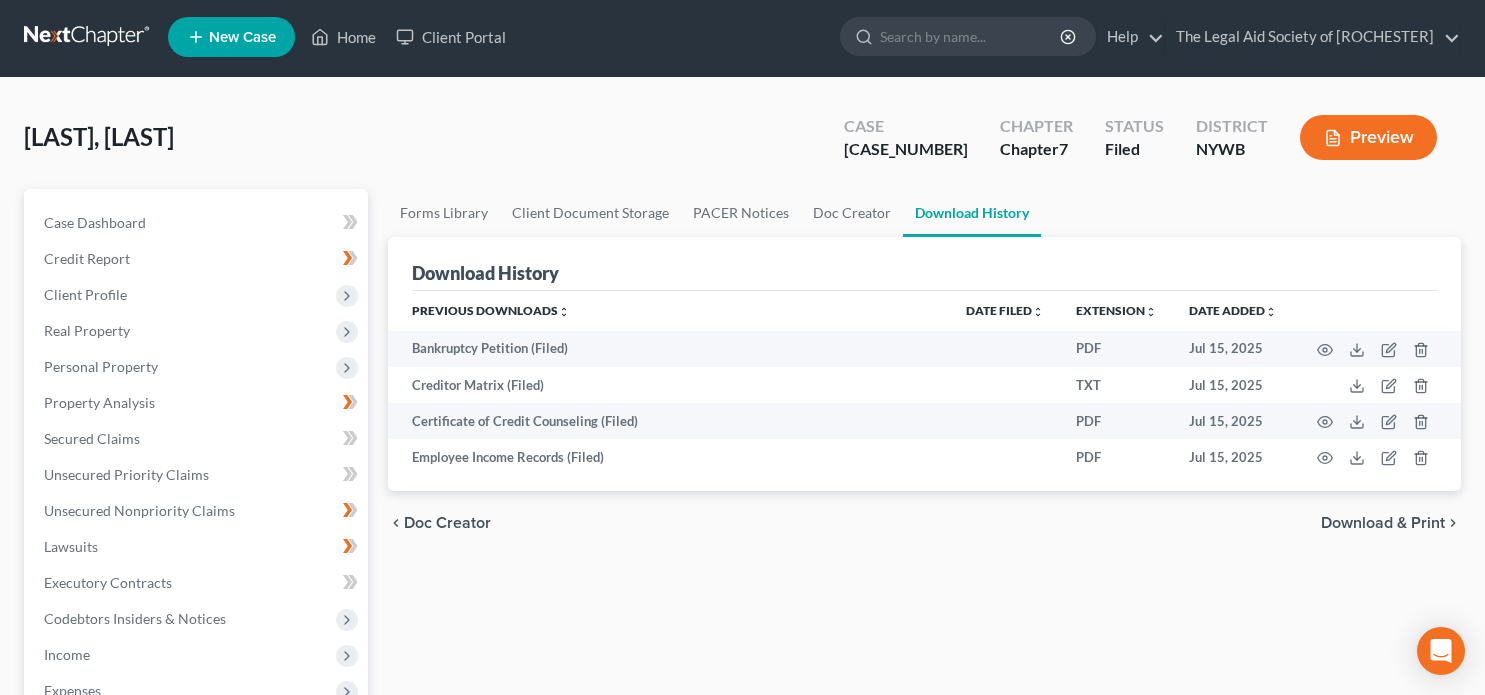 scroll, scrollTop: 0, scrollLeft: 0, axis: both 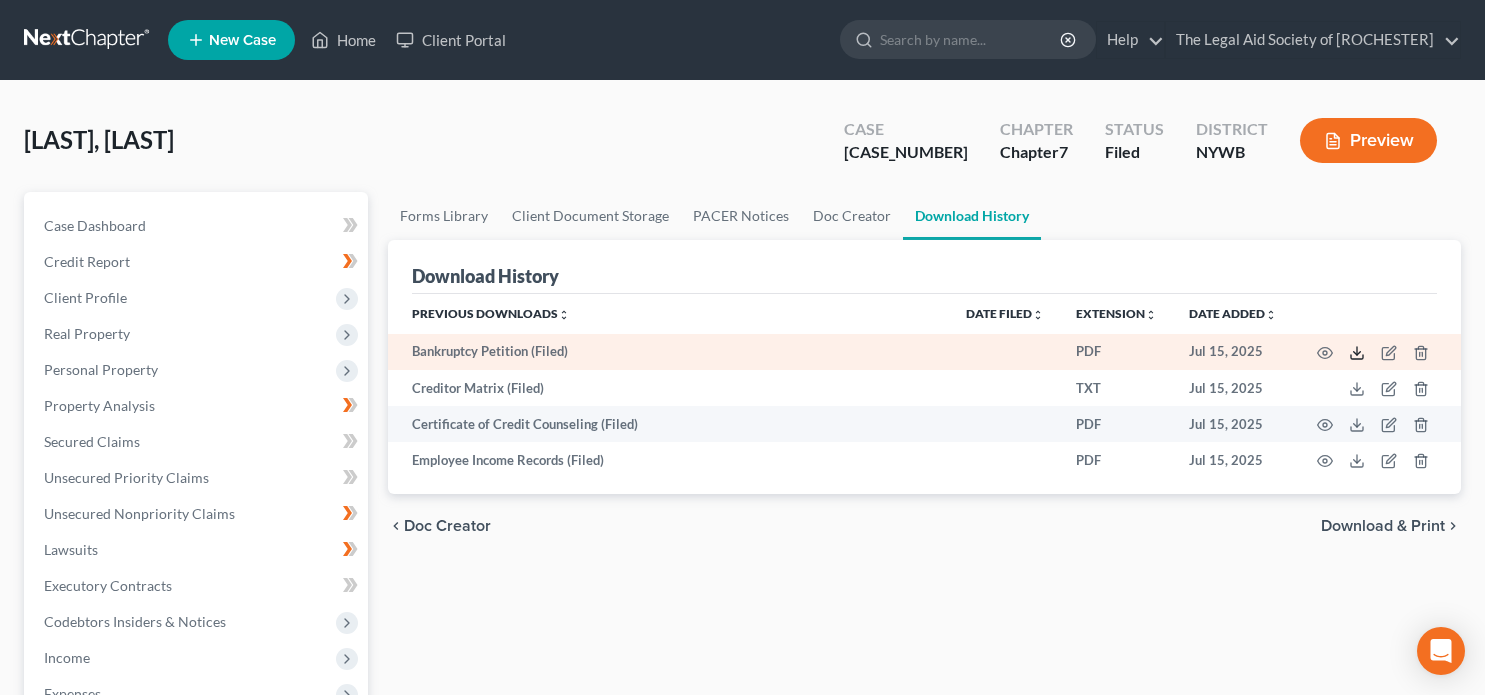 click 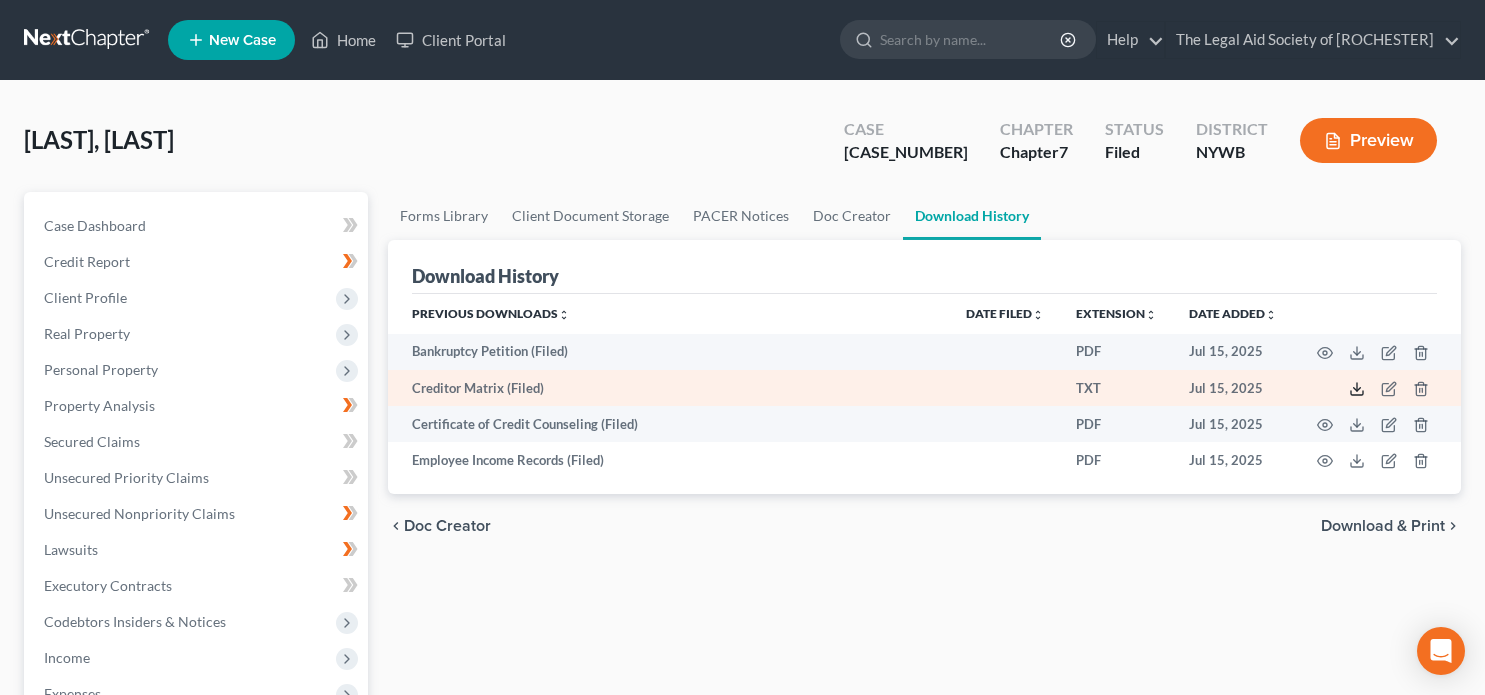 click 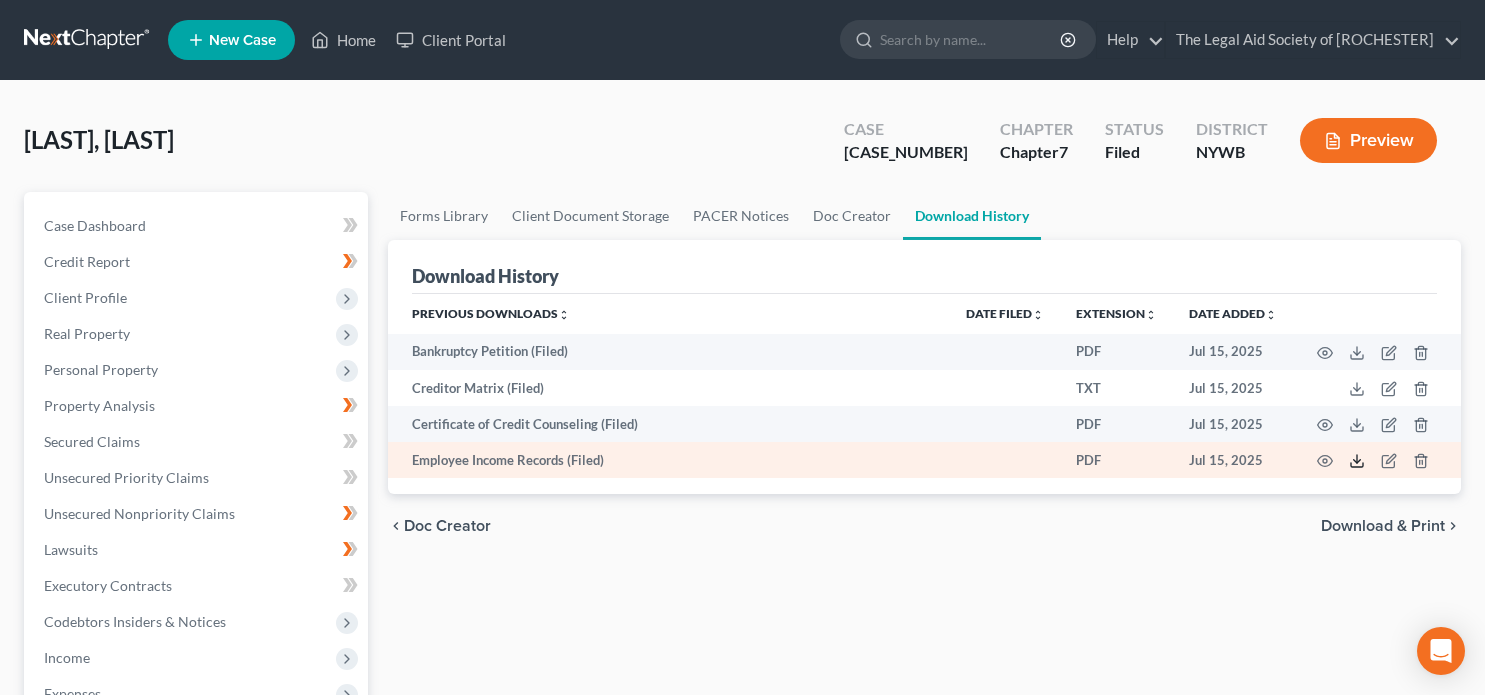 click 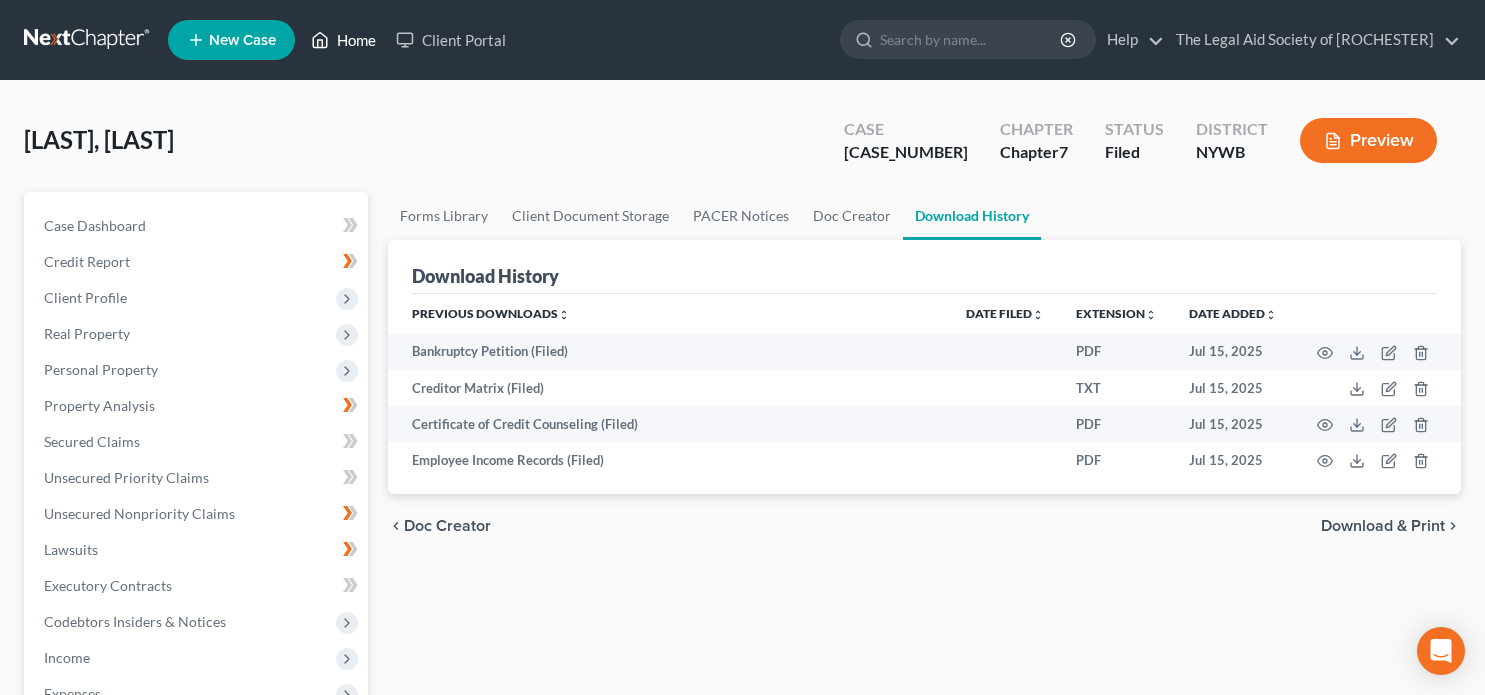 click on "Home" at bounding box center (343, 40) 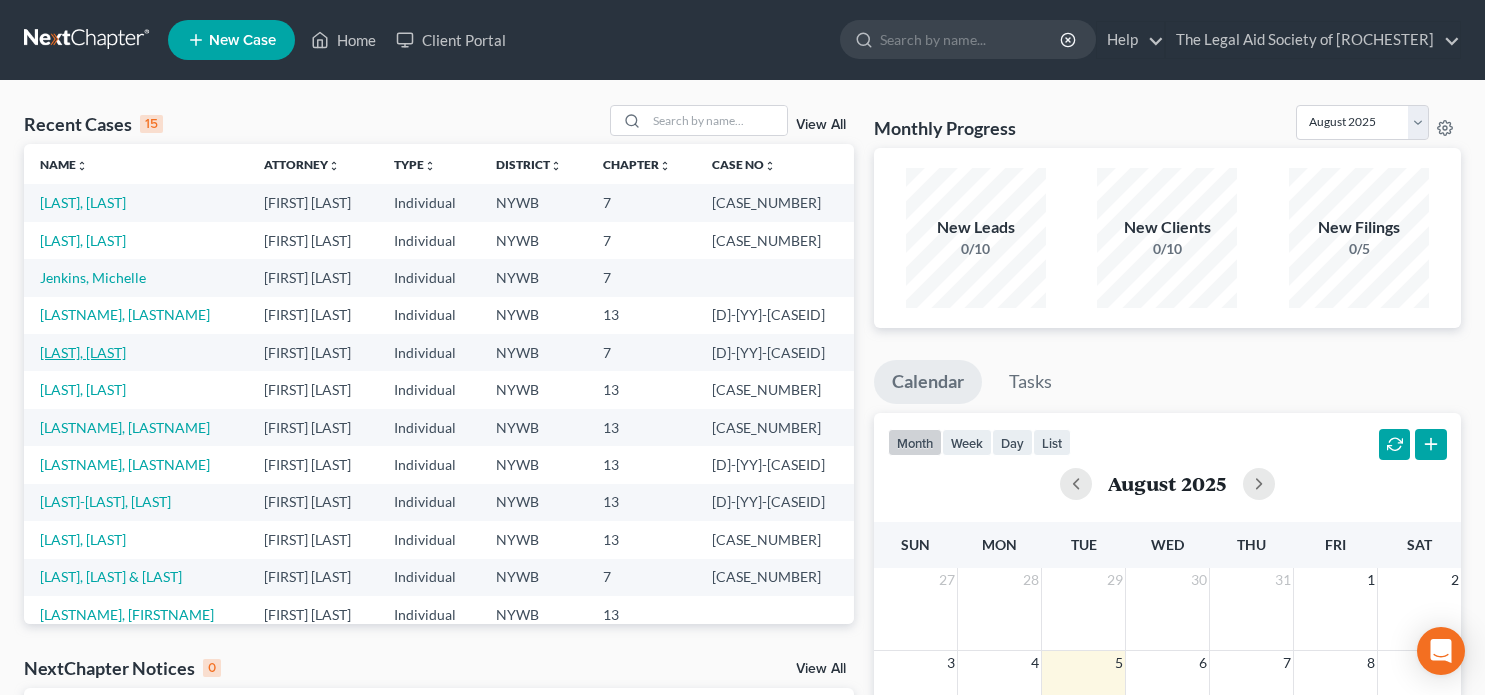 click on "Skinner, Roscoe" at bounding box center (83, 352) 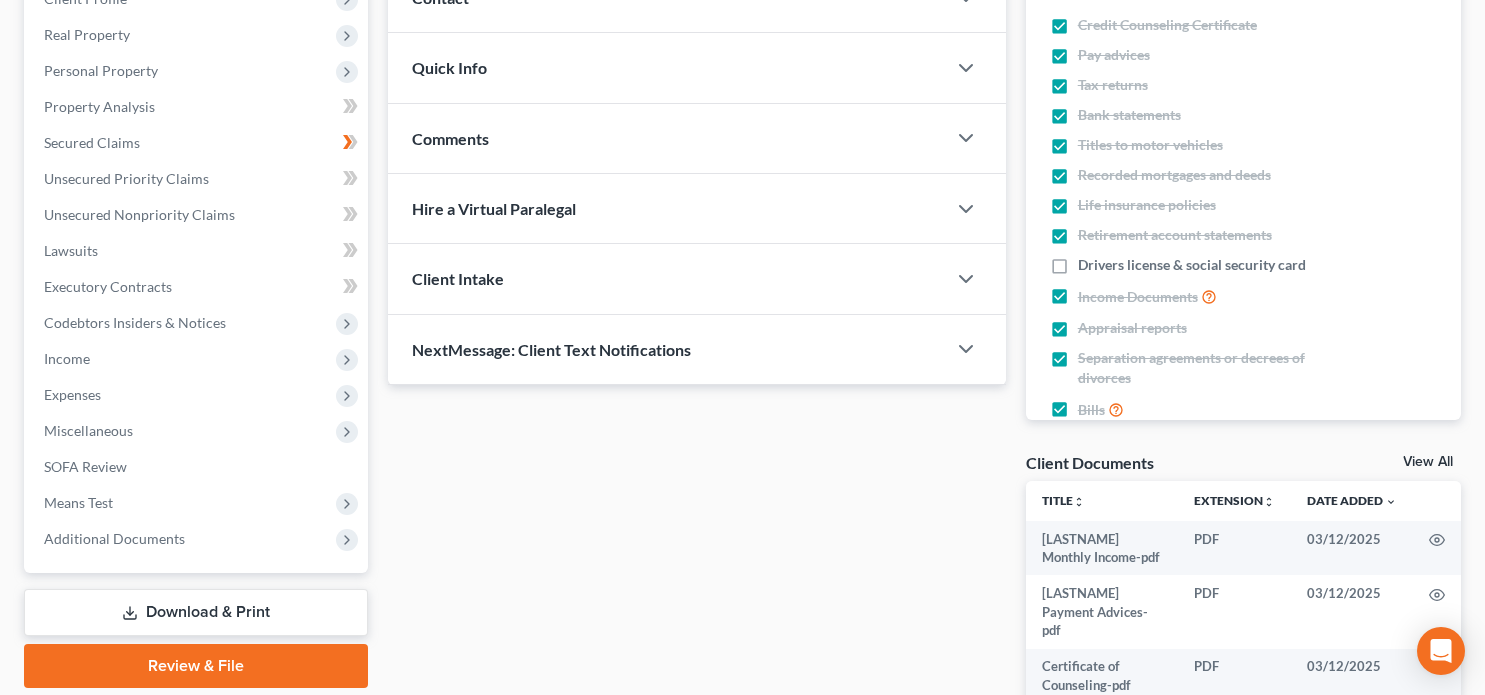scroll, scrollTop: 300, scrollLeft: 0, axis: vertical 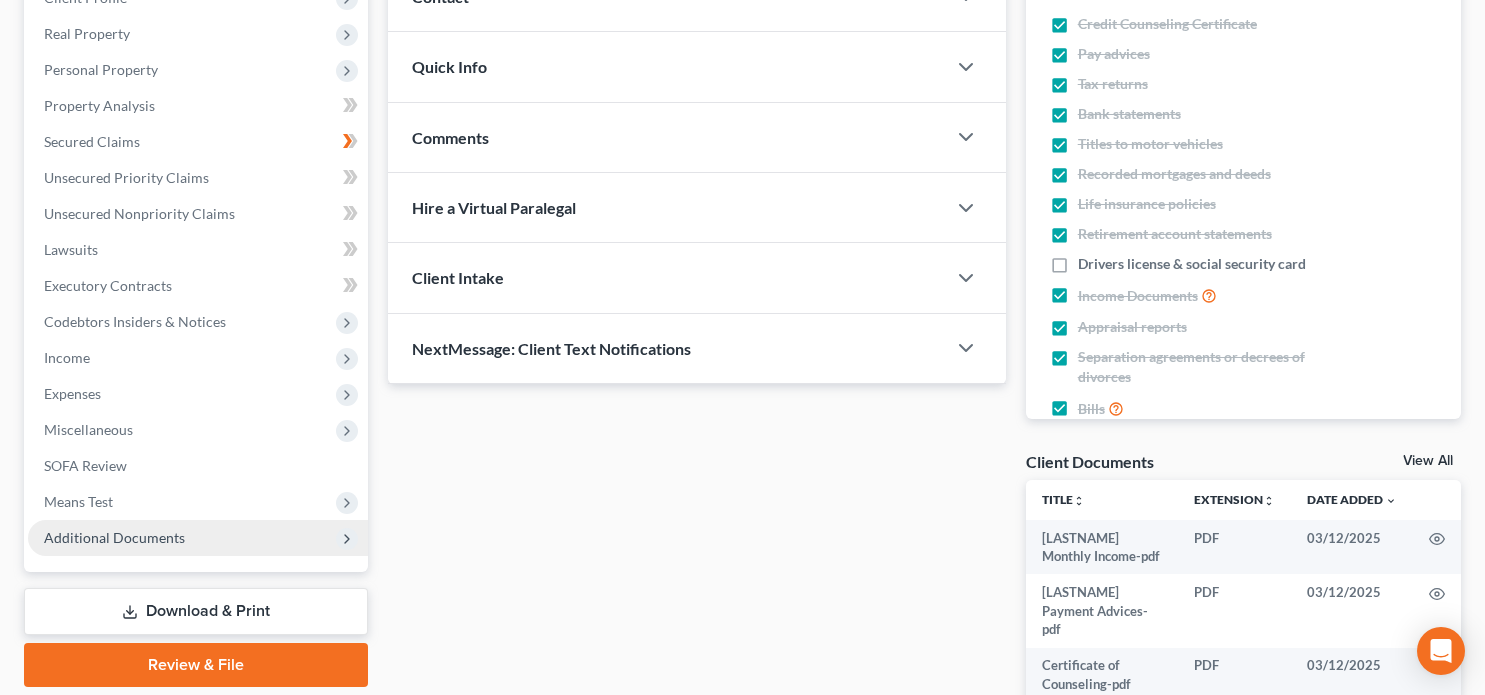 click on "Additional Documents" at bounding box center (114, 537) 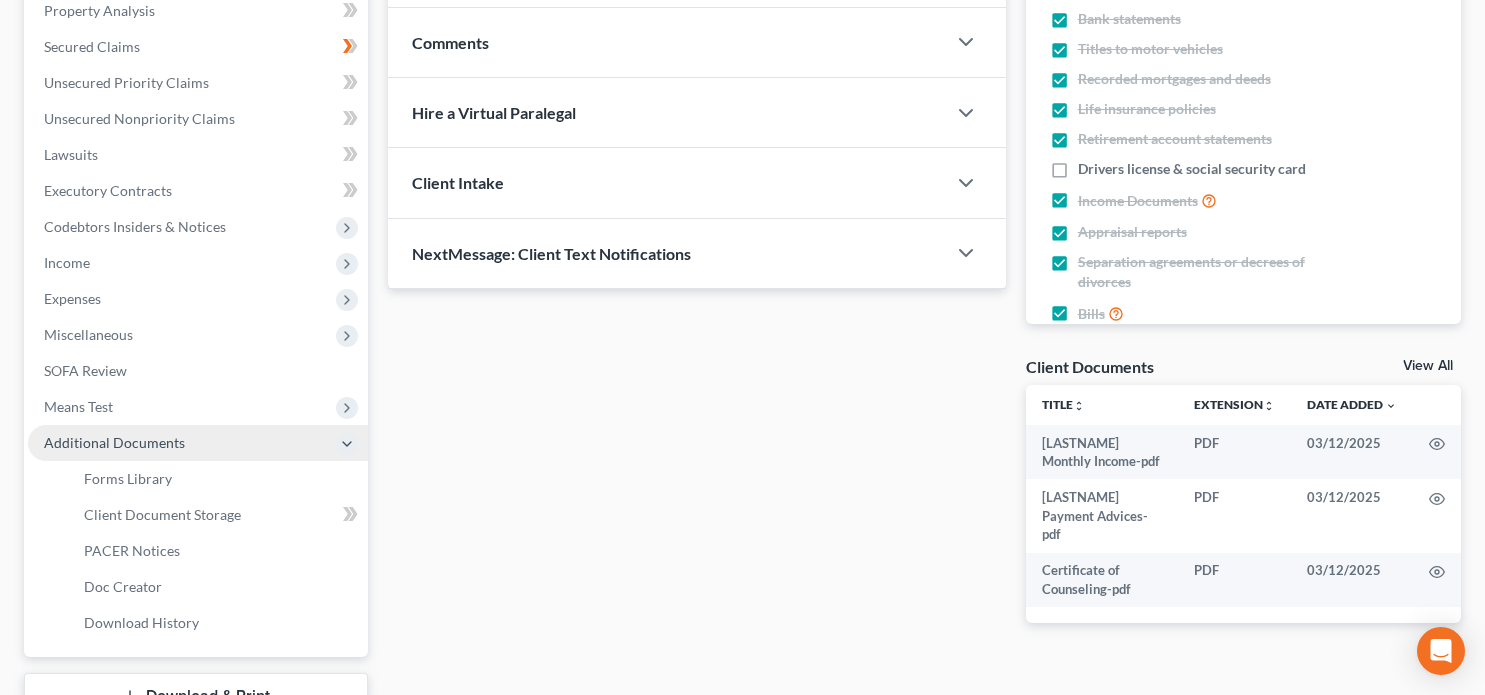 scroll, scrollTop: 500, scrollLeft: 0, axis: vertical 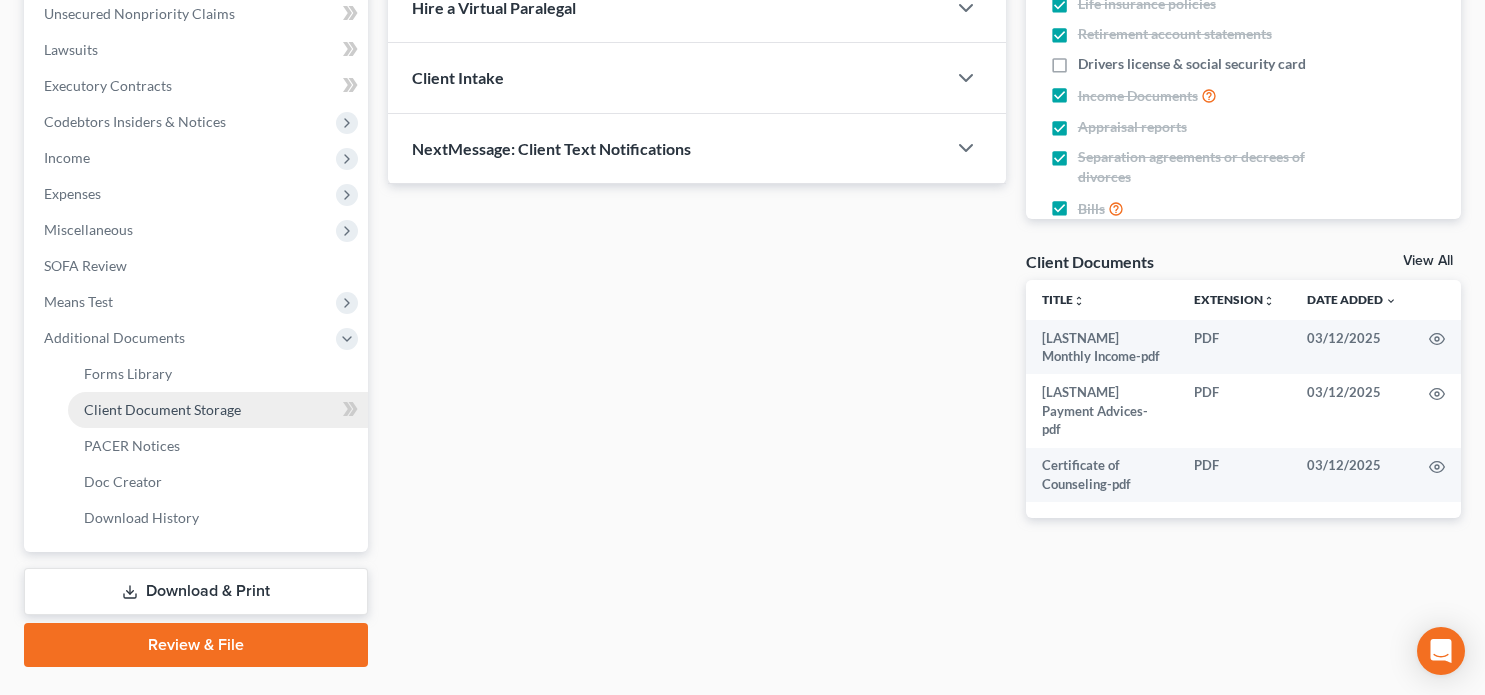 click on "Client Document Storage" at bounding box center [162, 409] 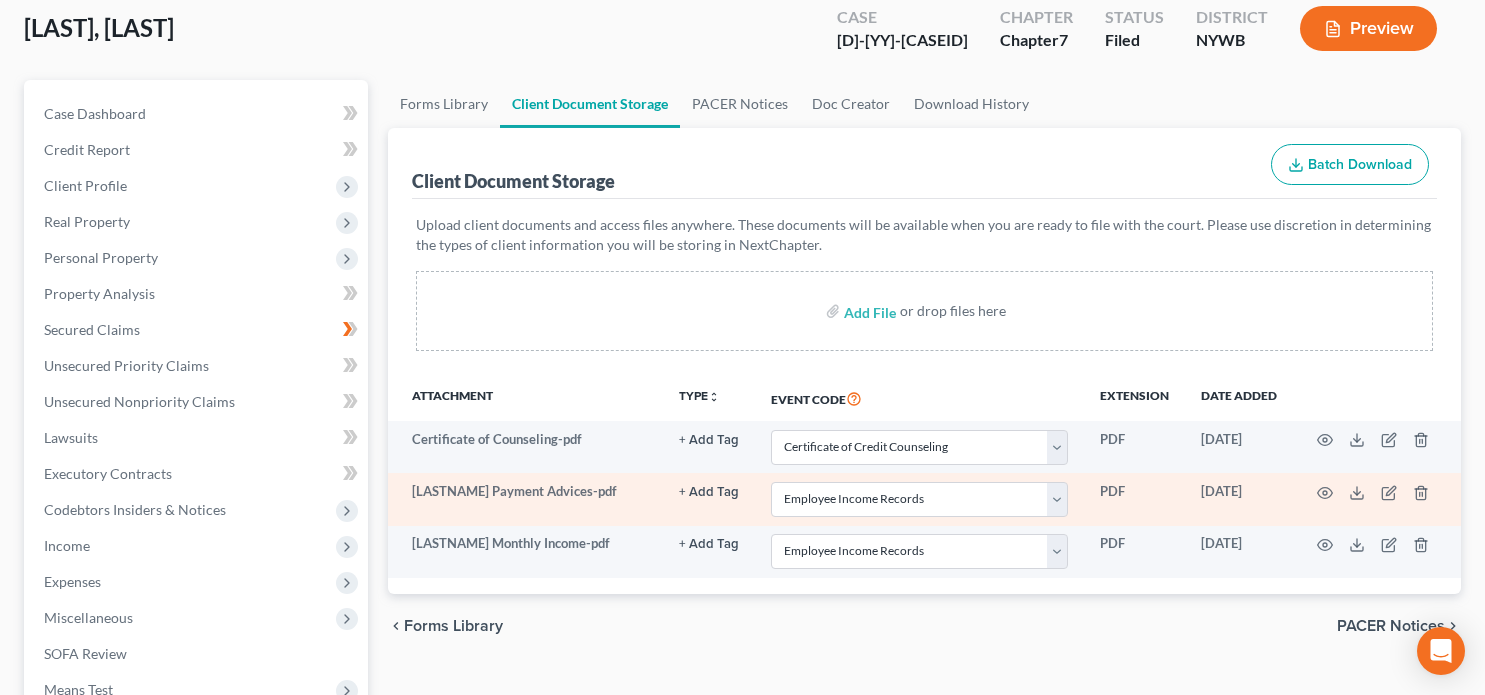 scroll, scrollTop: 300, scrollLeft: 0, axis: vertical 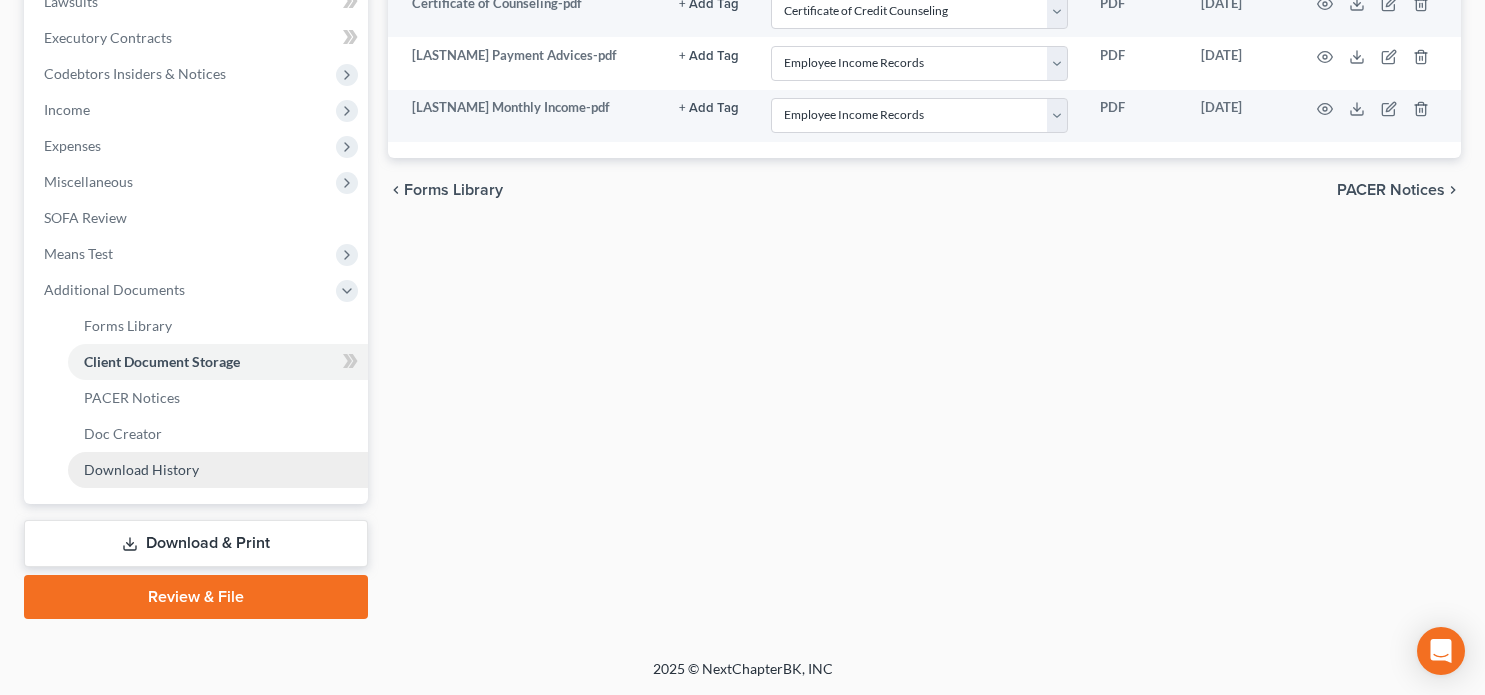 click on "Download History" at bounding box center (141, 469) 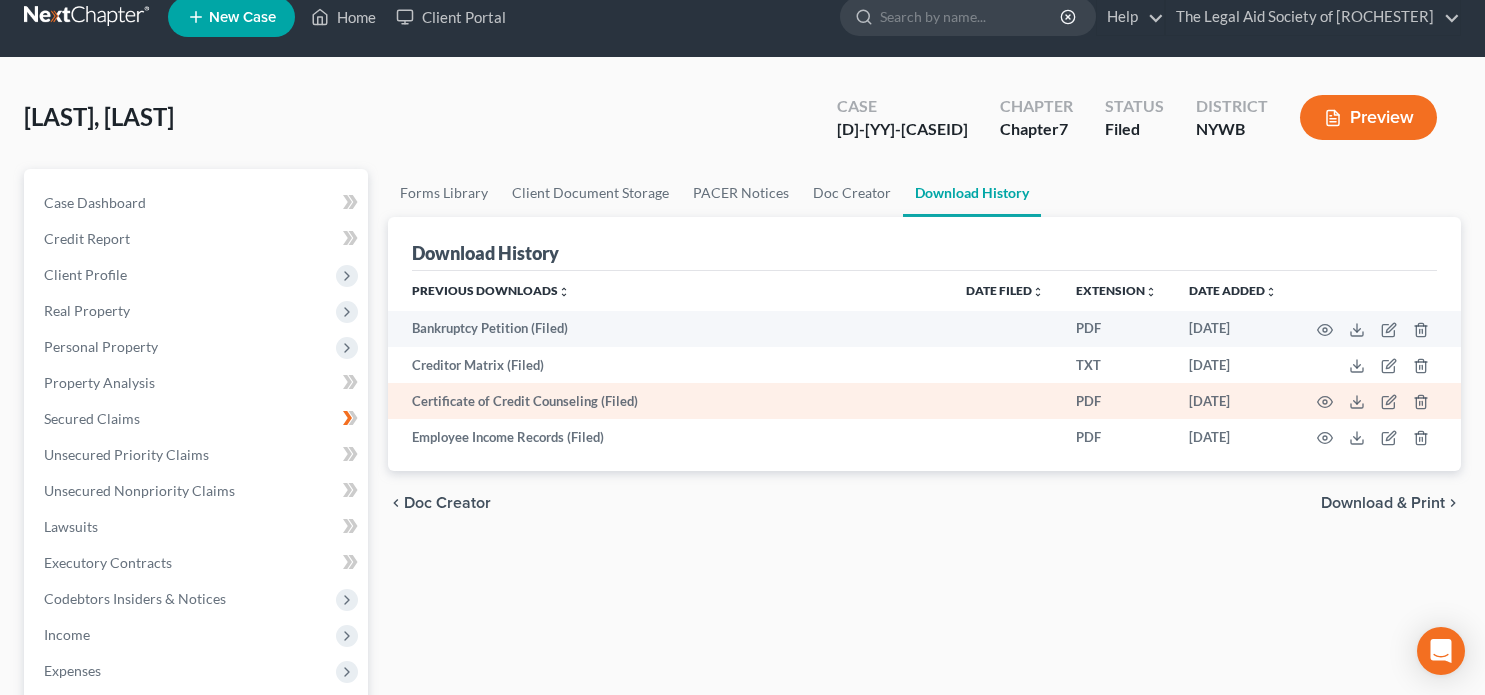 scroll, scrollTop: 0, scrollLeft: 0, axis: both 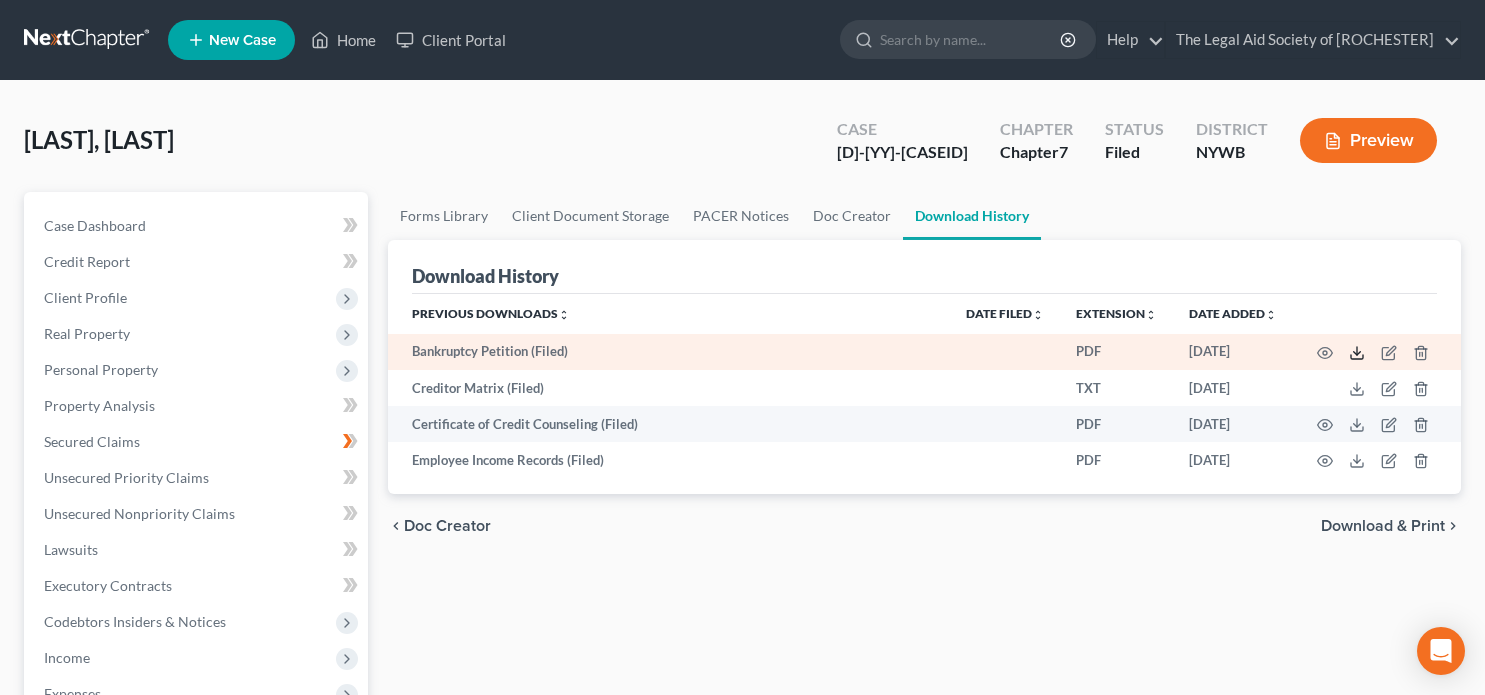 click 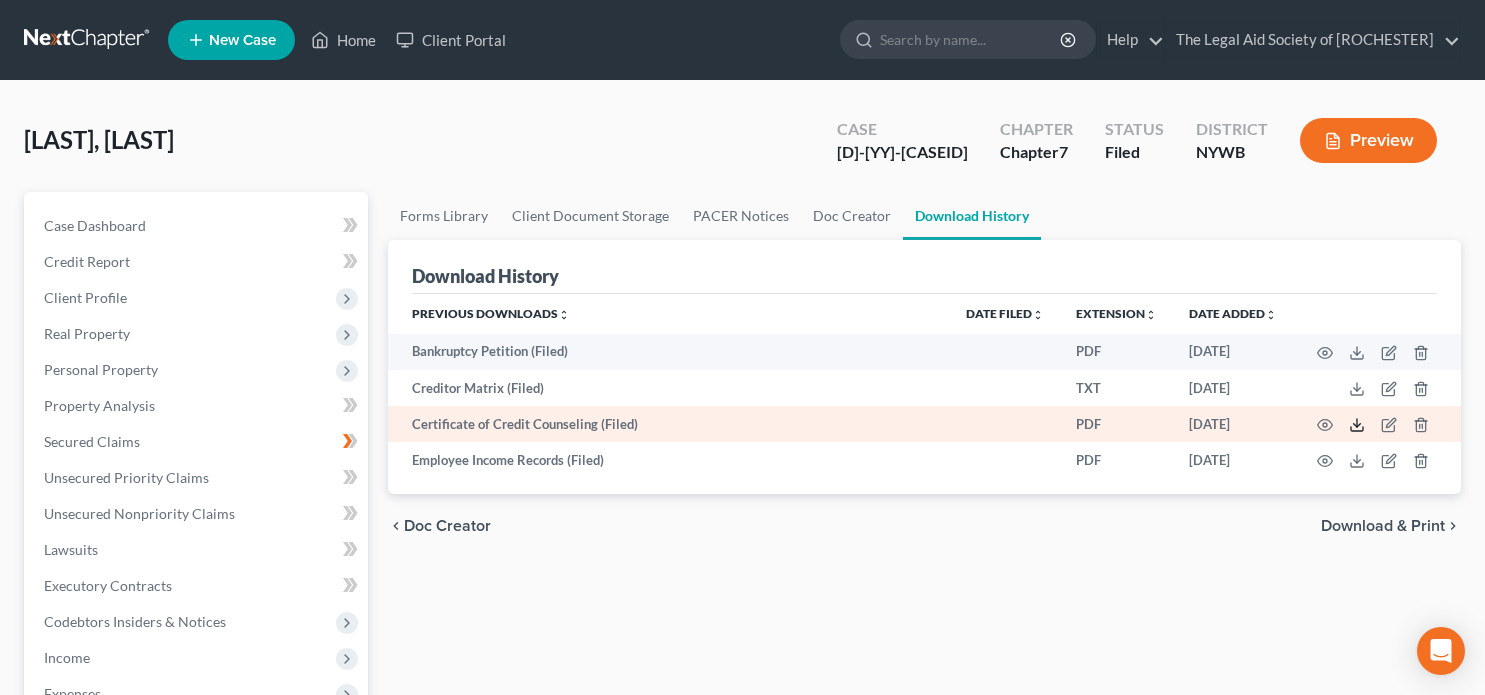 click 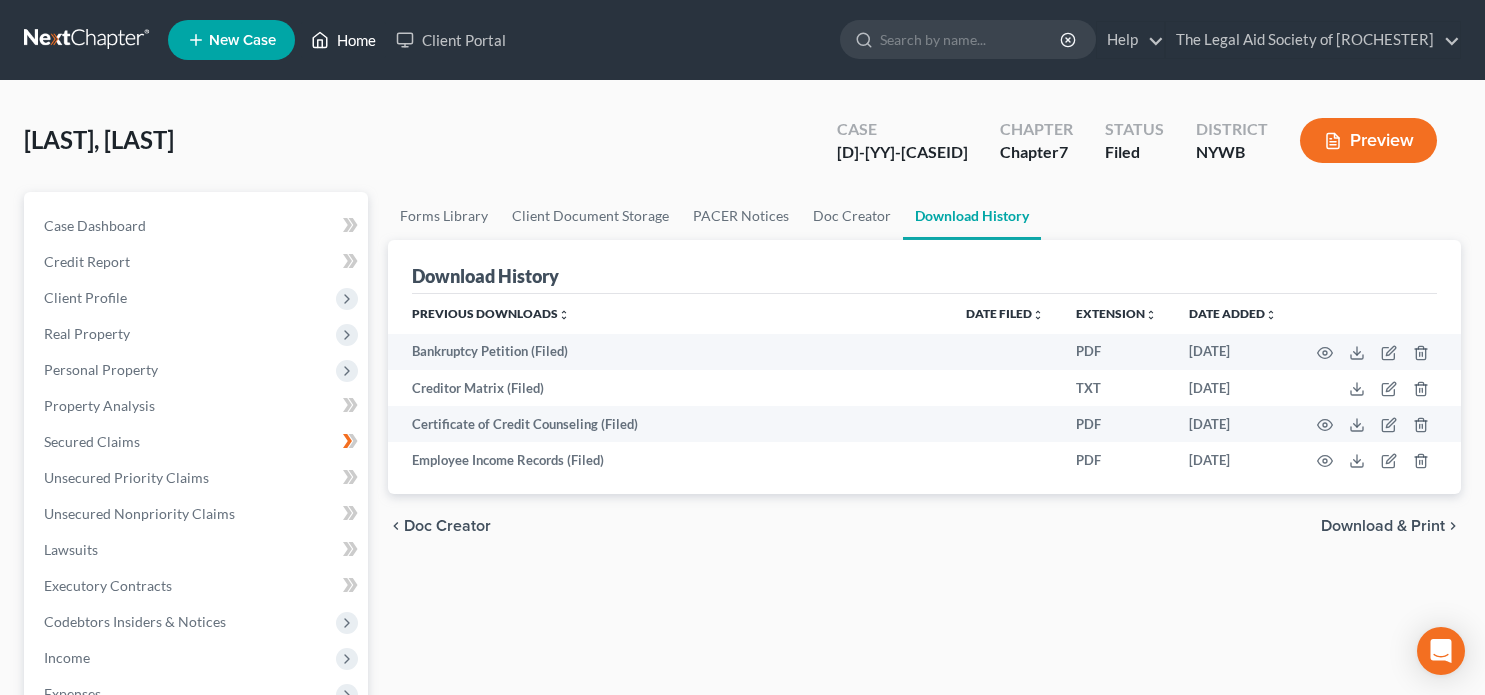 click on "Home" at bounding box center (343, 40) 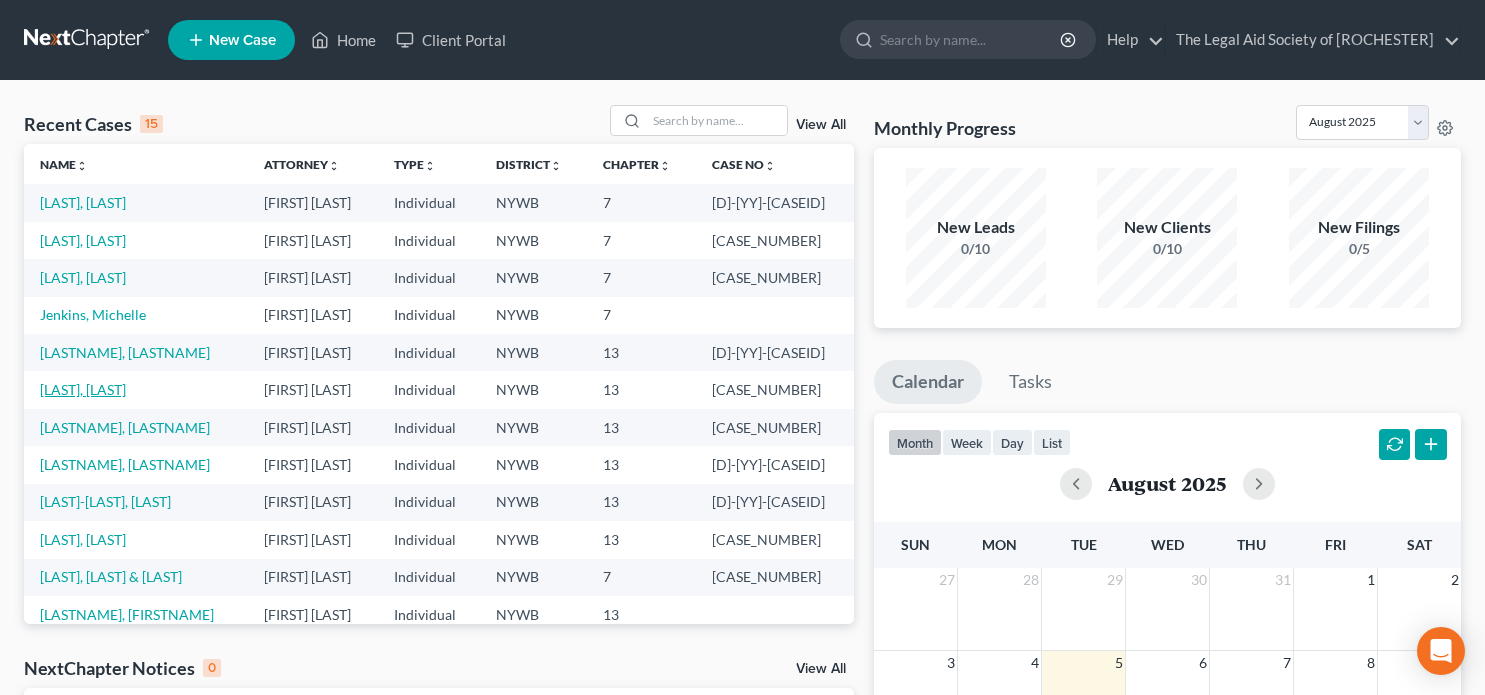 click on "Reyes, Mary" at bounding box center [83, 389] 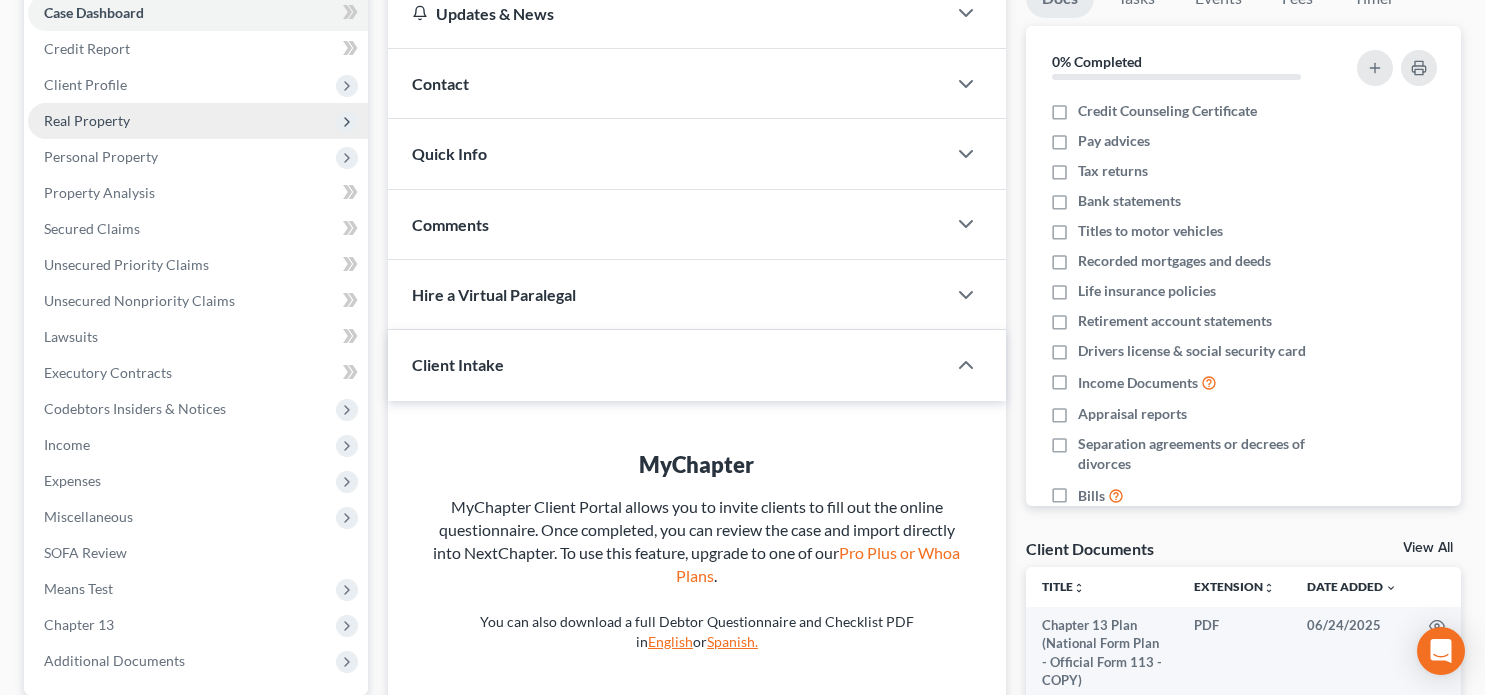 scroll, scrollTop: 500, scrollLeft: 0, axis: vertical 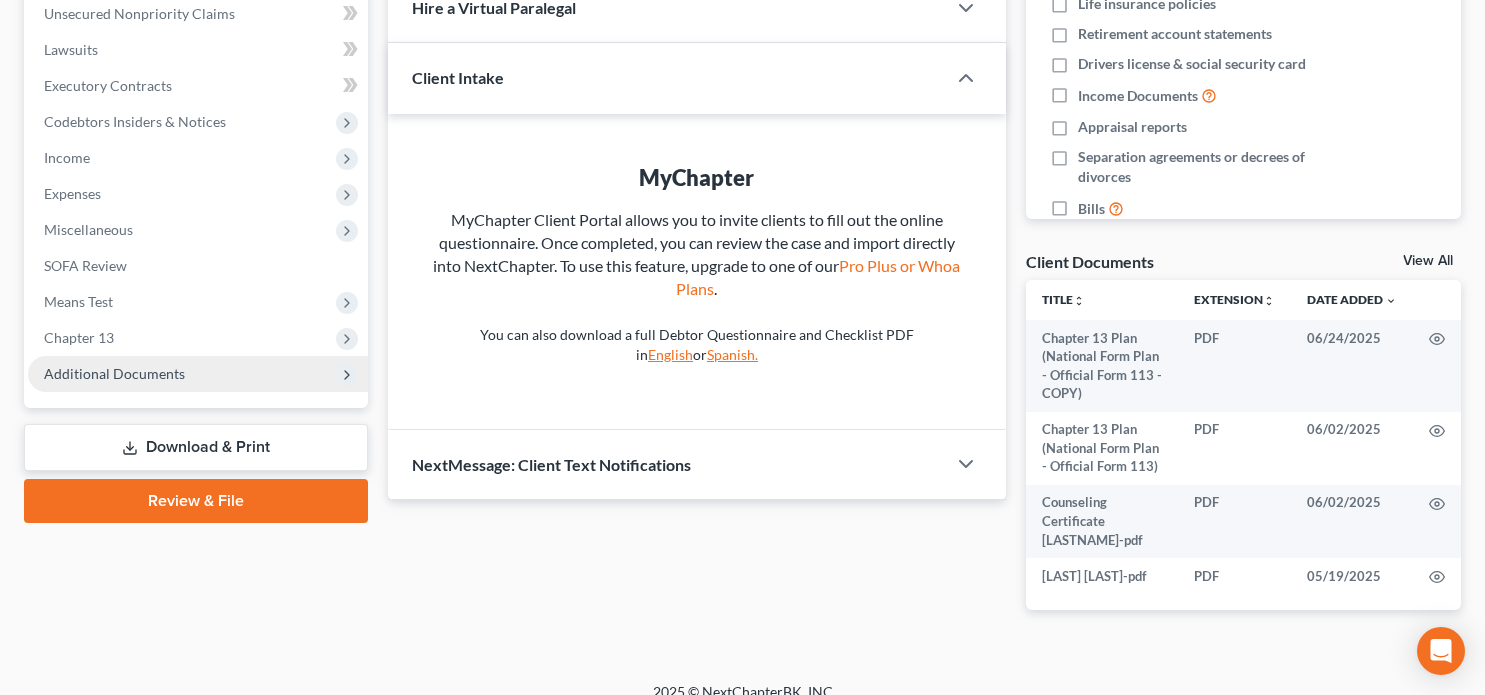 click on "Additional Documents" at bounding box center (114, 373) 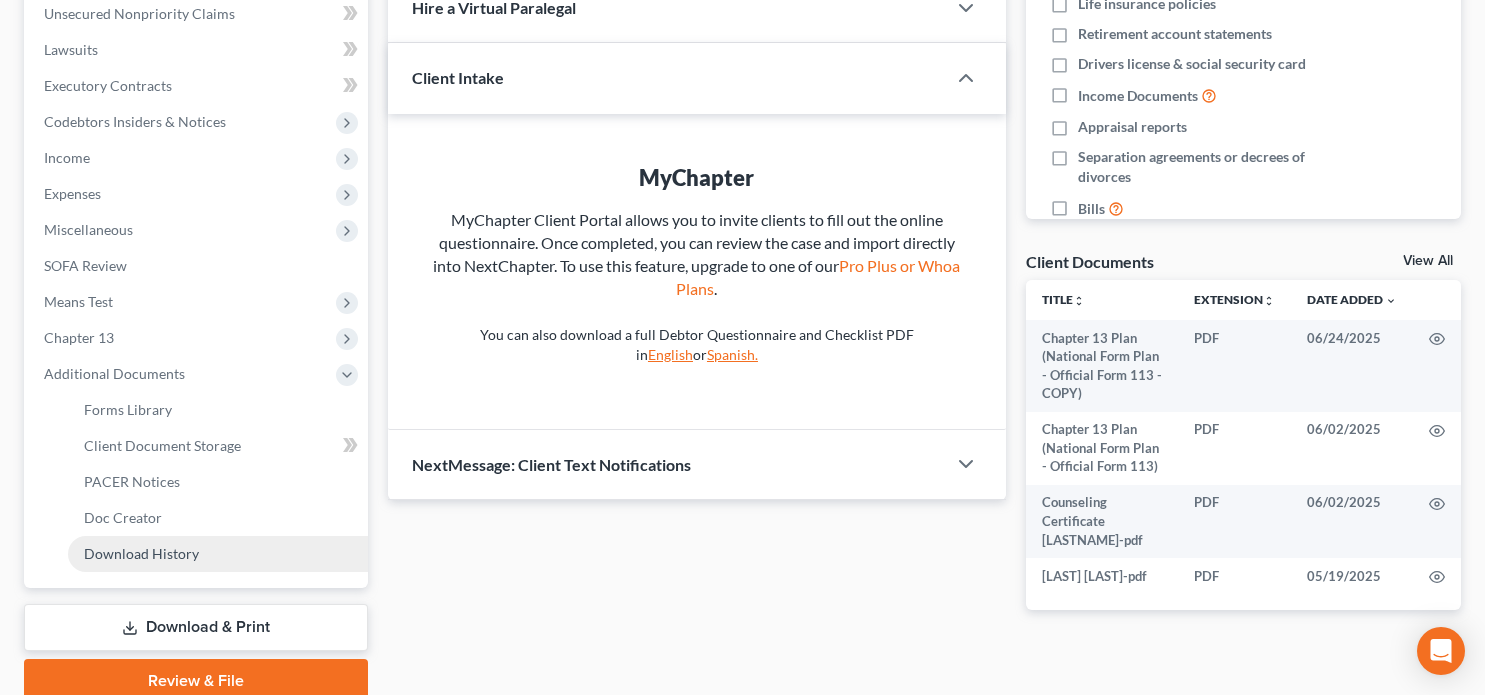 click on "Download History" at bounding box center [141, 553] 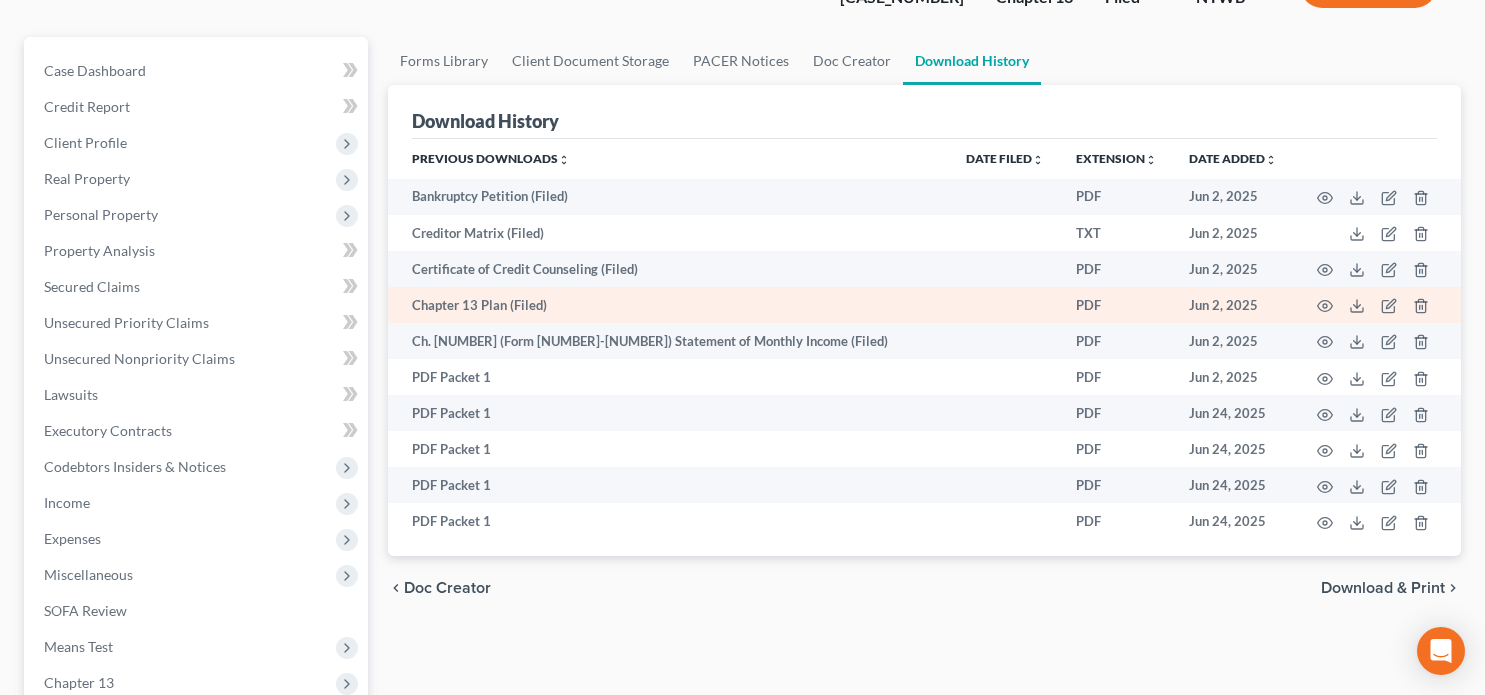 scroll, scrollTop: 200, scrollLeft: 0, axis: vertical 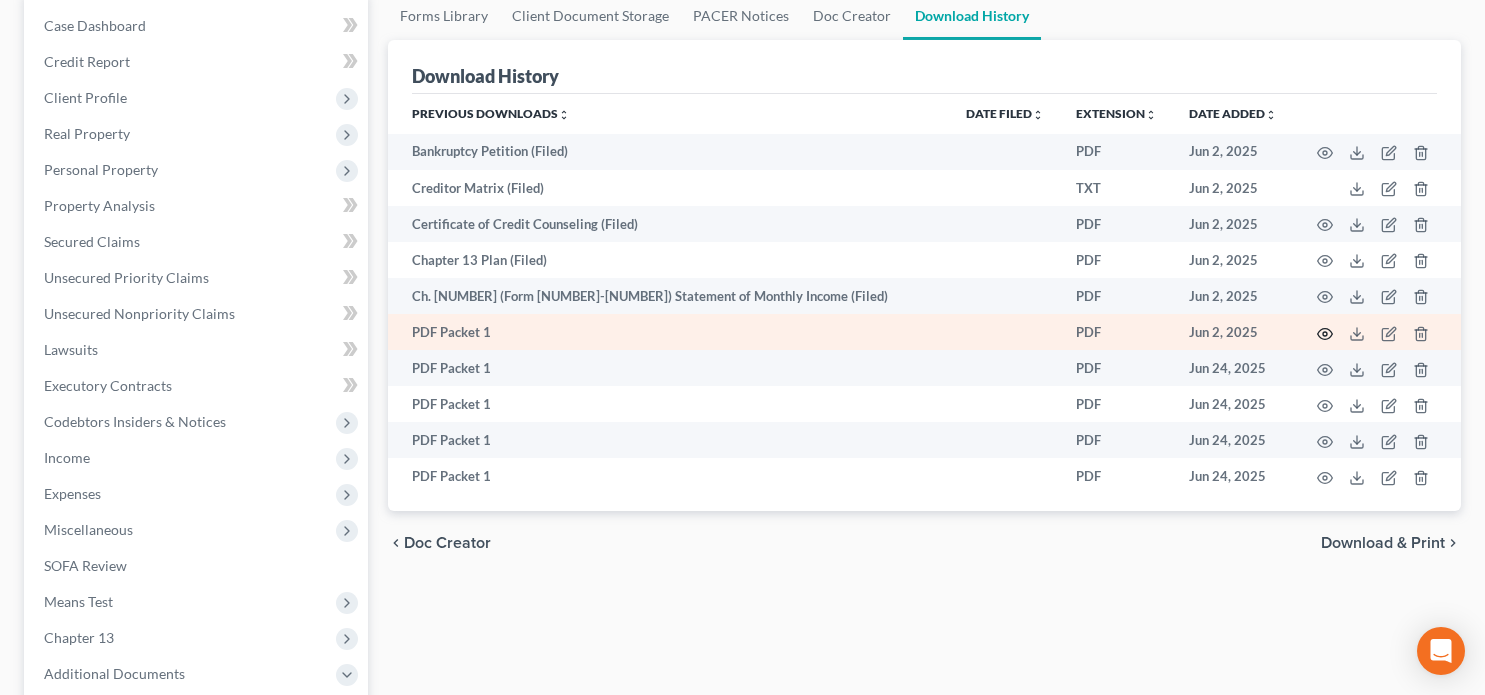 click 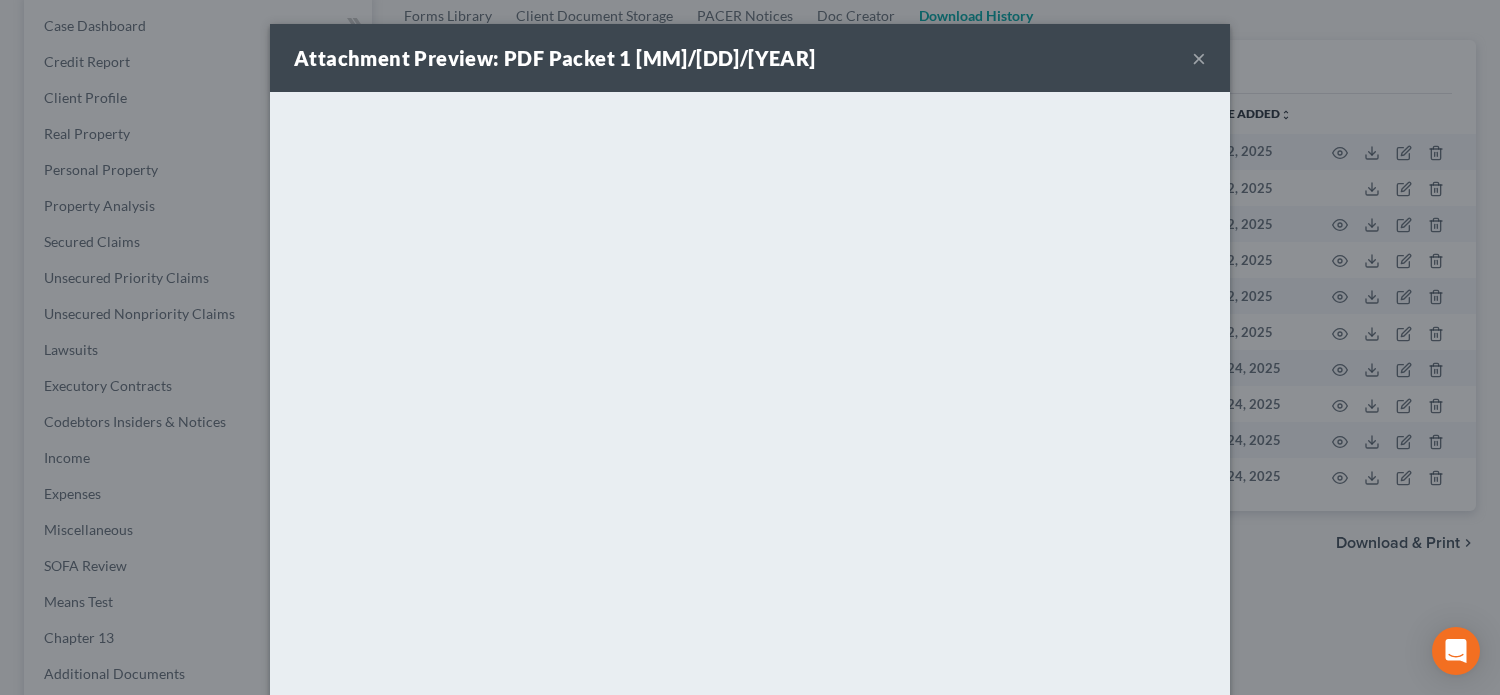 click on "Attachment Preview: PDF Packet 1 06/02/2025 ×" at bounding box center [750, 58] 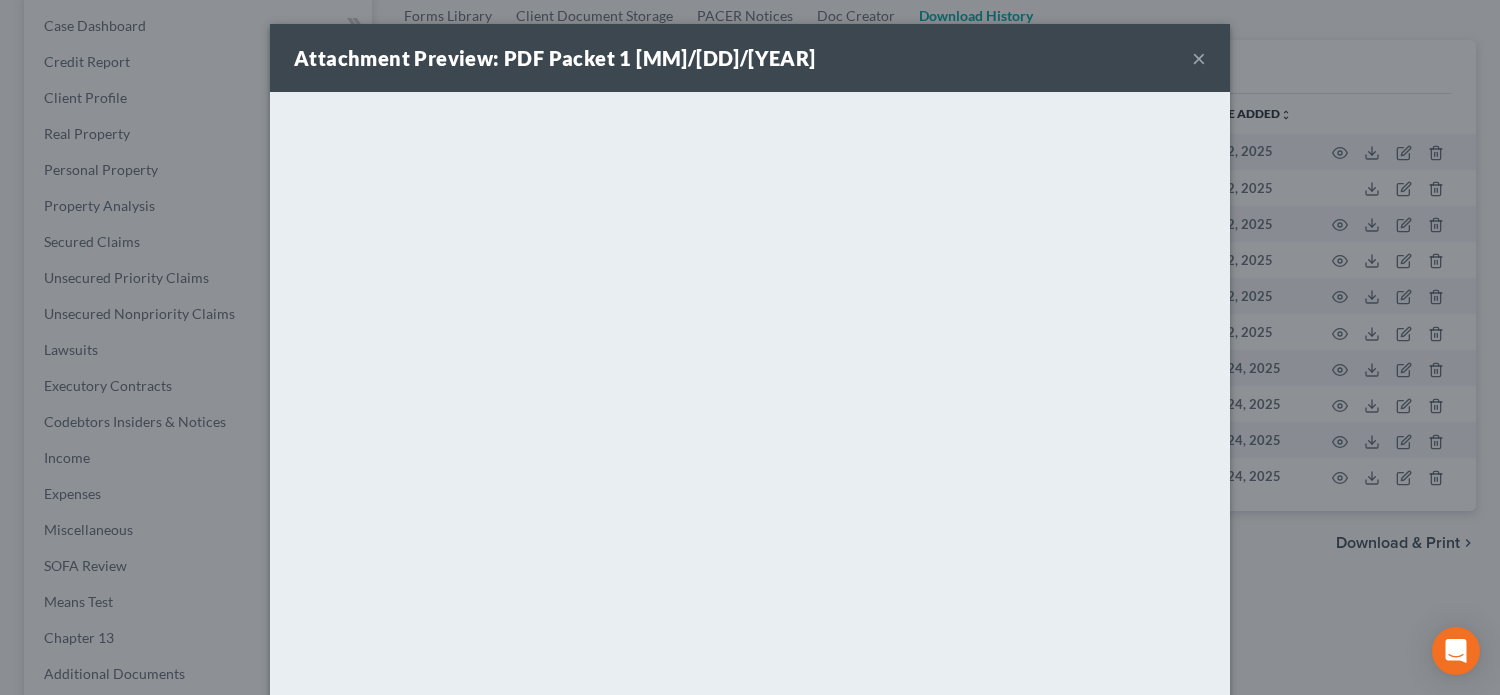 click on "×" at bounding box center [1199, 58] 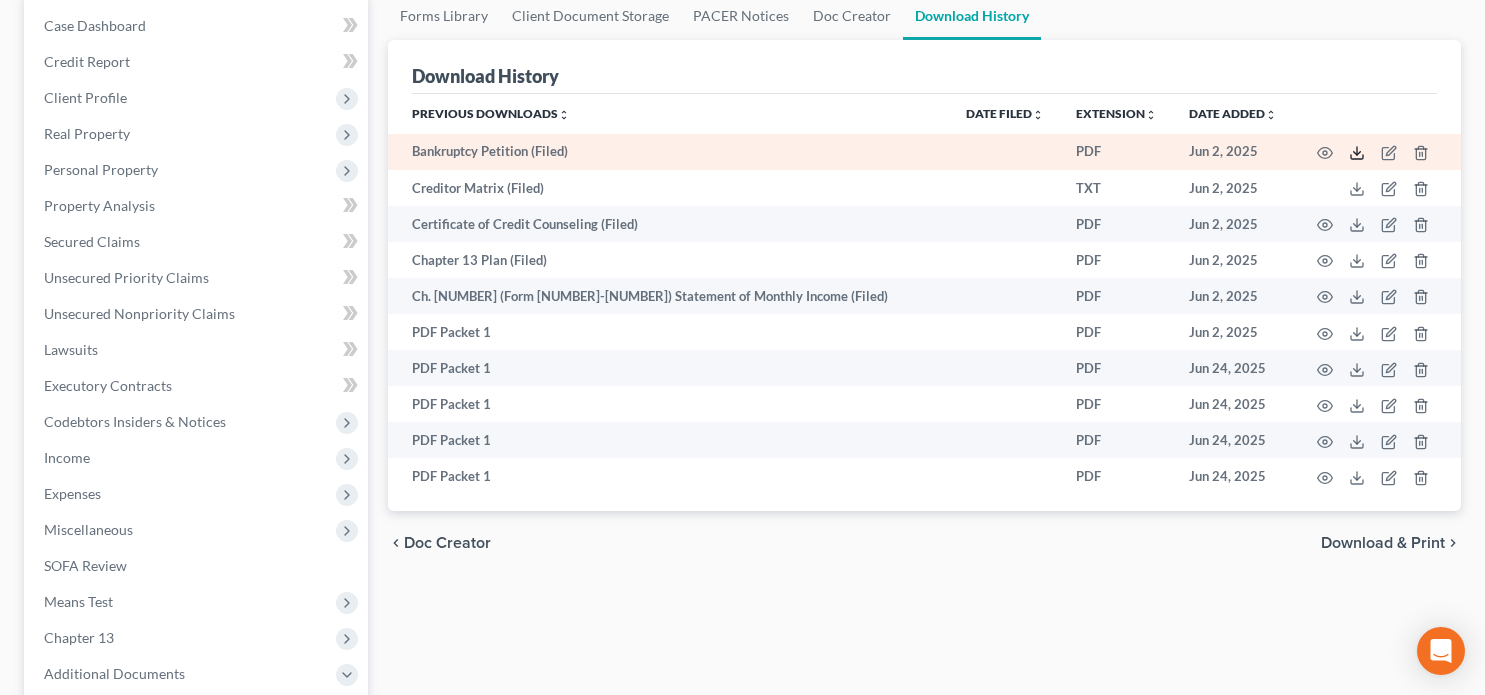 click 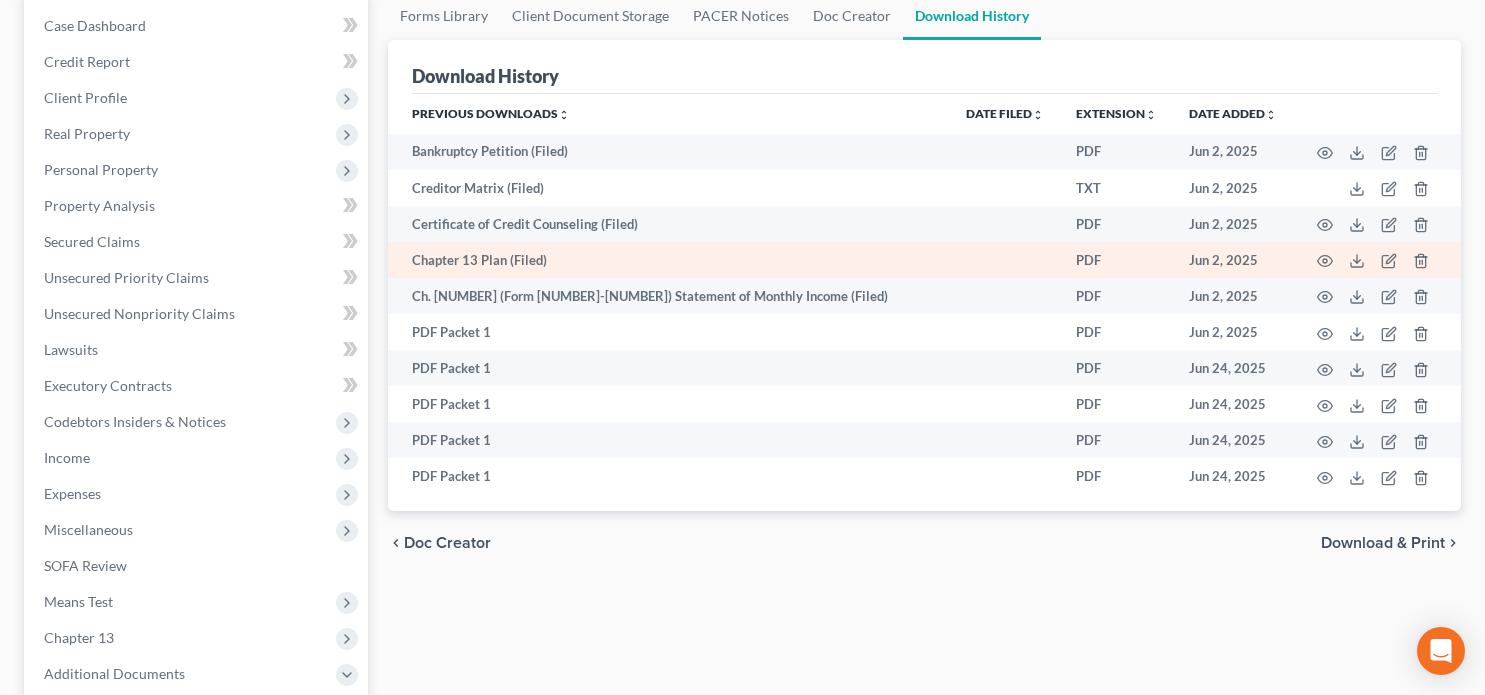 click on "Chapter 13 Plan (Filed)" at bounding box center (669, 260) 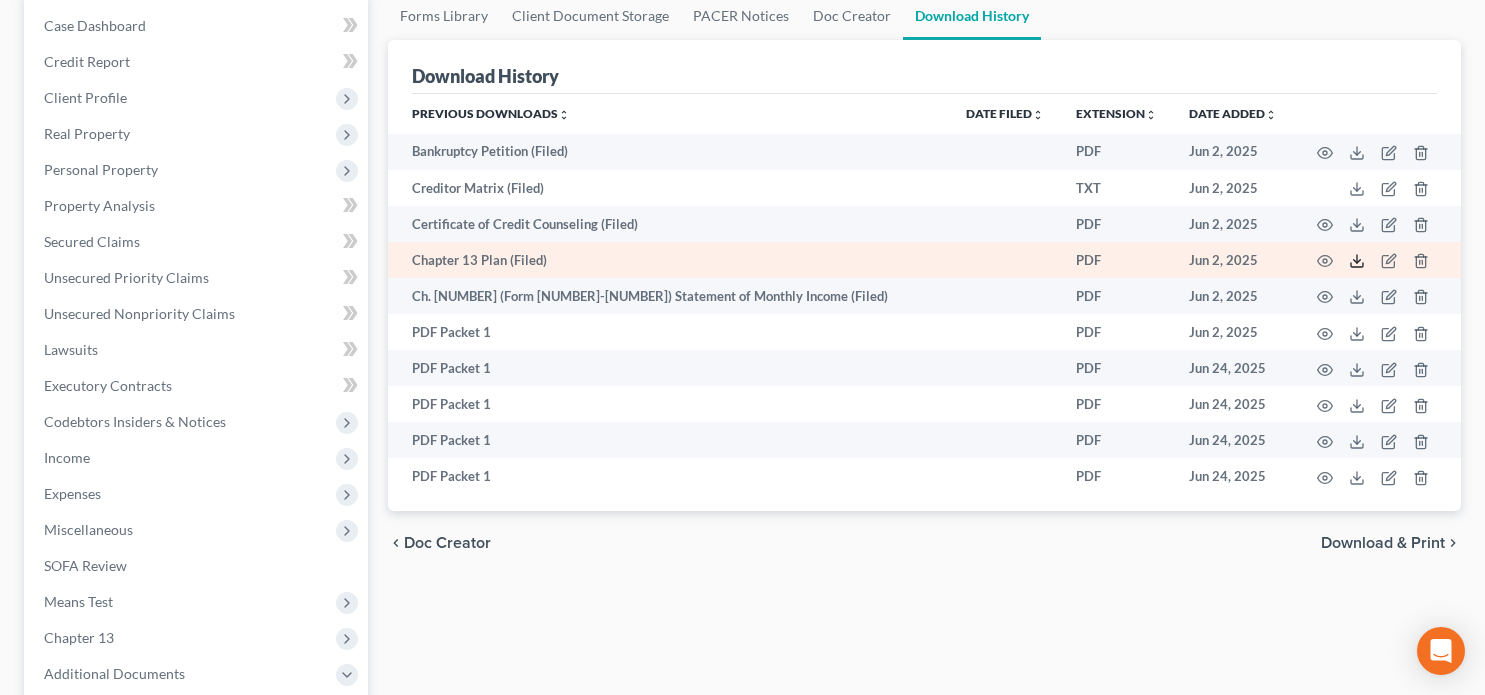 click 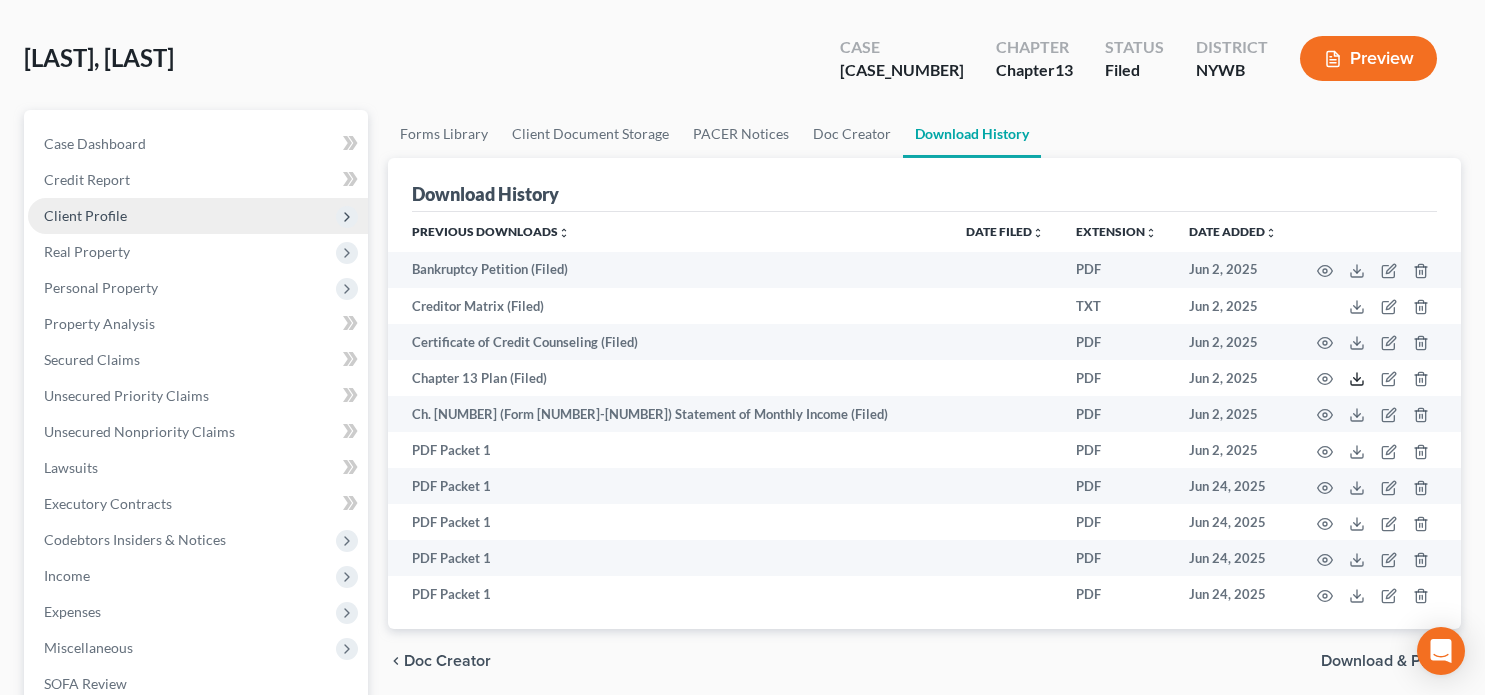 scroll, scrollTop: 0, scrollLeft: 0, axis: both 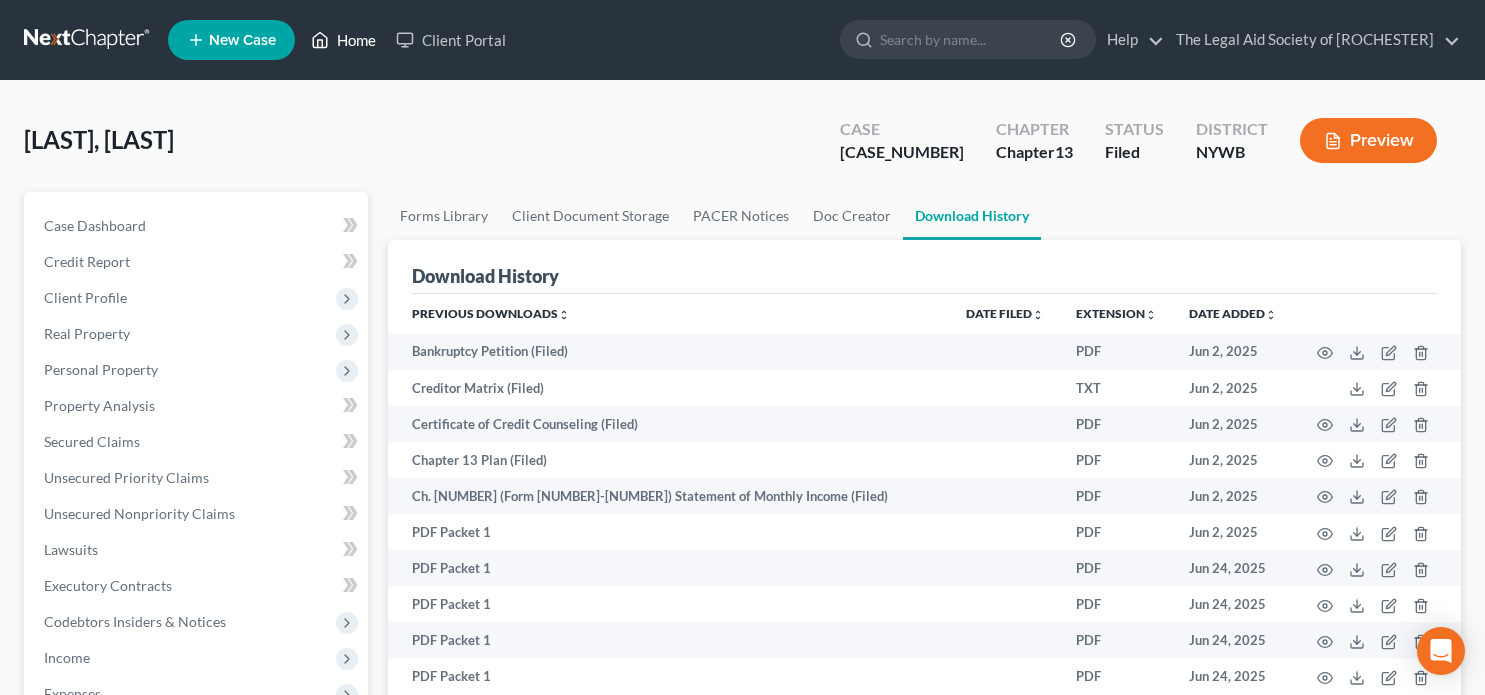 click on "Home" at bounding box center (343, 40) 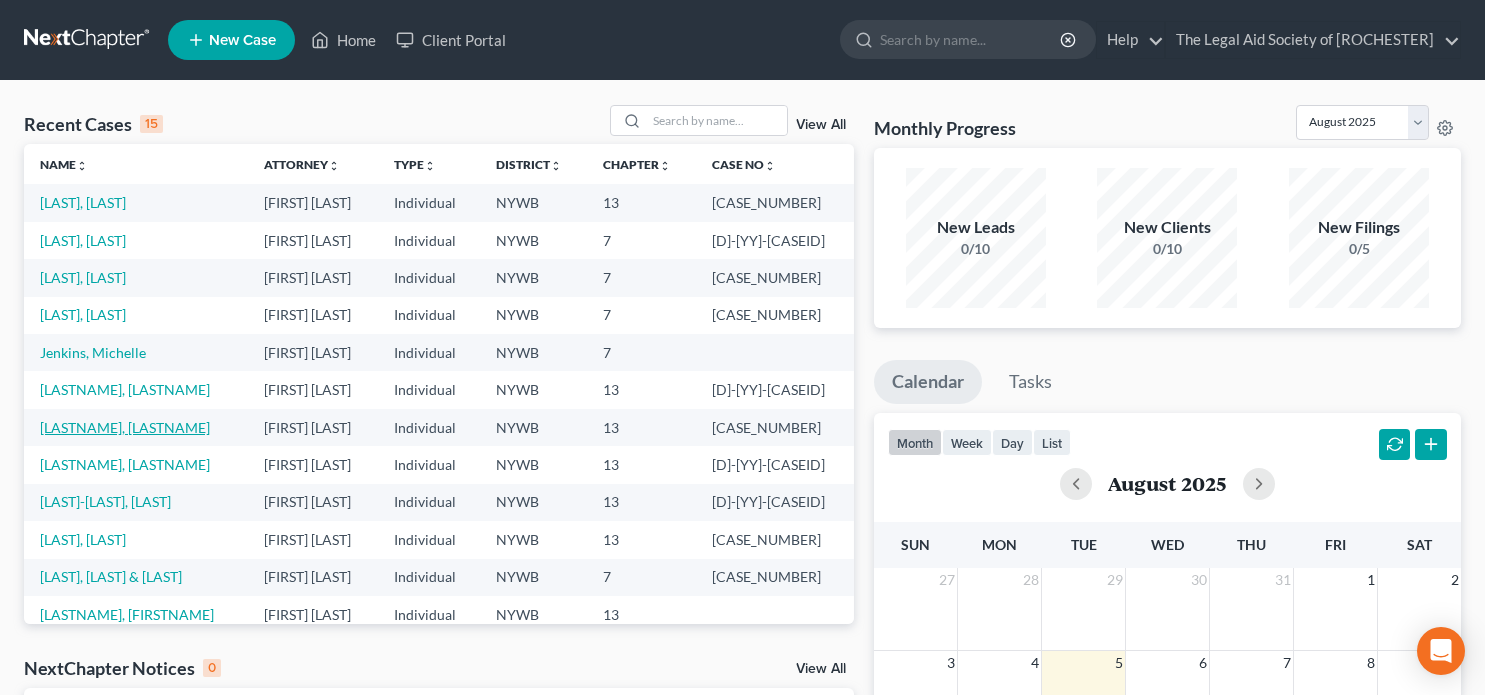 click on "Brinson, Shonta" at bounding box center [125, 427] 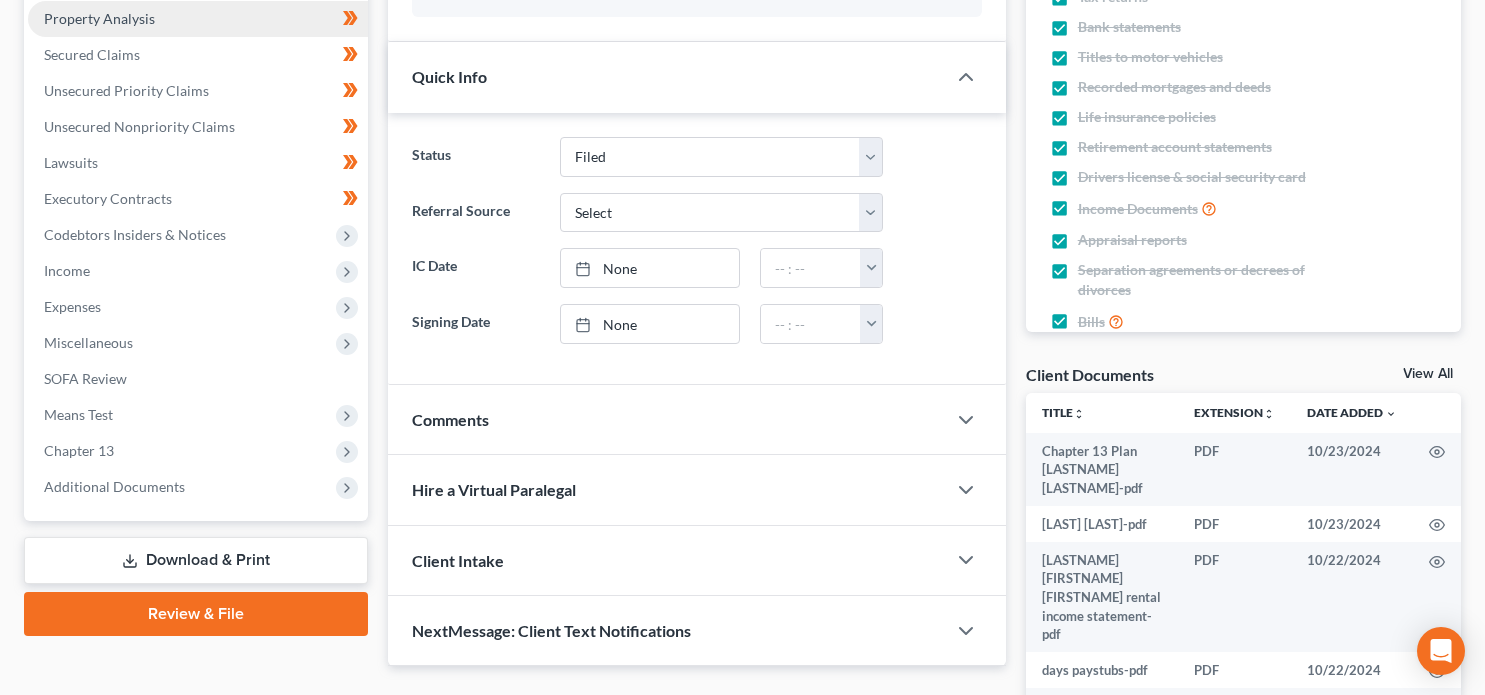 scroll, scrollTop: 400, scrollLeft: 0, axis: vertical 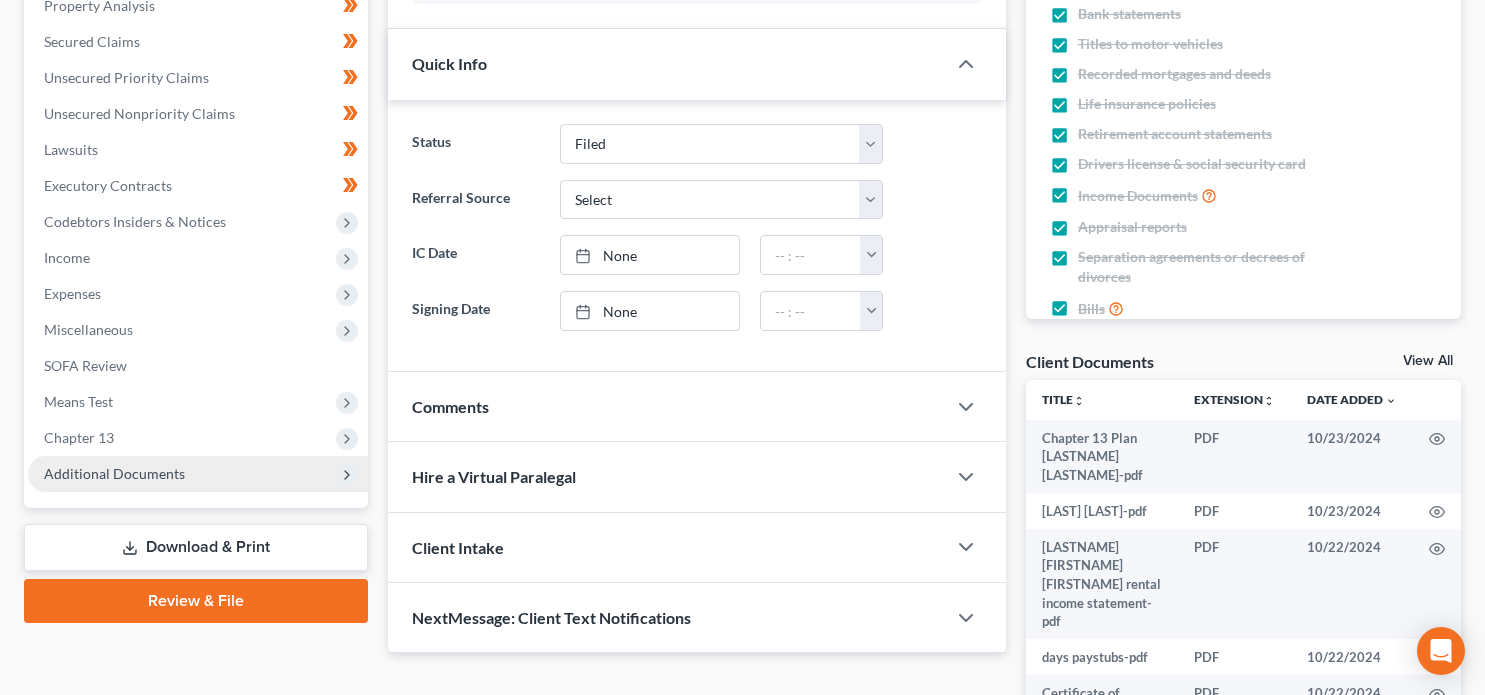 click on "Additional Documents" at bounding box center (114, 473) 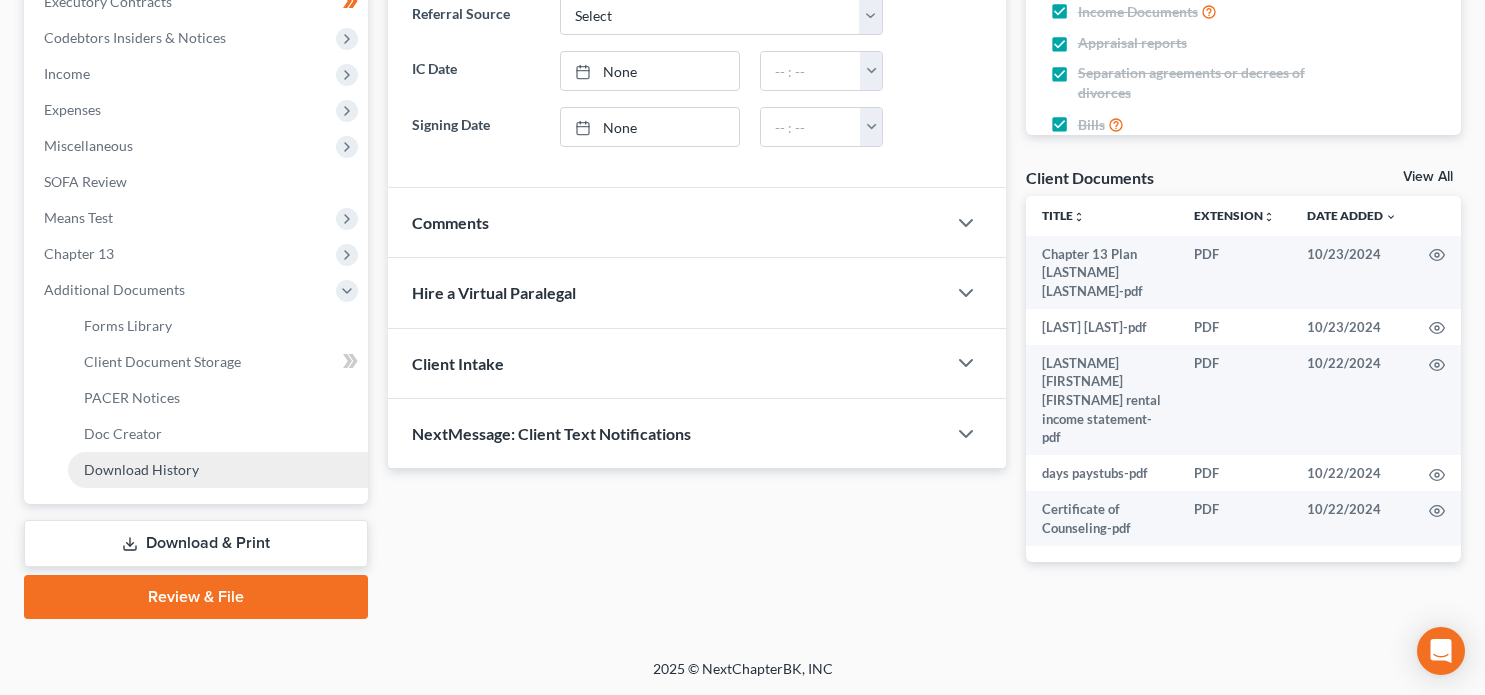 click on "Download History" at bounding box center (141, 469) 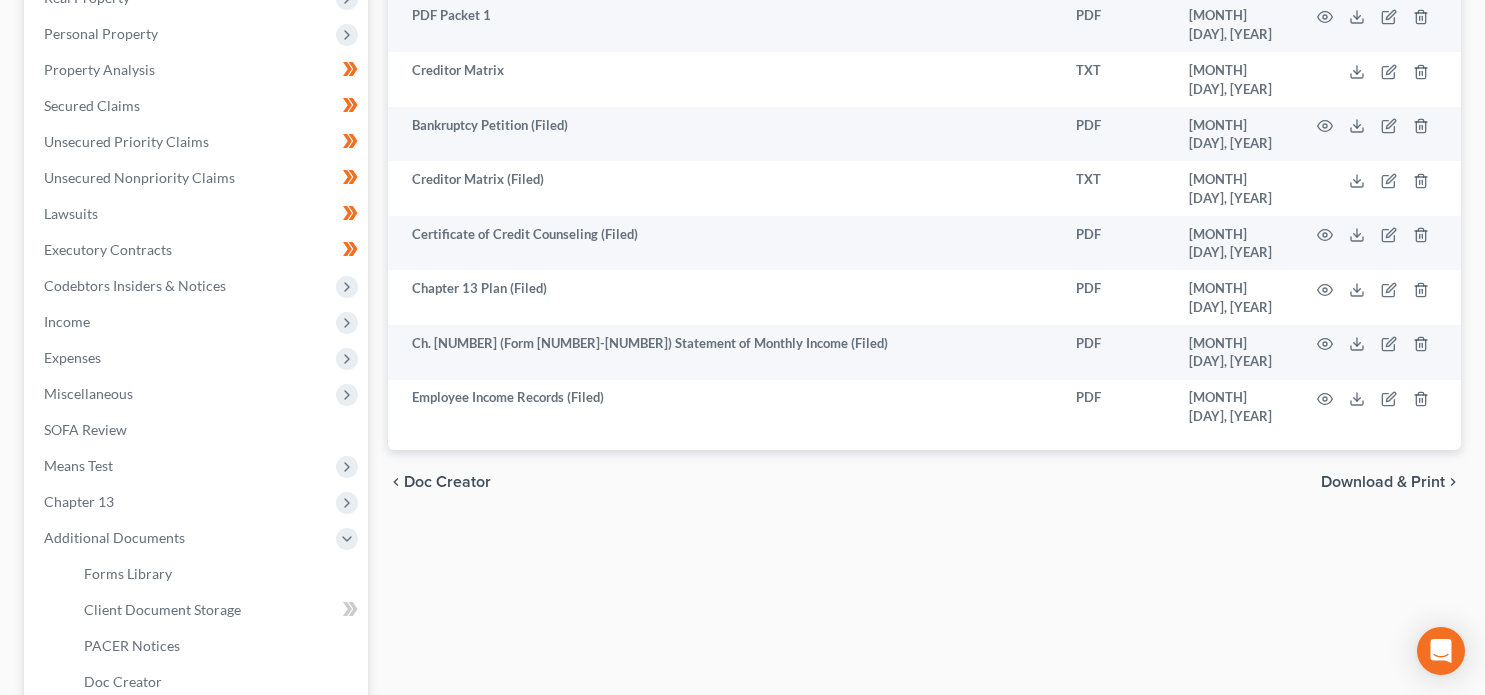 scroll, scrollTop: 0, scrollLeft: 0, axis: both 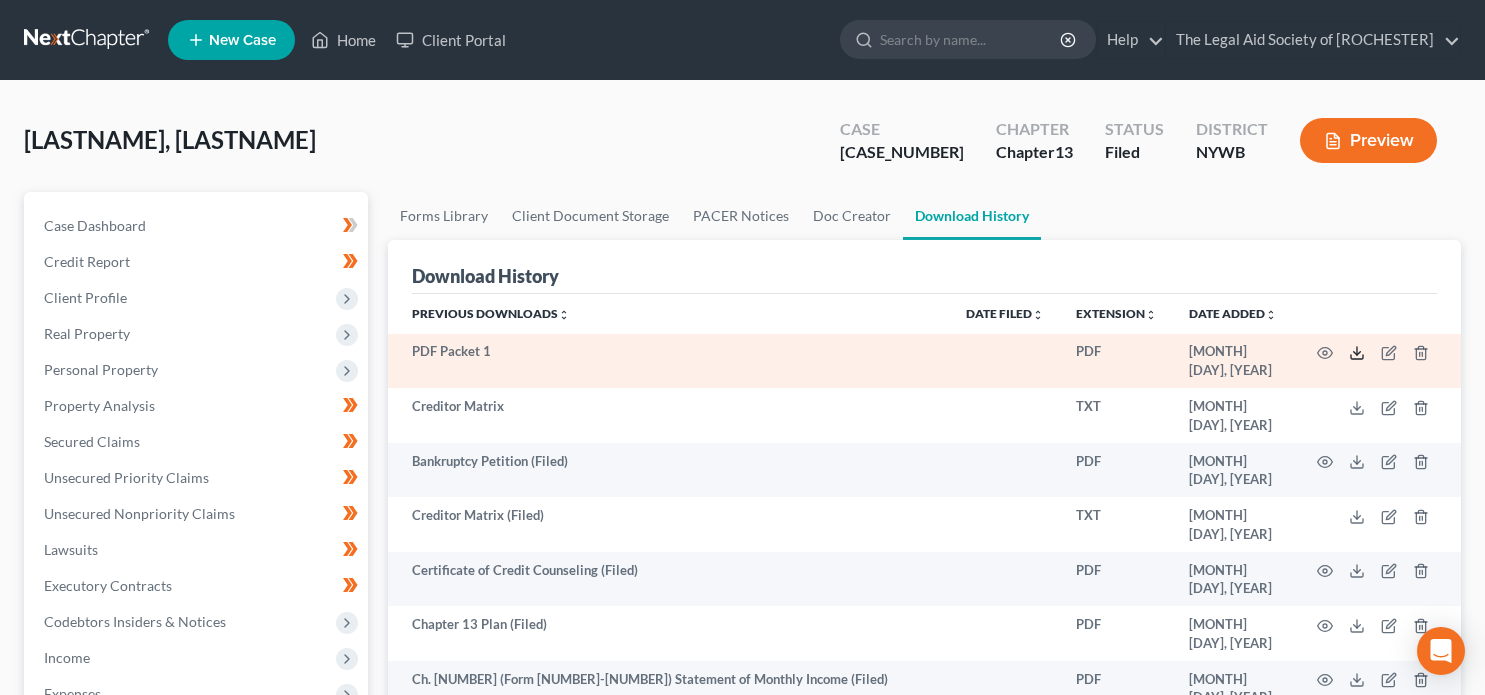 click 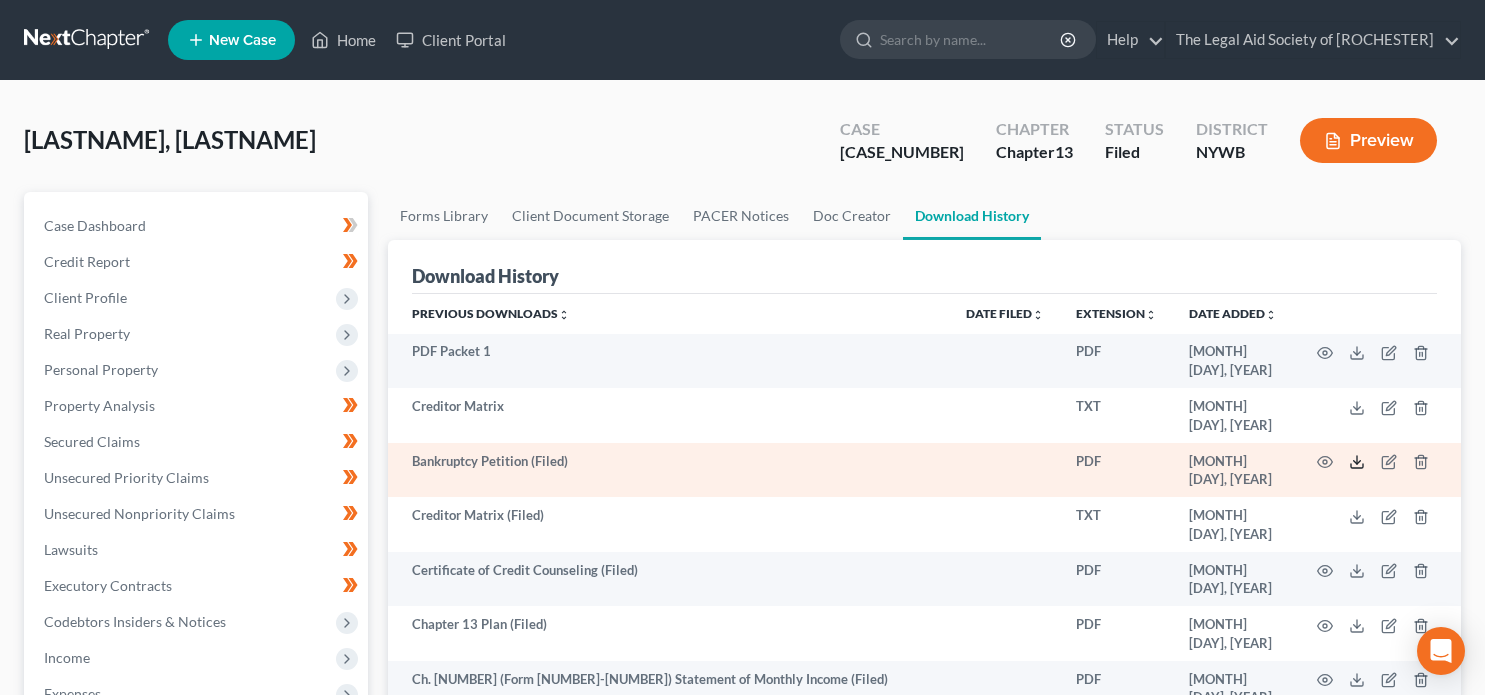 click 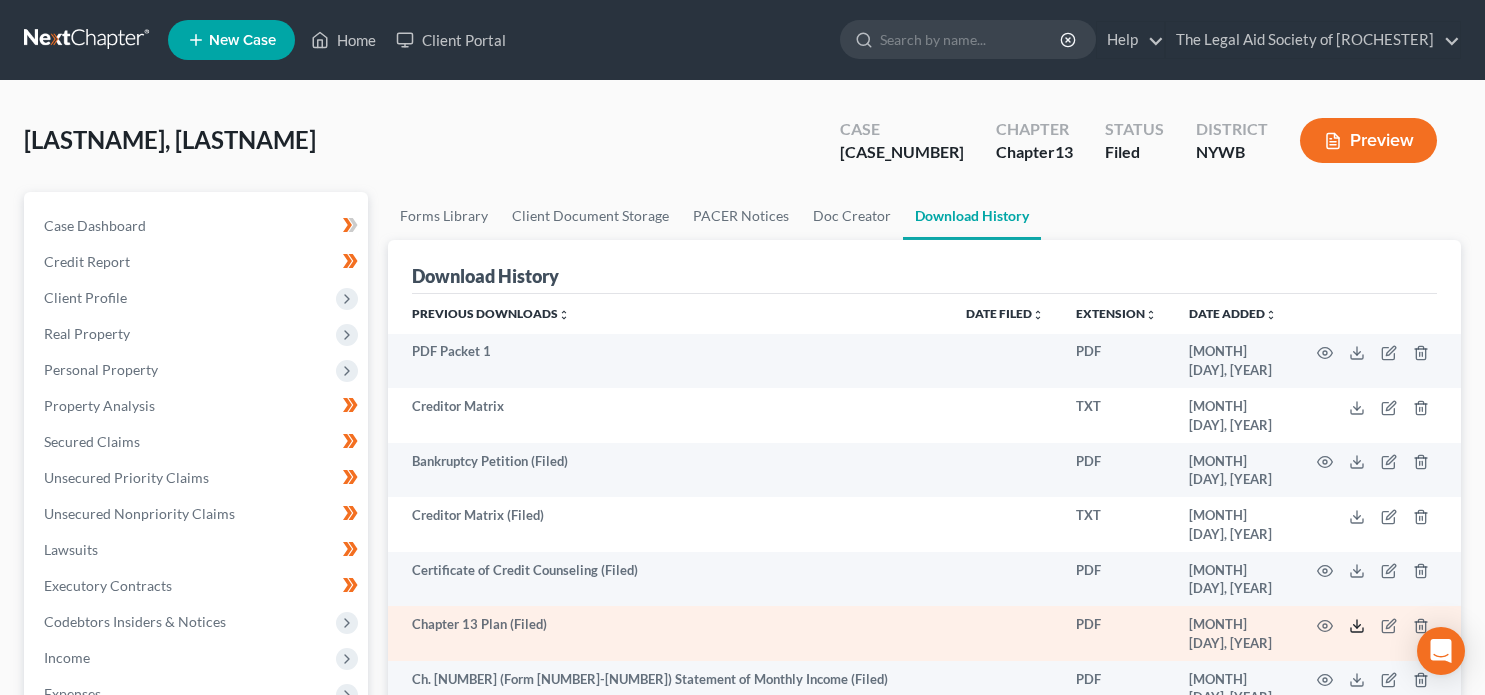 click 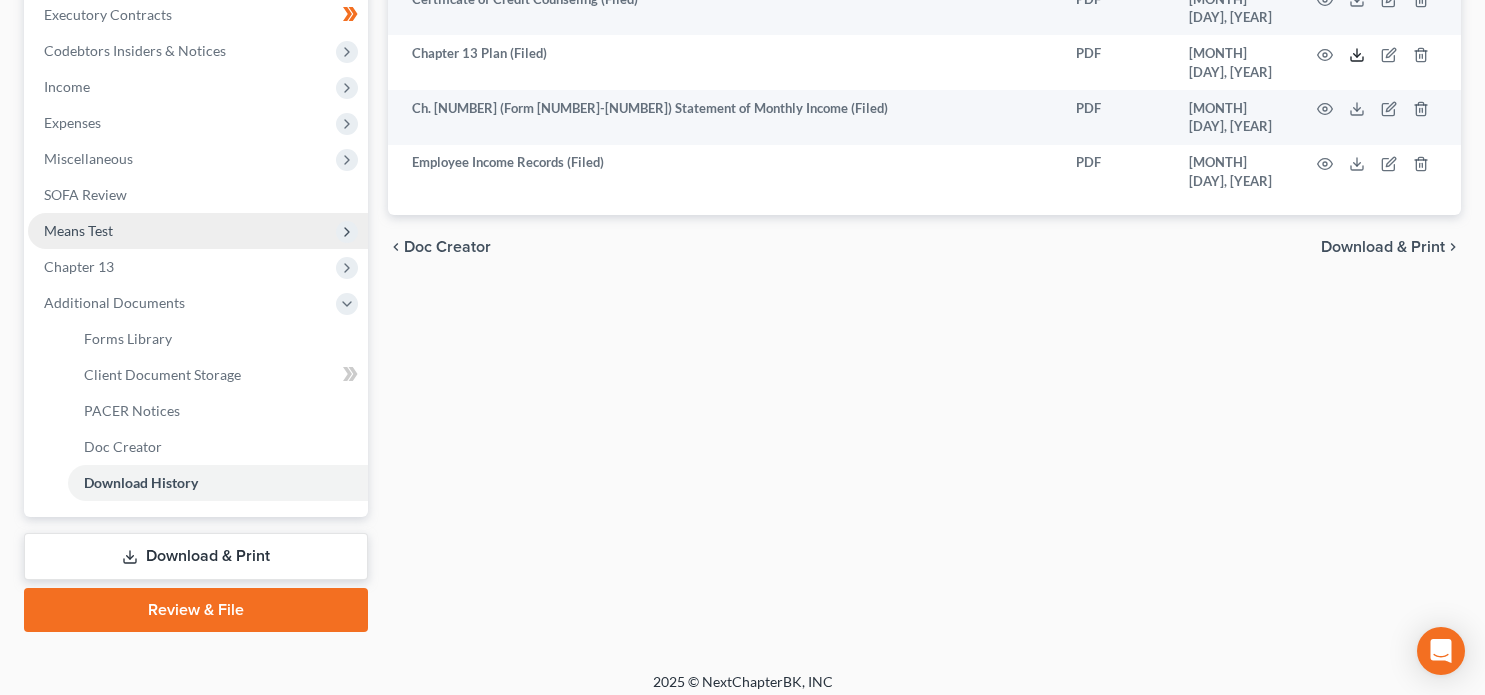 scroll, scrollTop: 584, scrollLeft: 0, axis: vertical 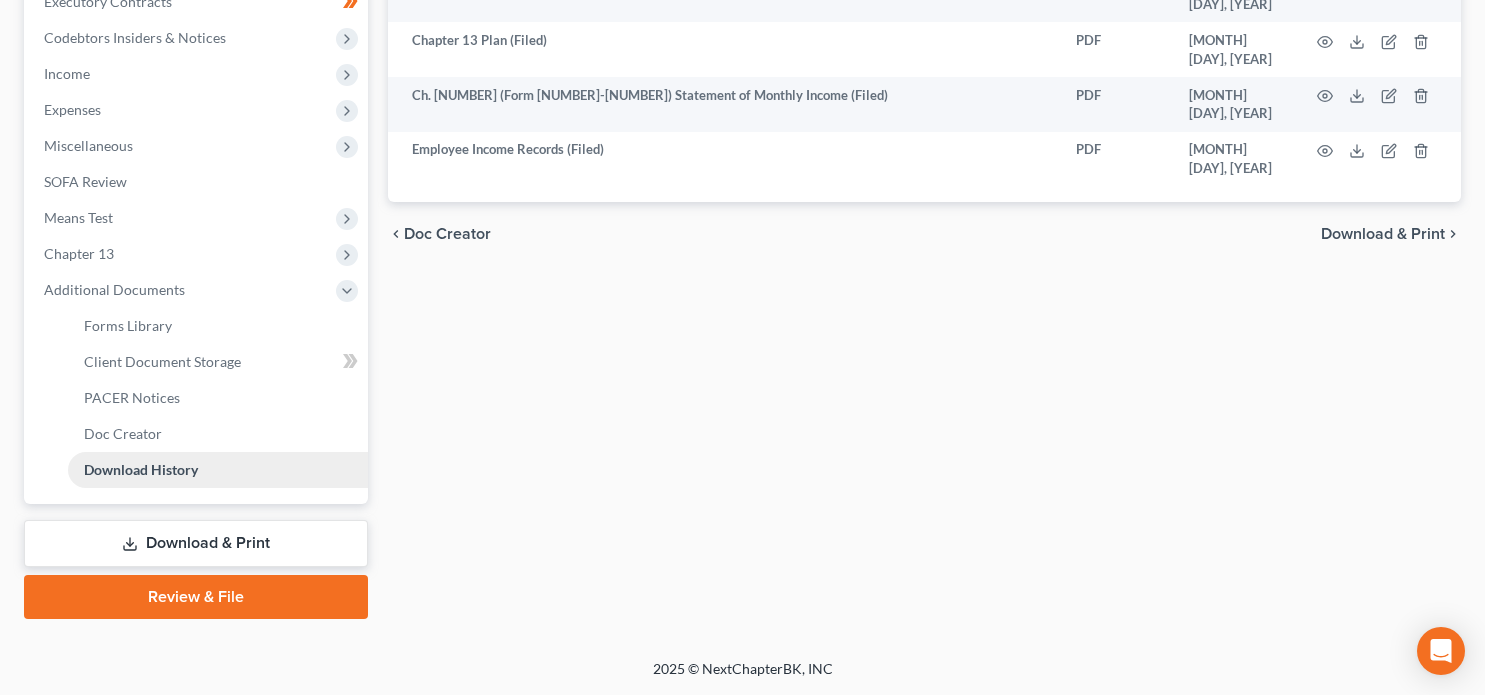 click on "Download History" at bounding box center (141, 469) 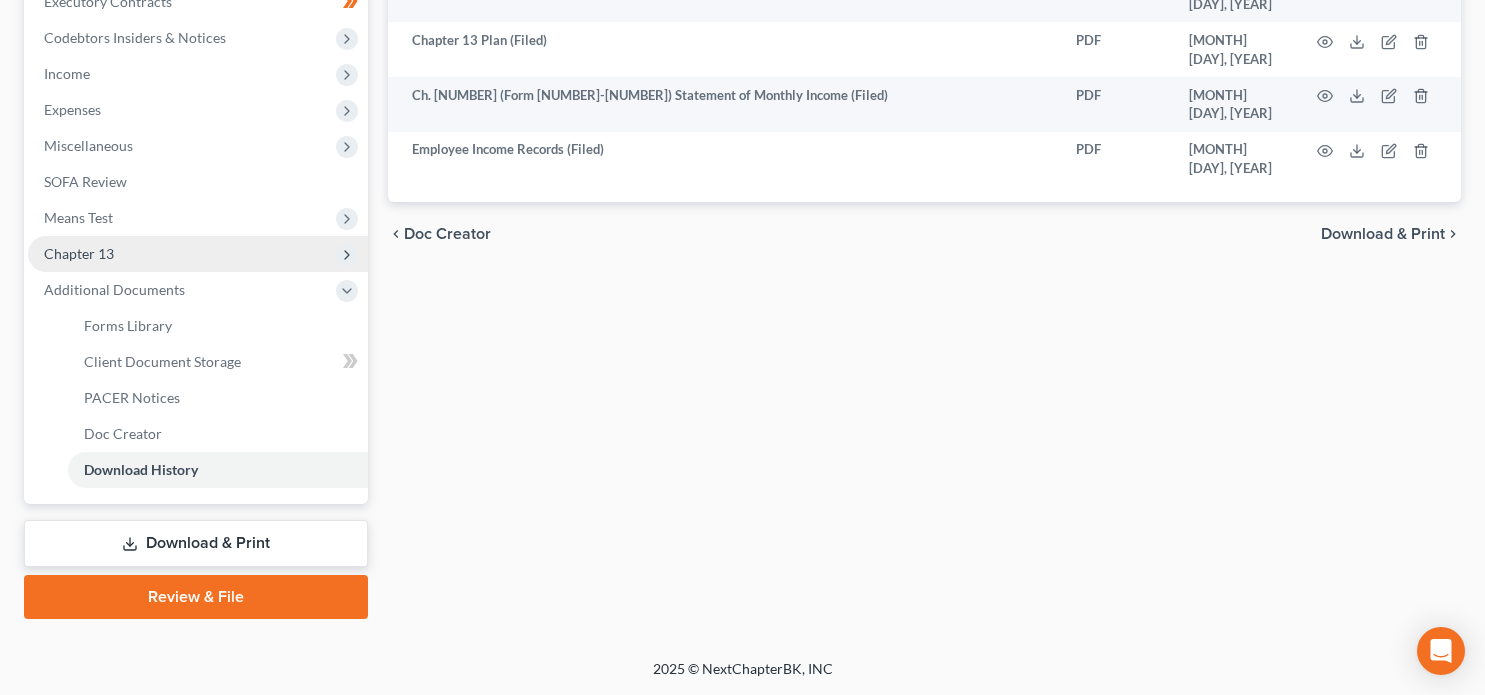 click on "Chapter 13" at bounding box center (198, 254) 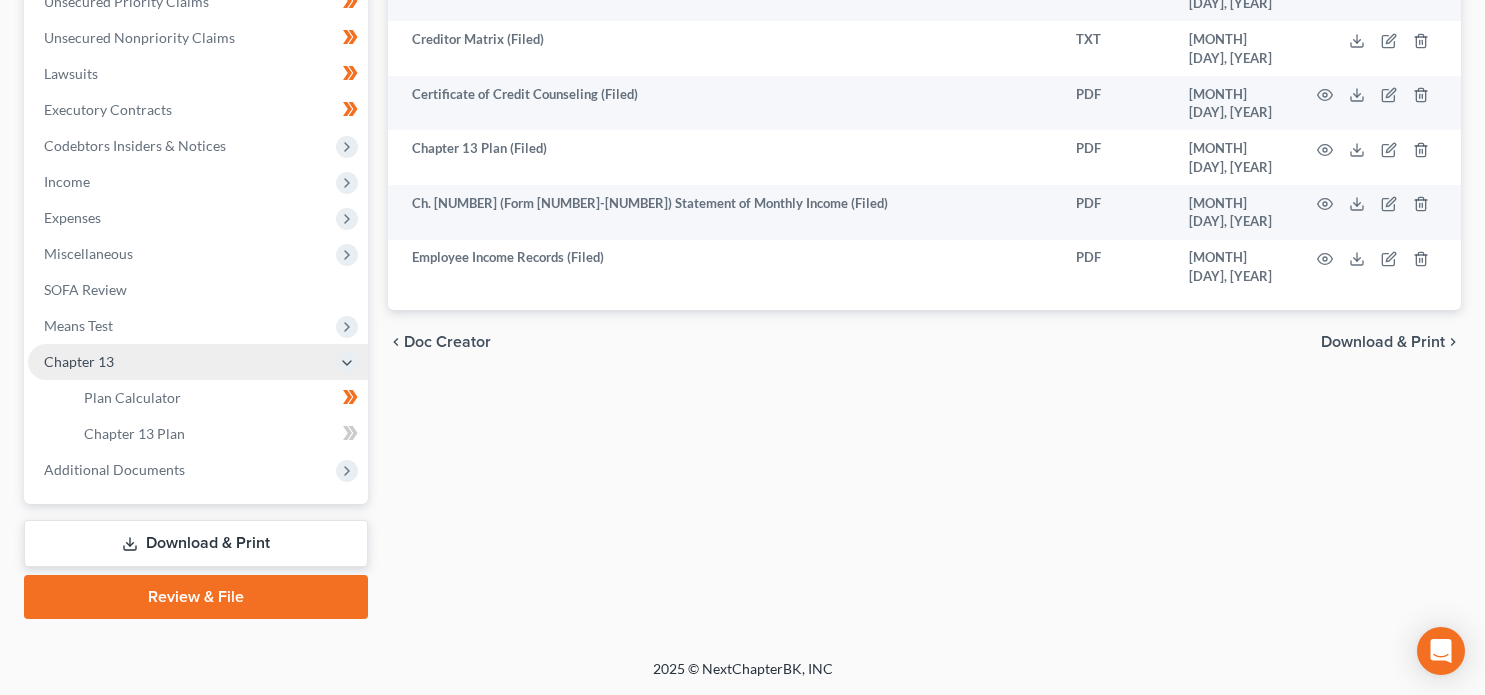 scroll, scrollTop: 476, scrollLeft: 0, axis: vertical 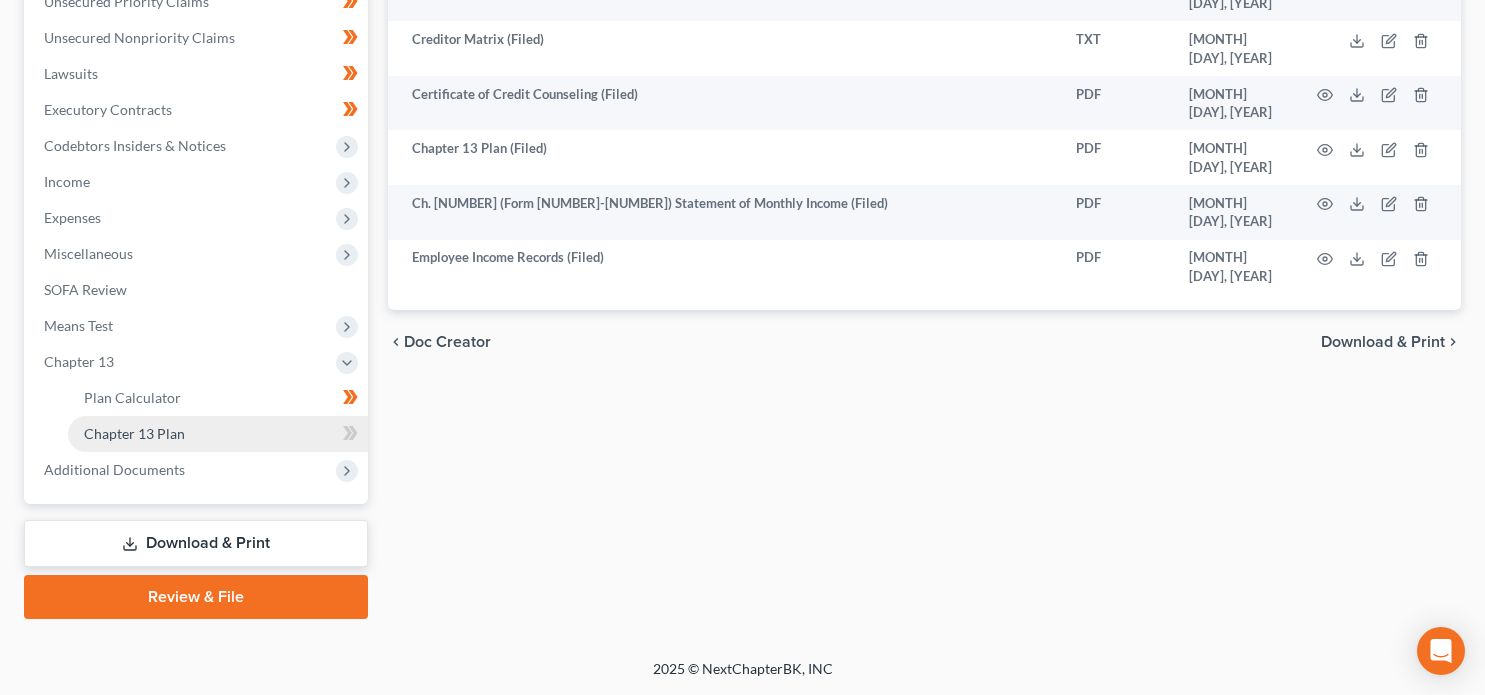 click on "Chapter 13 Plan" at bounding box center (134, 433) 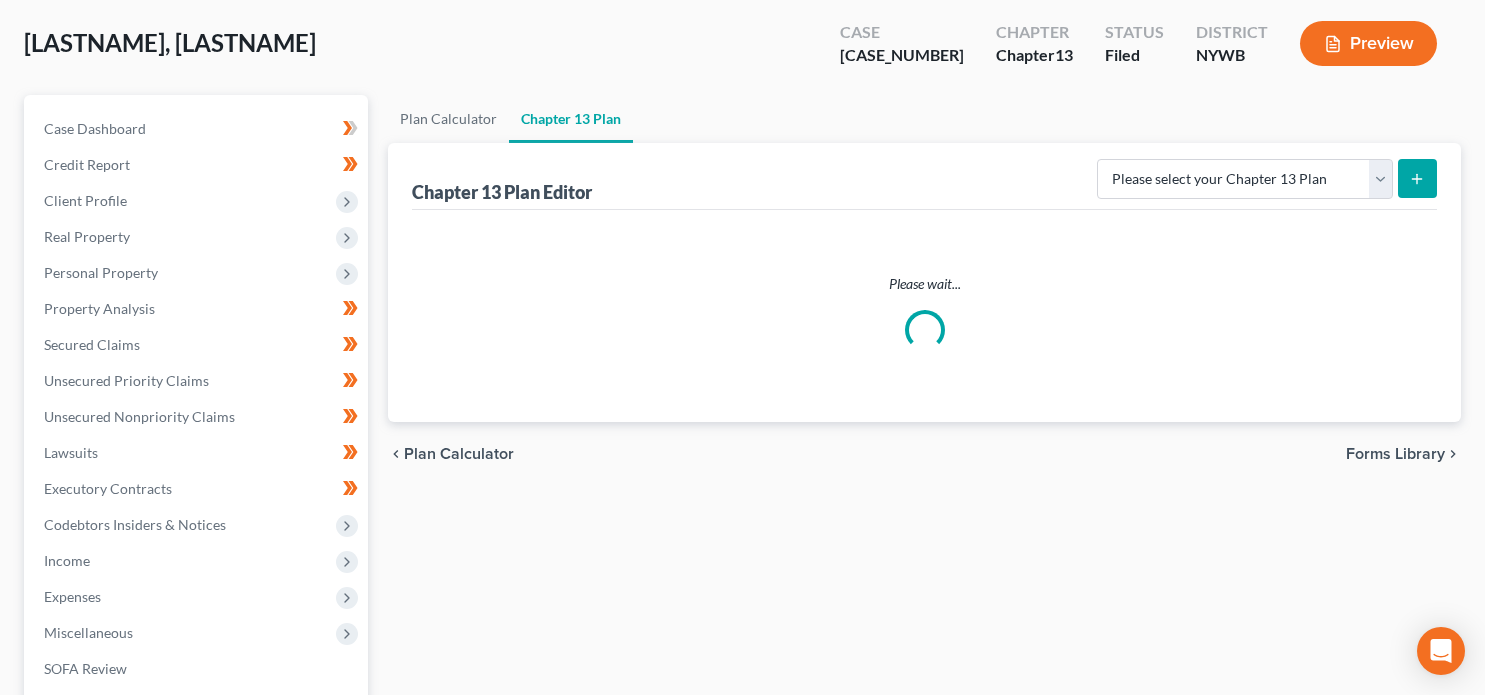 scroll, scrollTop: 0, scrollLeft: 0, axis: both 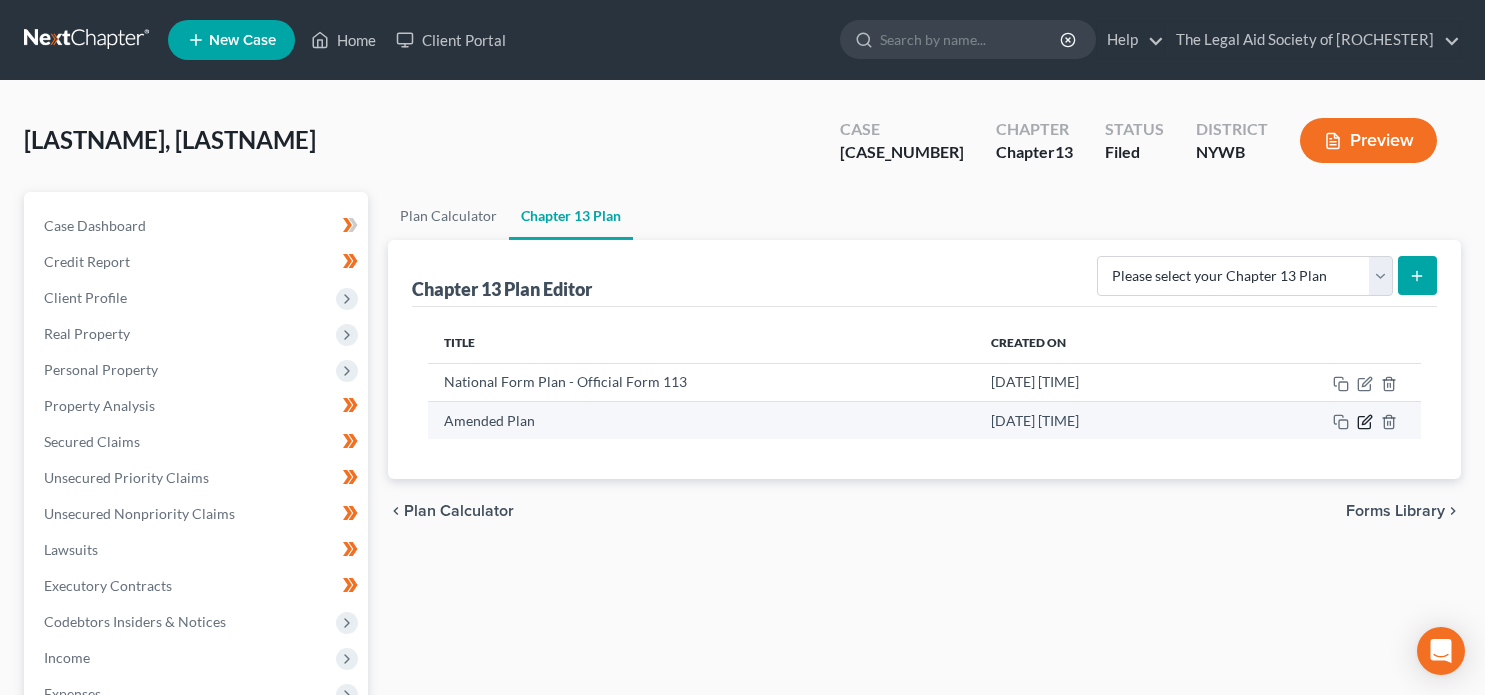 click 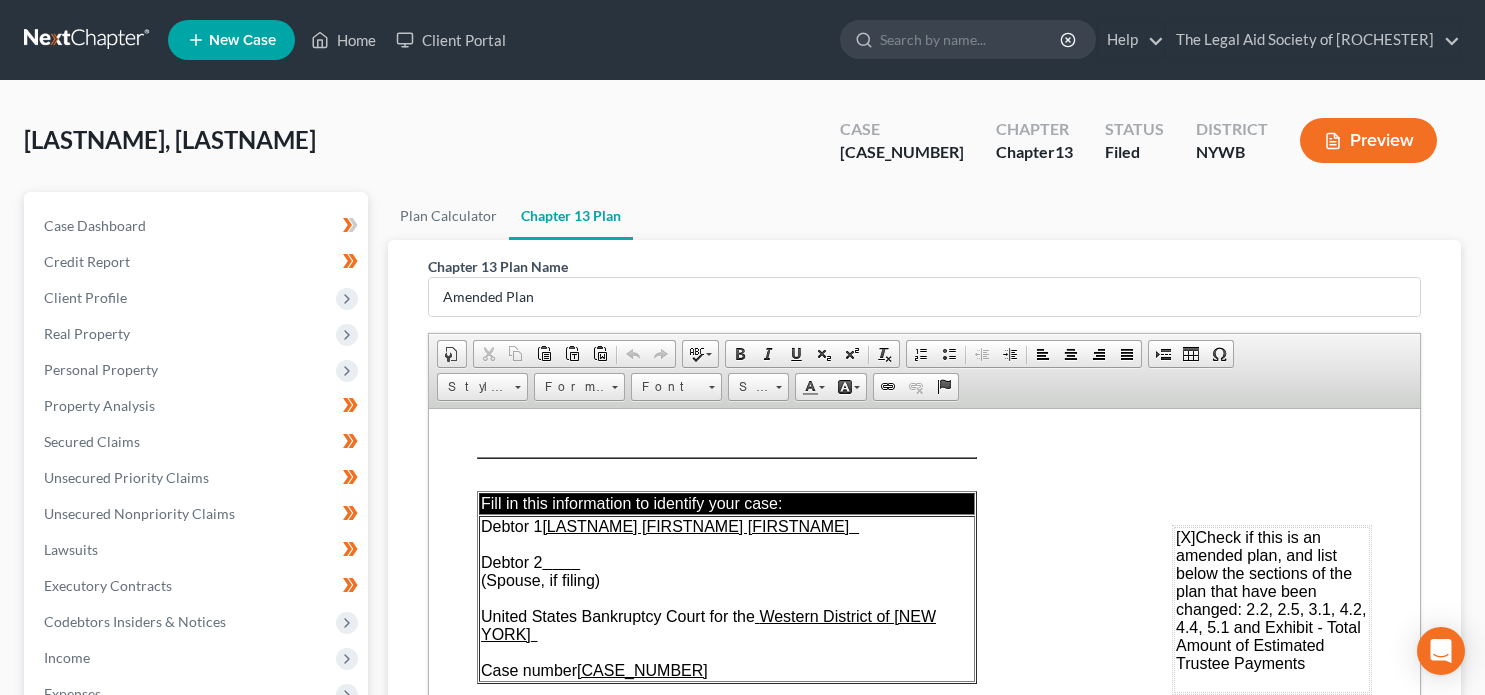 scroll, scrollTop: 0, scrollLeft: 0, axis: both 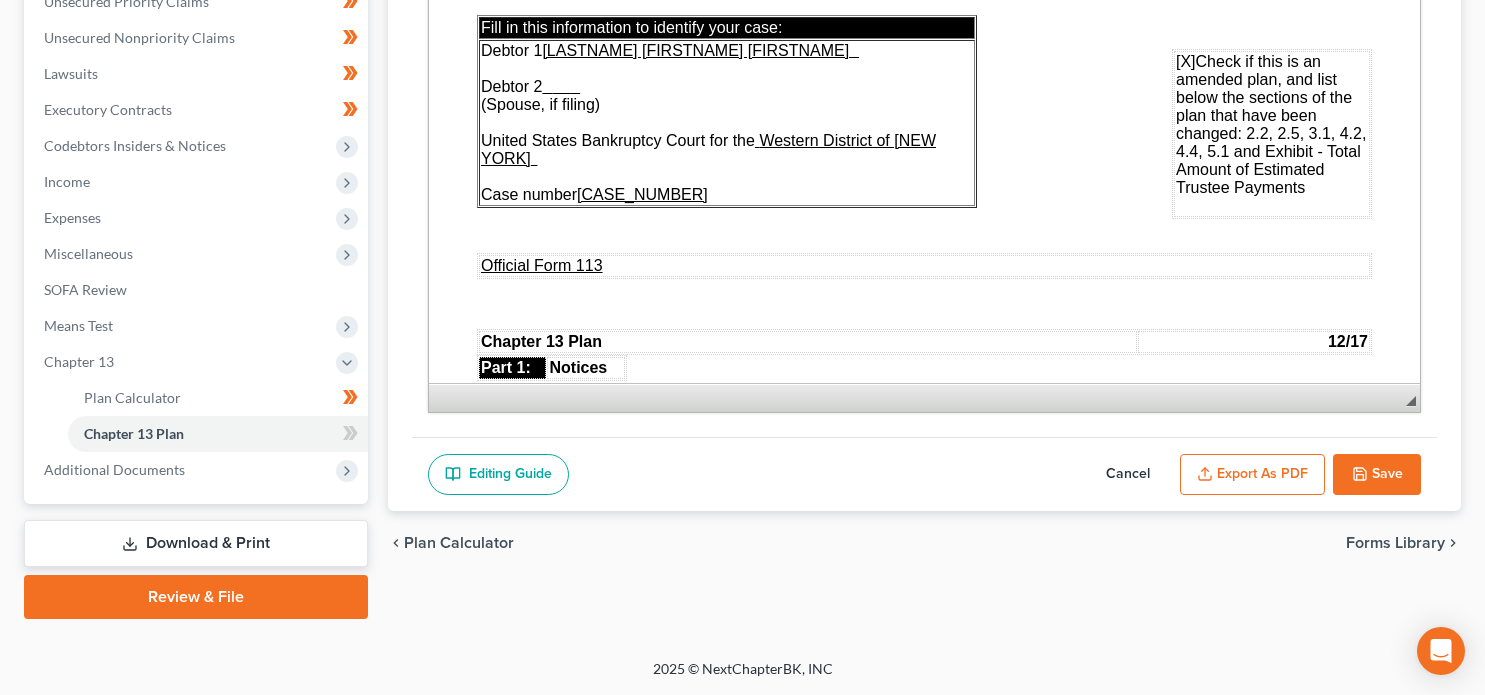 click on "Export as PDF" at bounding box center [1252, 475] 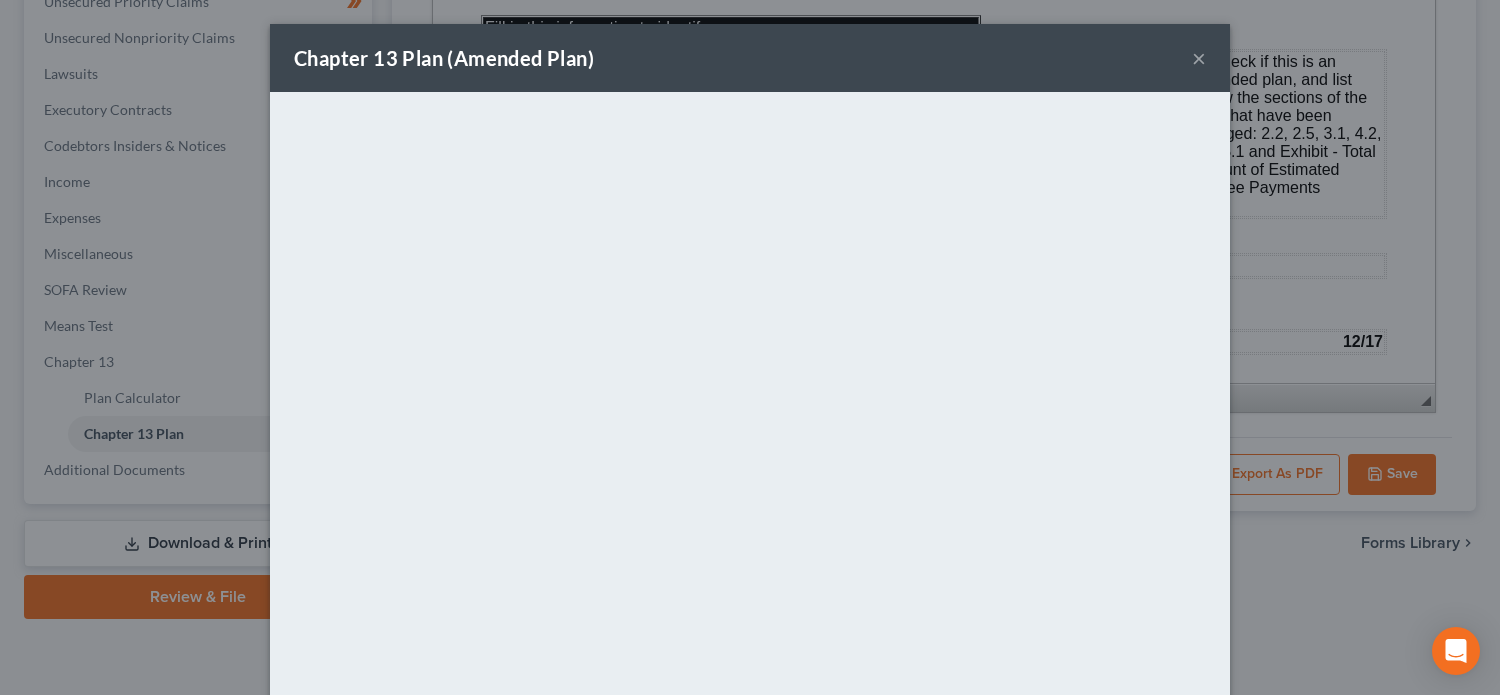 click on "Chapter 13 Plan (Amended Plan) ×" at bounding box center [750, 58] 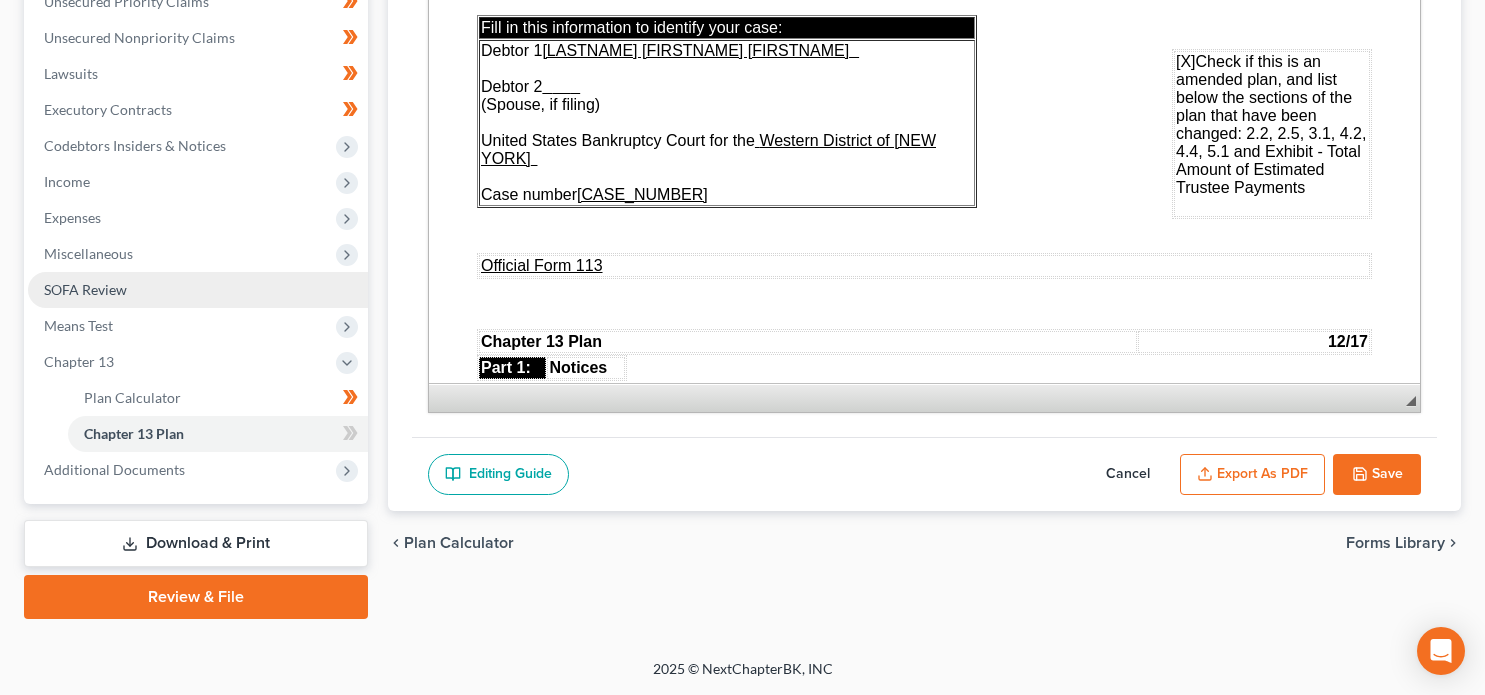 scroll, scrollTop: 0, scrollLeft: 0, axis: both 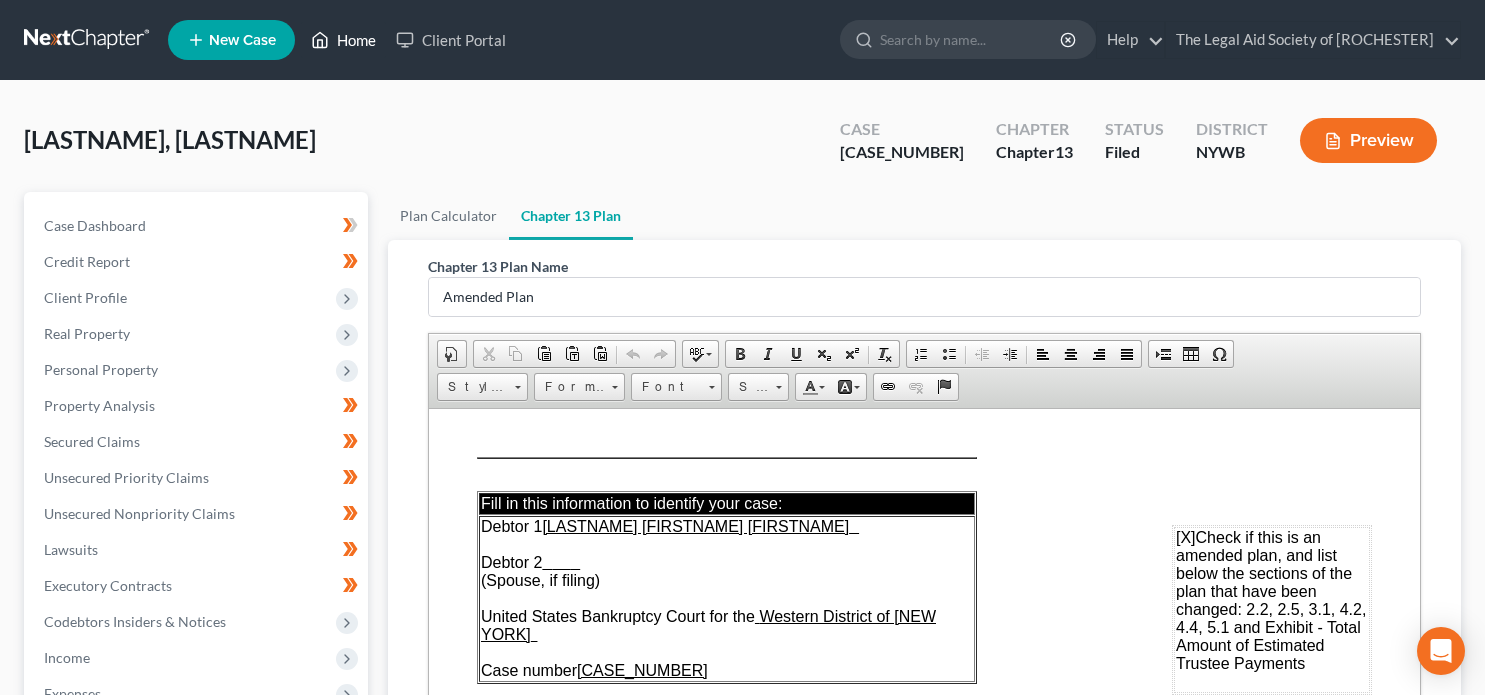 click 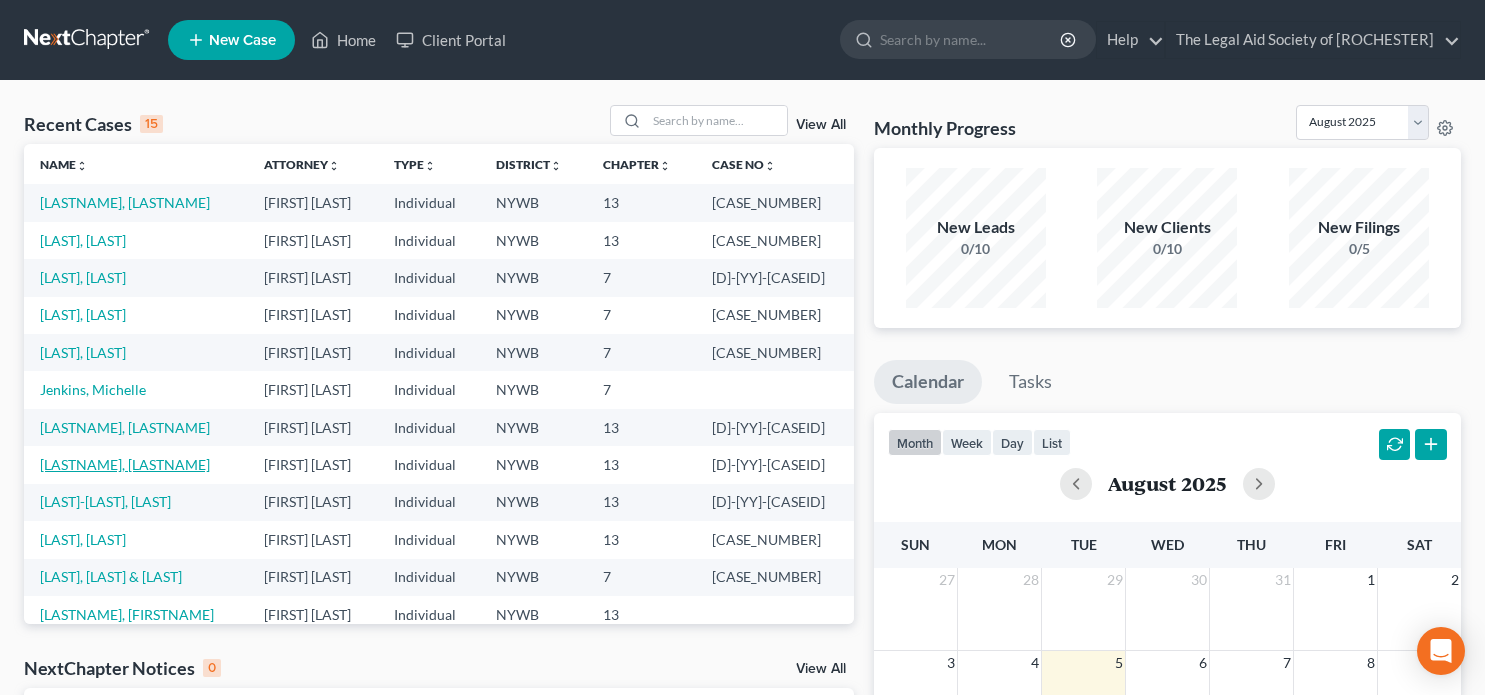 click on "Romanick, Raymond" at bounding box center (125, 464) 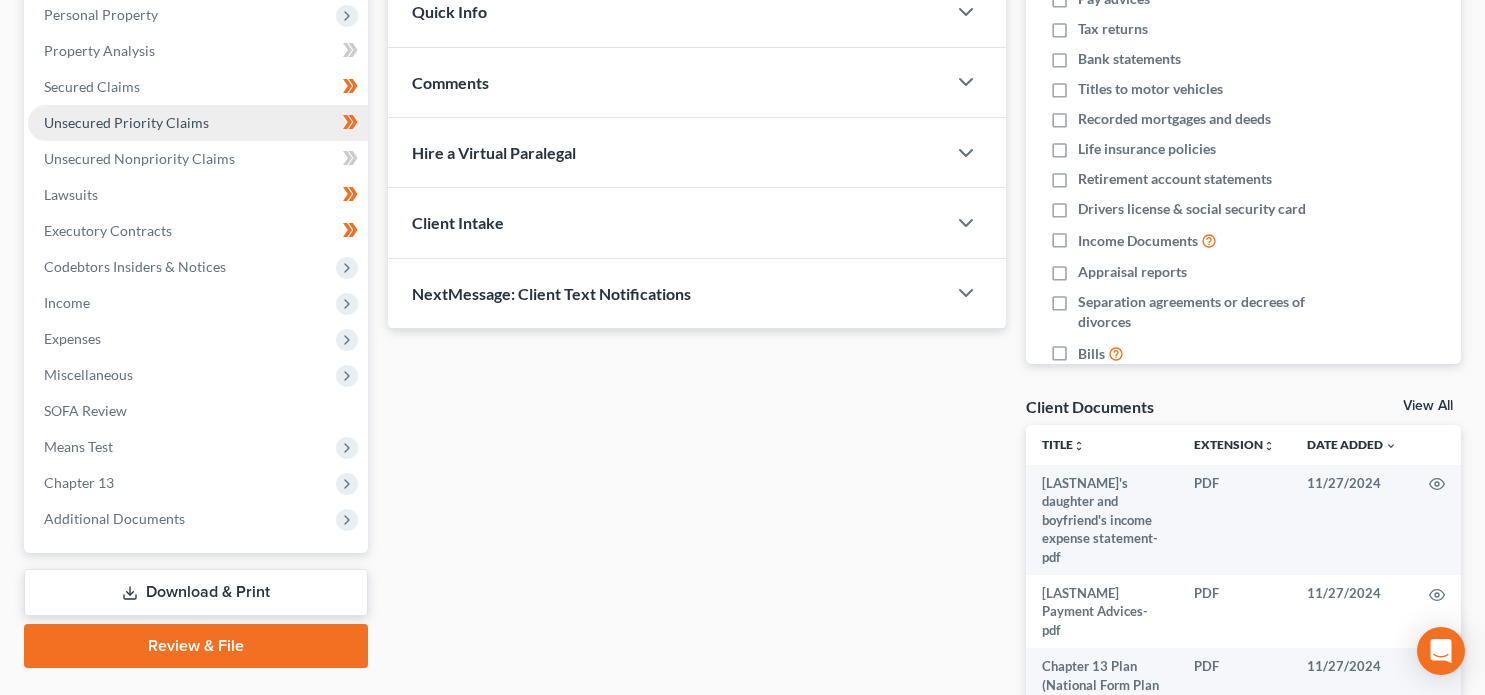 scroll, scrollTop: 400, scrollLeft: 0, axis: vertical 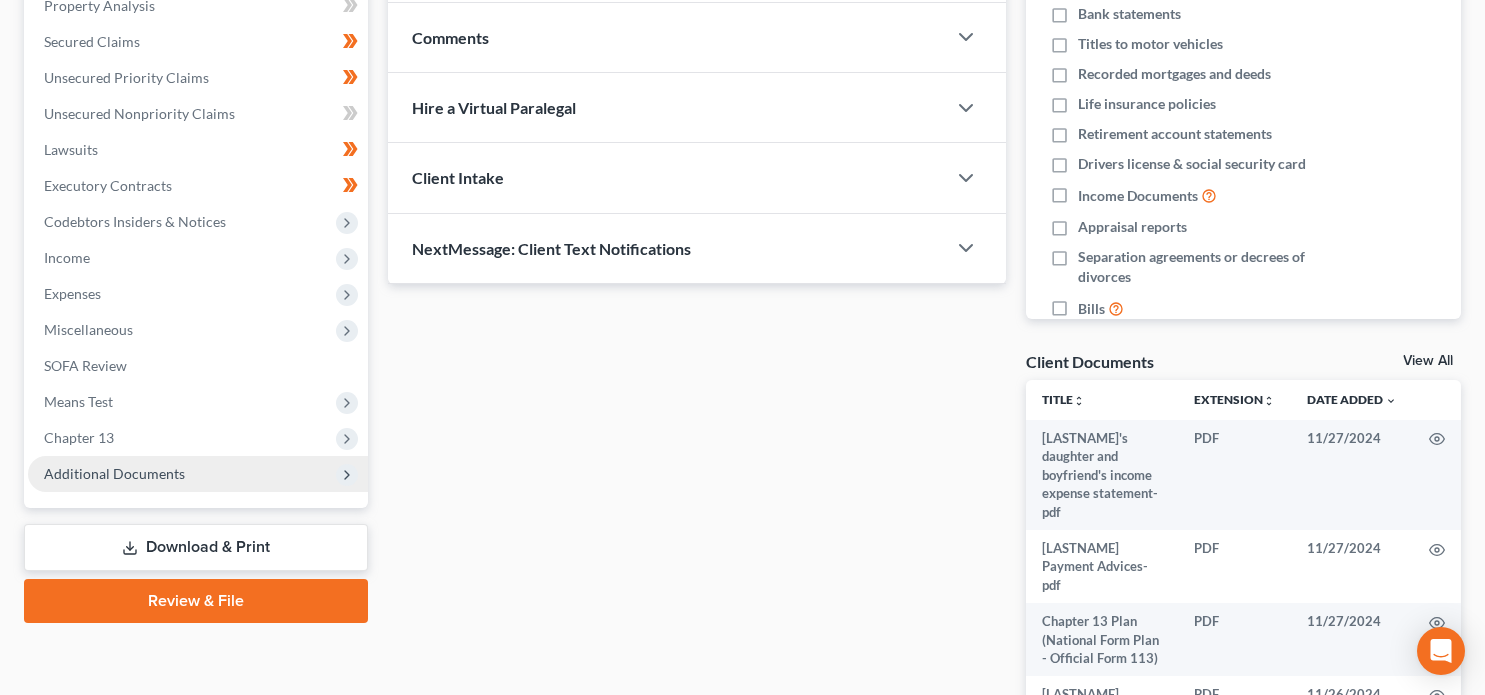 click on "Additional Documents" at bounding box center (114, 473) 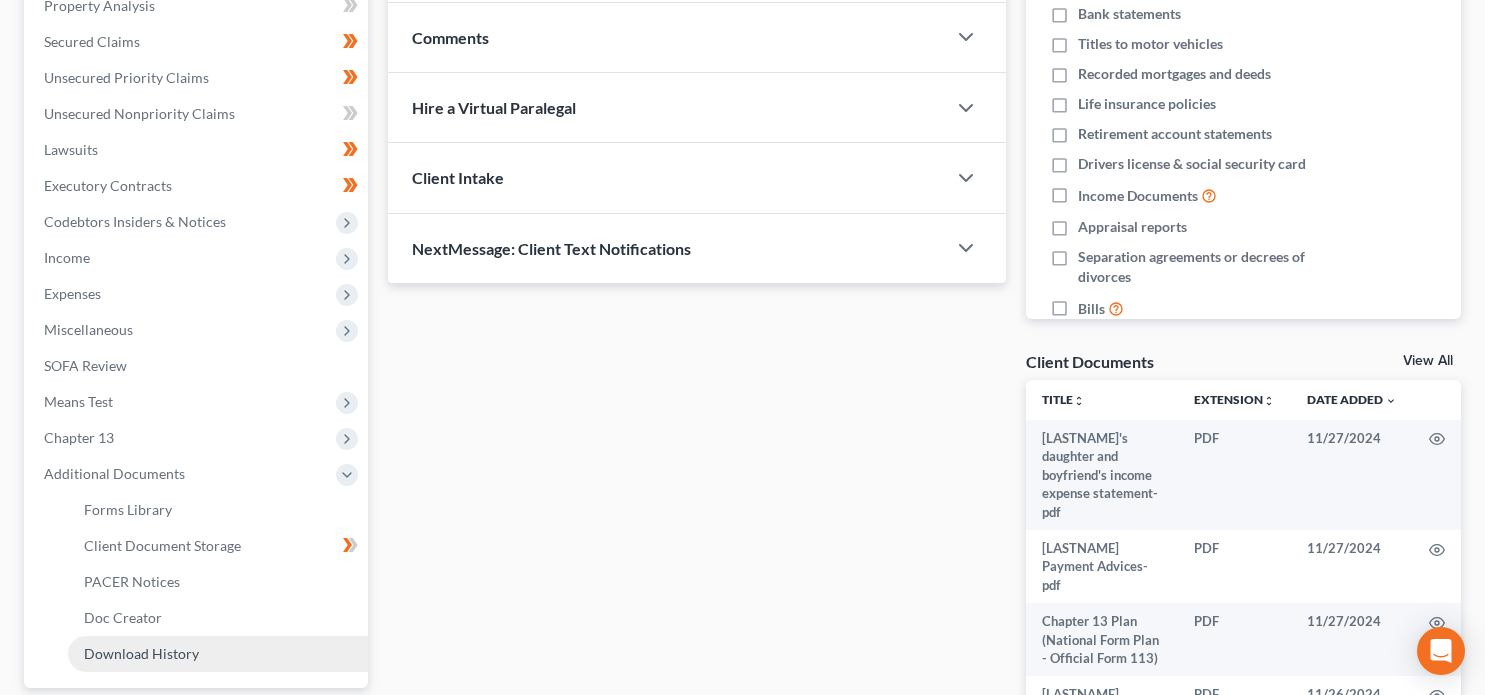 click on "Download History" at bounding box center (141, 653) 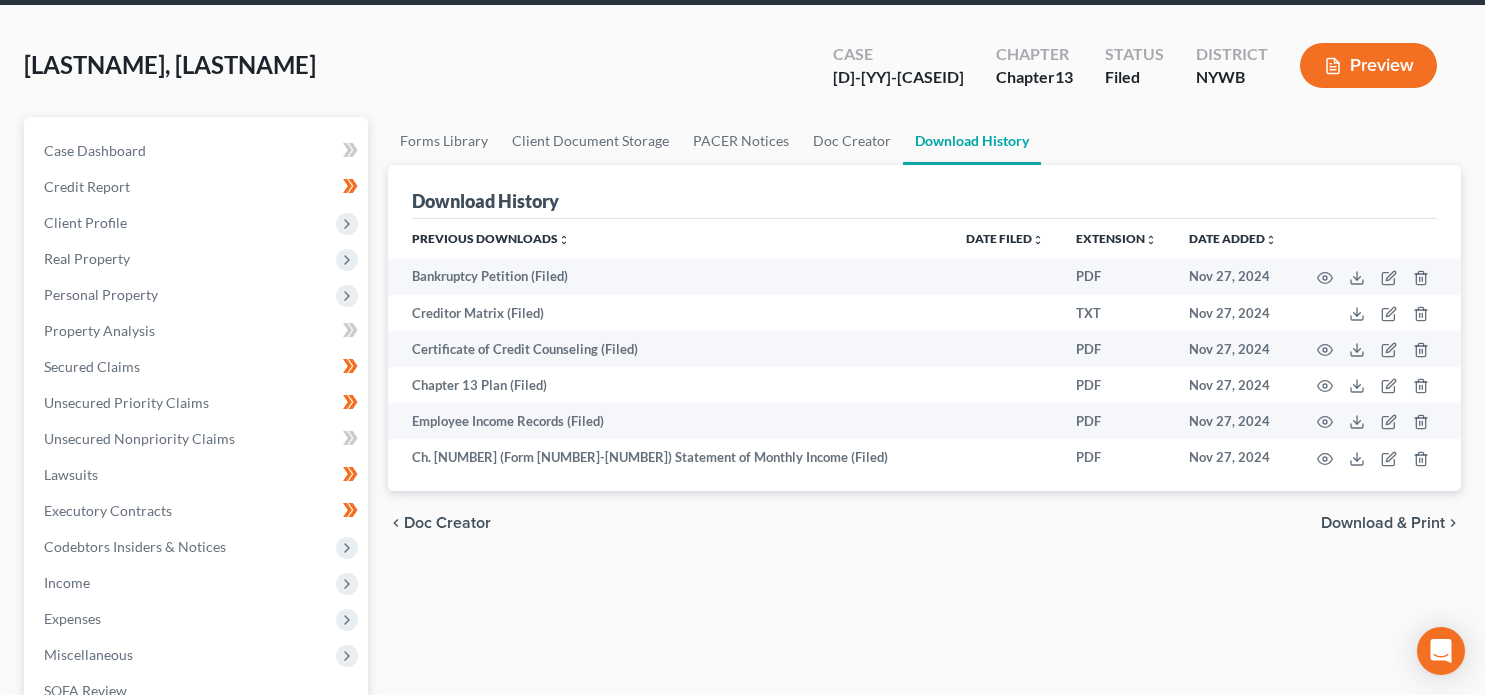scroll, scrollTop: 0, scrollLeft: 0, axis: both 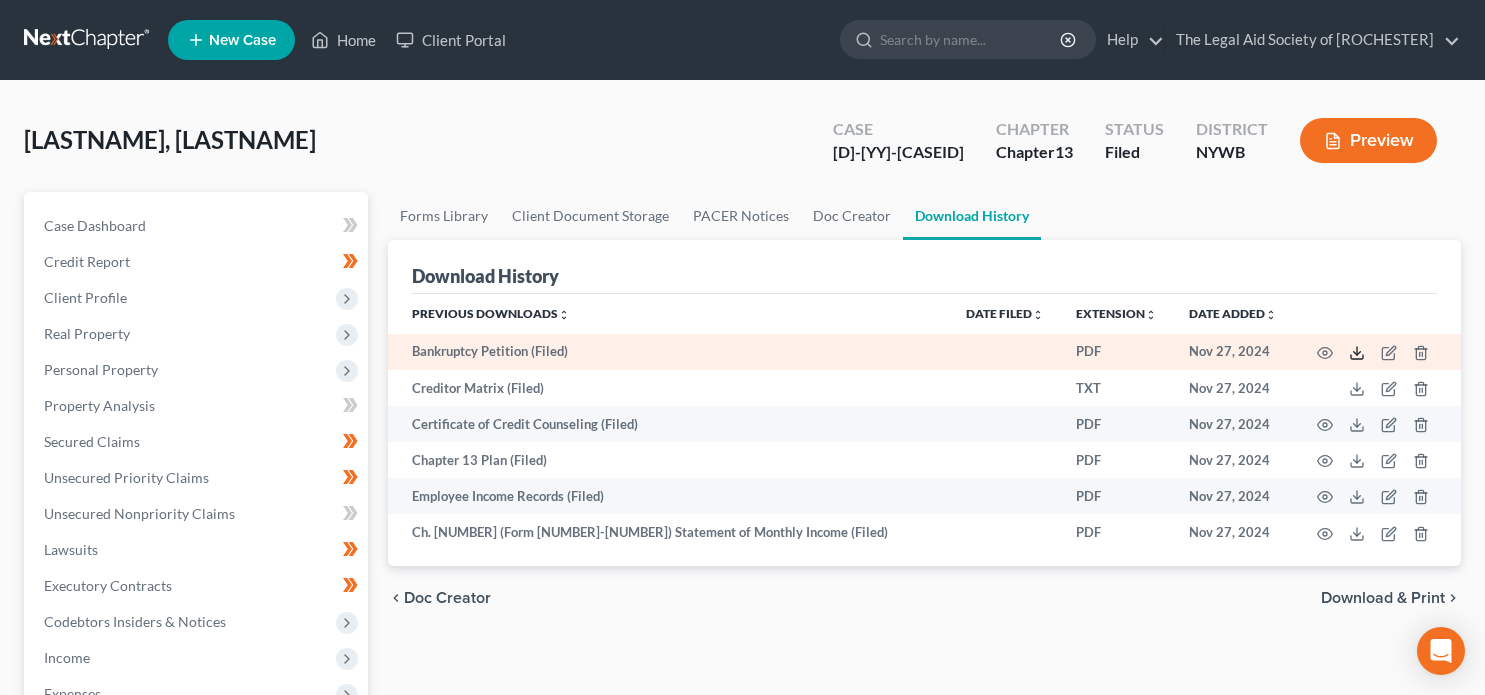 click 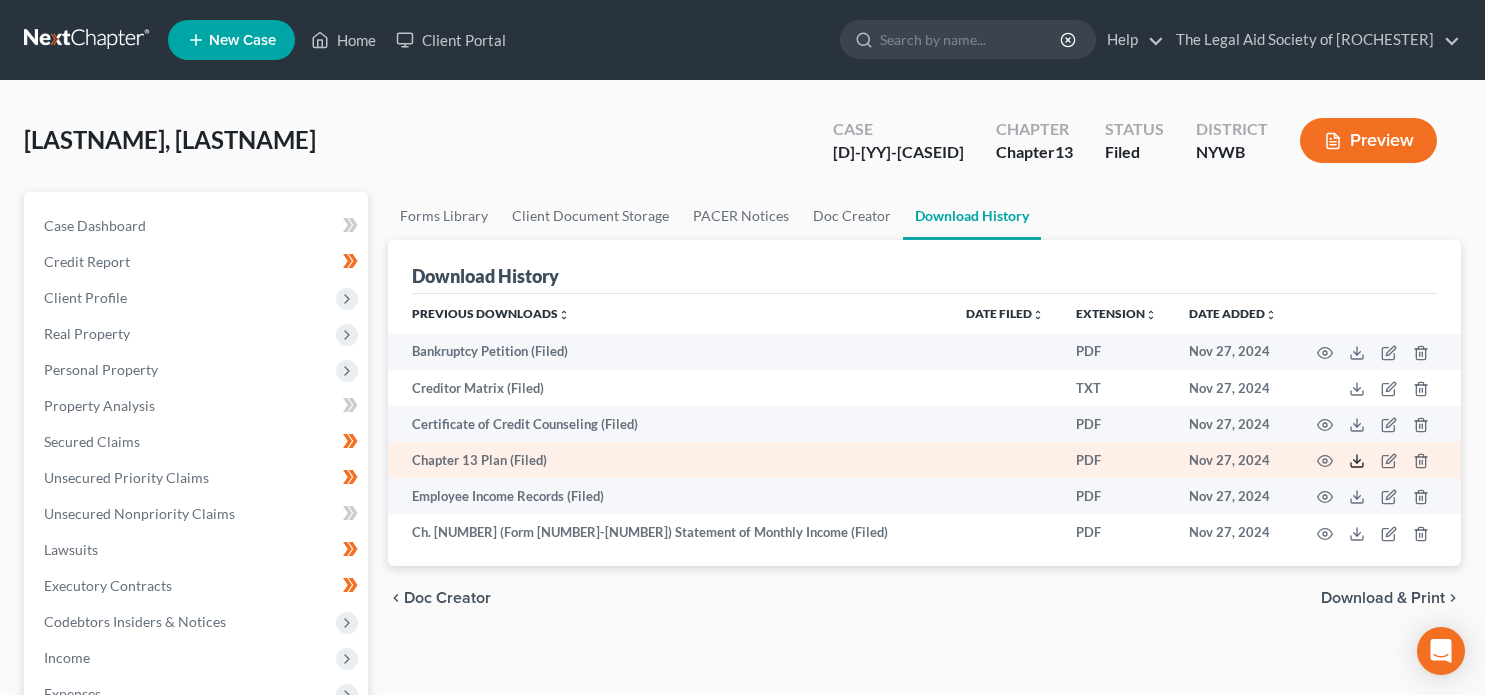 click 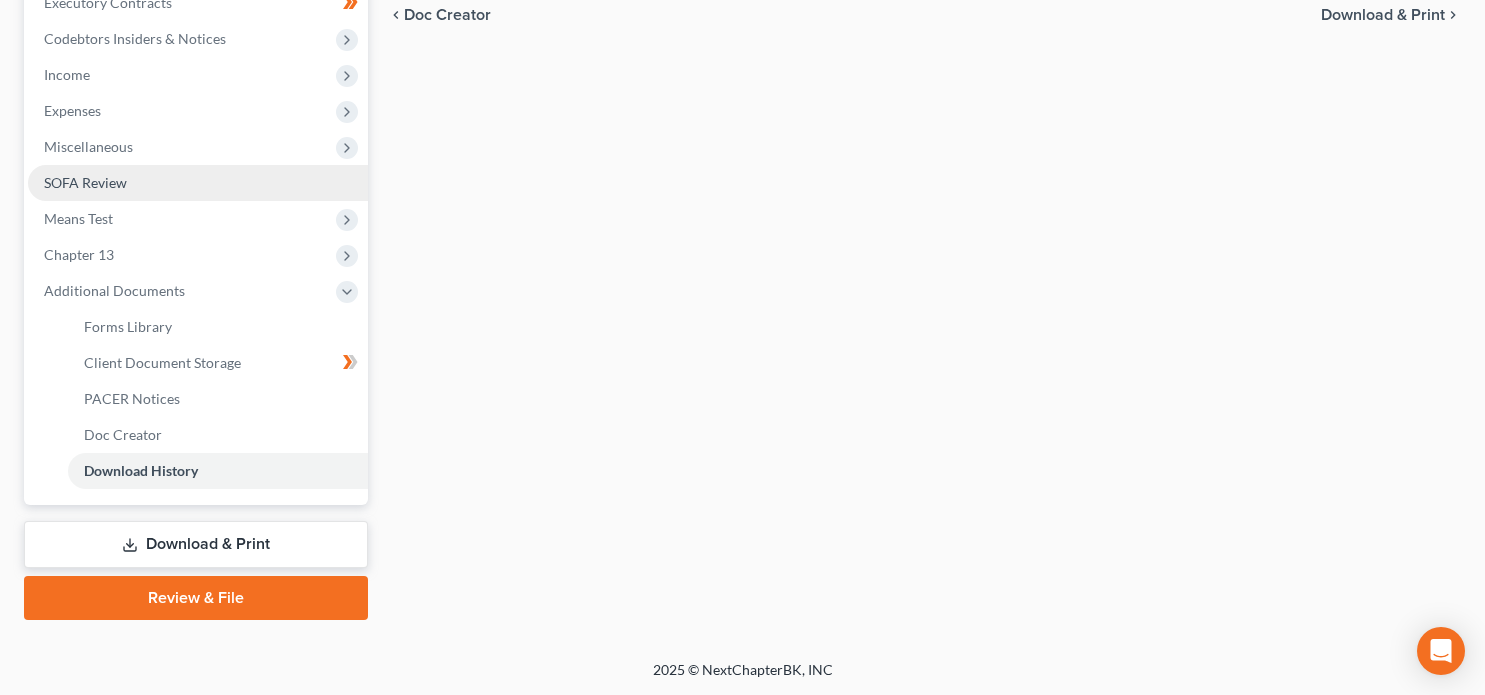 scroll, scrollTop: 584, scrollLeft: 0, axis: vertical 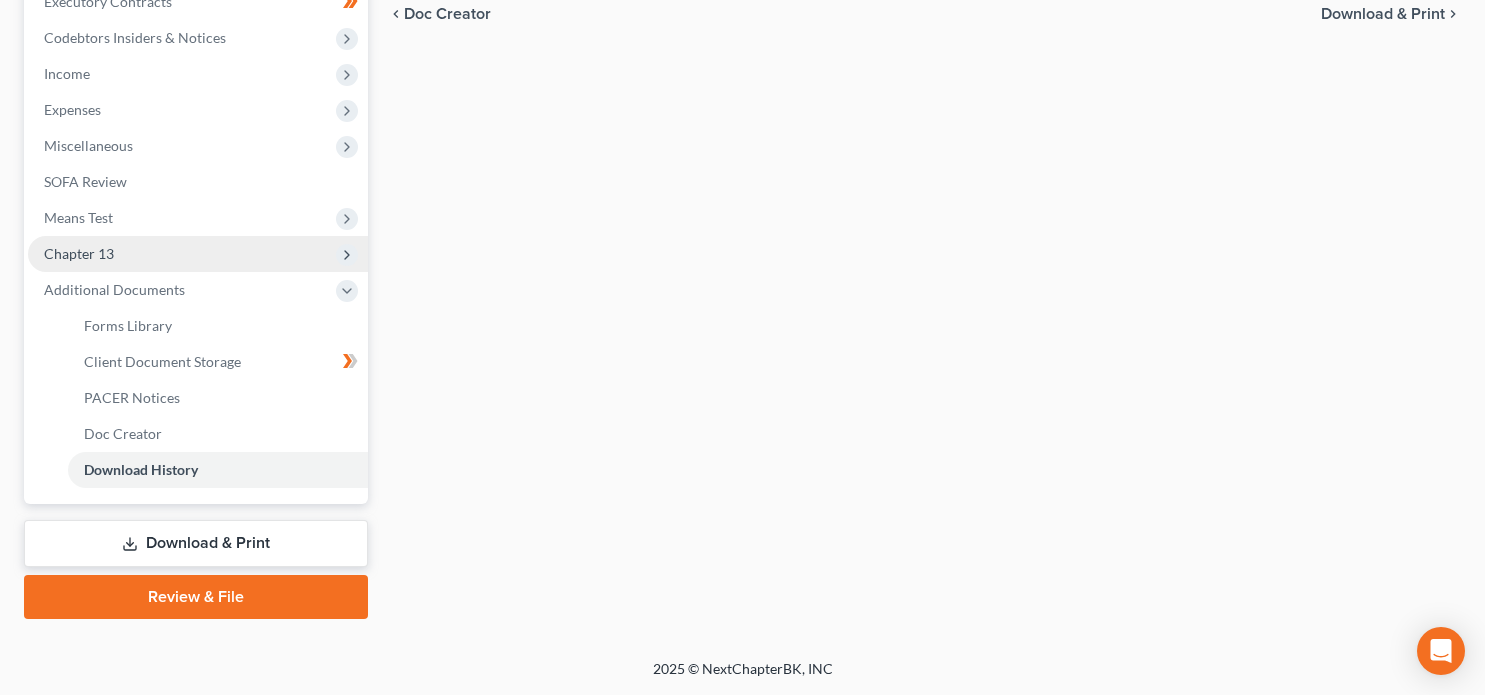 click on "Chapter 13" at bounding box center (198, 254) 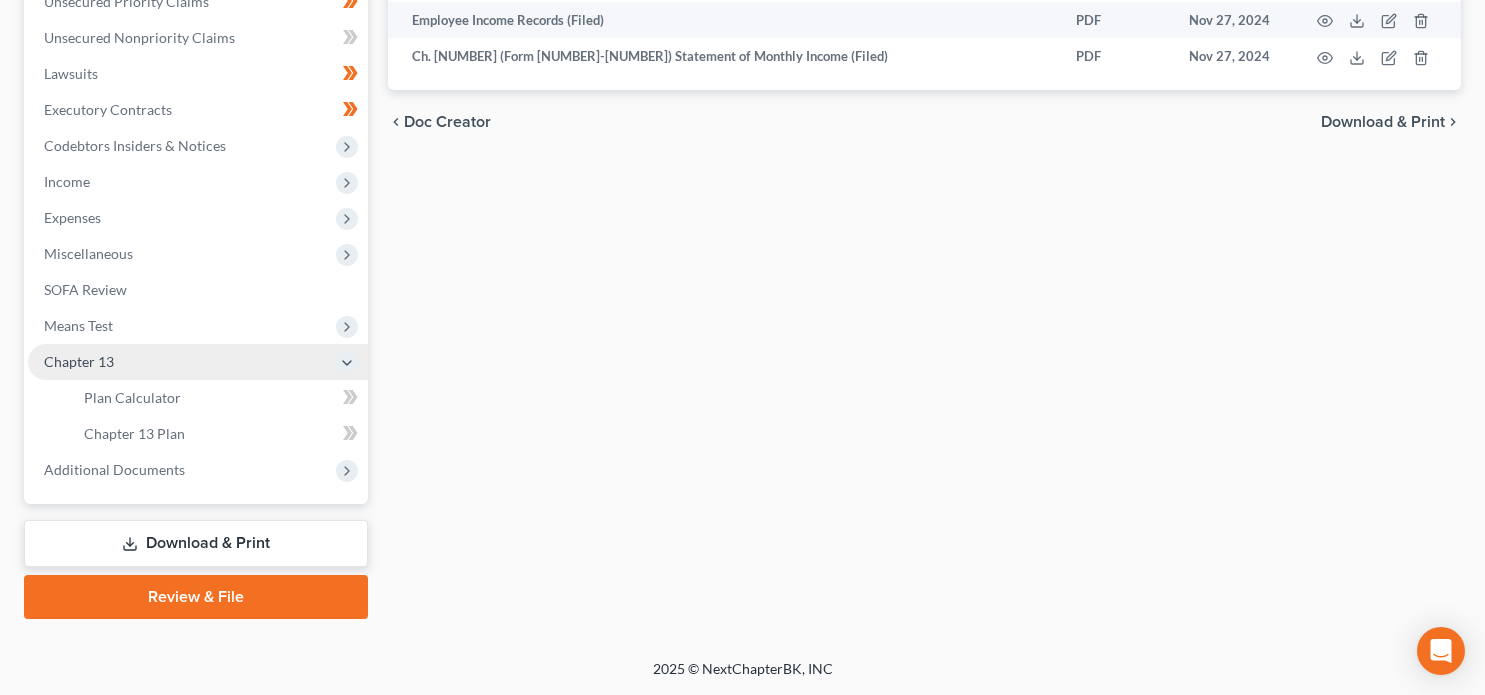 scroll, scrollTop: 476, scrollLeft: 0, axis: vertical 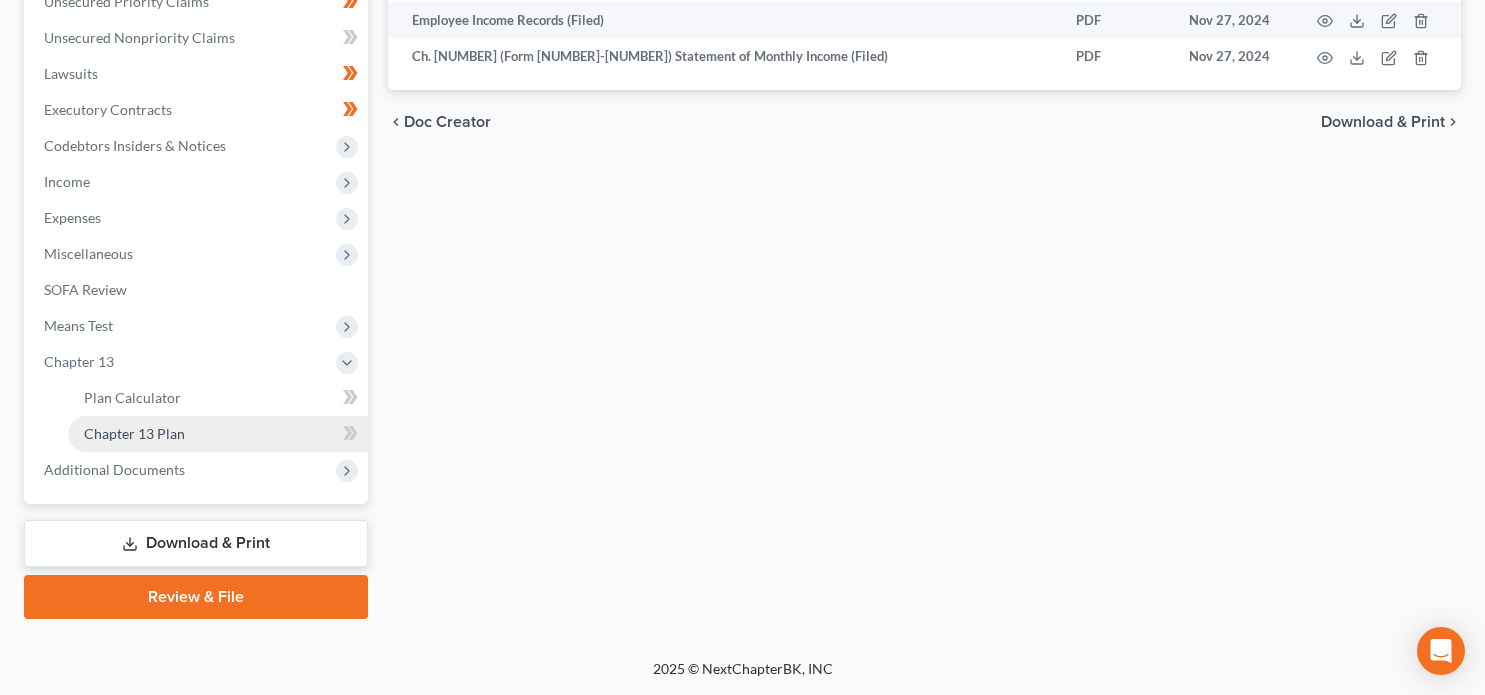 click on "Chapter 13 Plan" at bounding box center [134, 433] 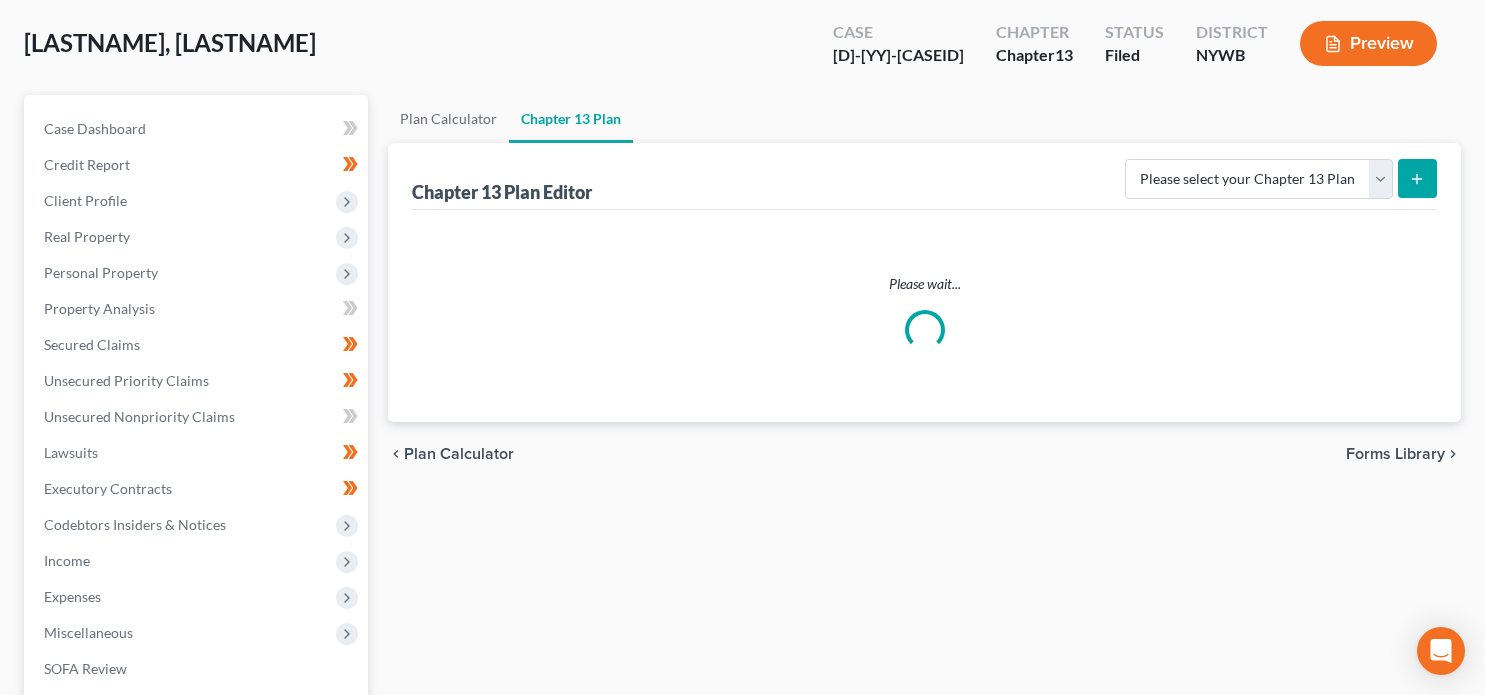scroll, scrollTop: 0, scrollLeft: 0, axis: both 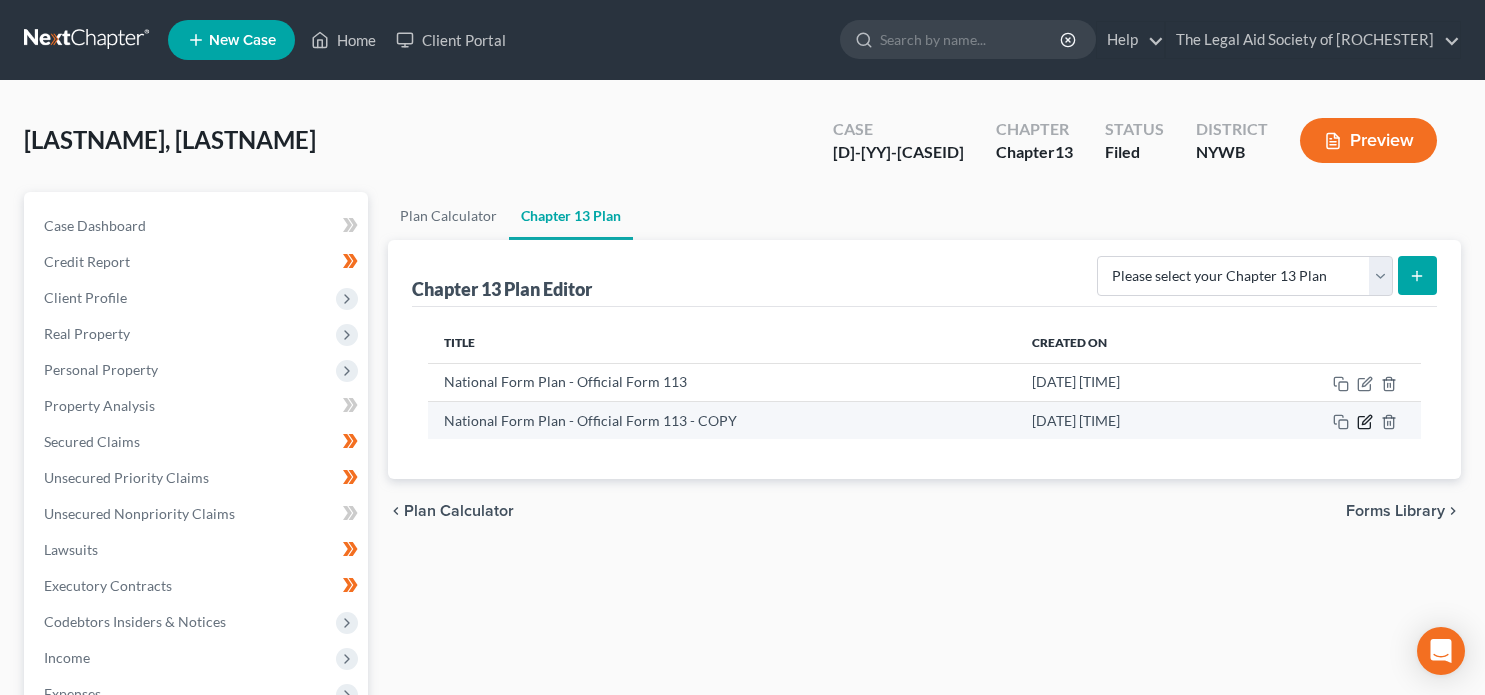 click 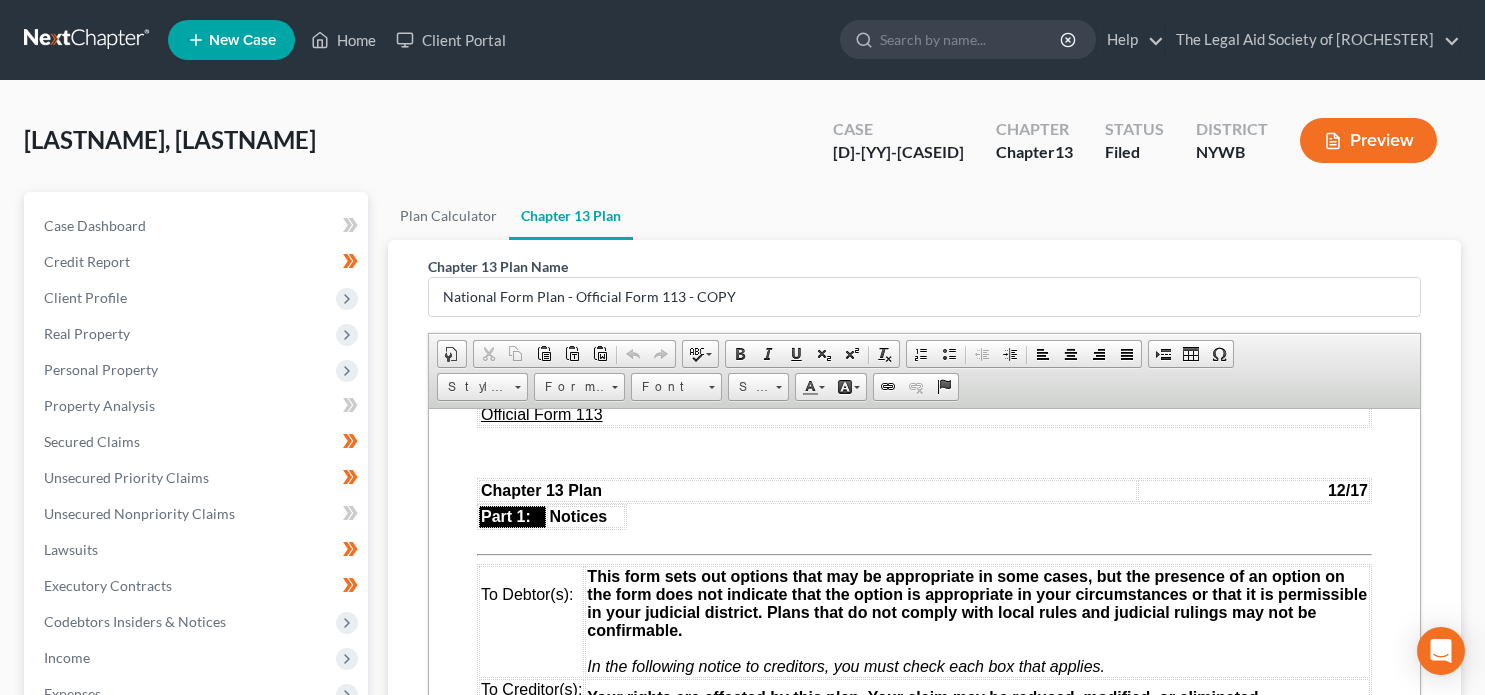 scroll, scrollTop: 400, scrollLeft: 0, axis: vertical 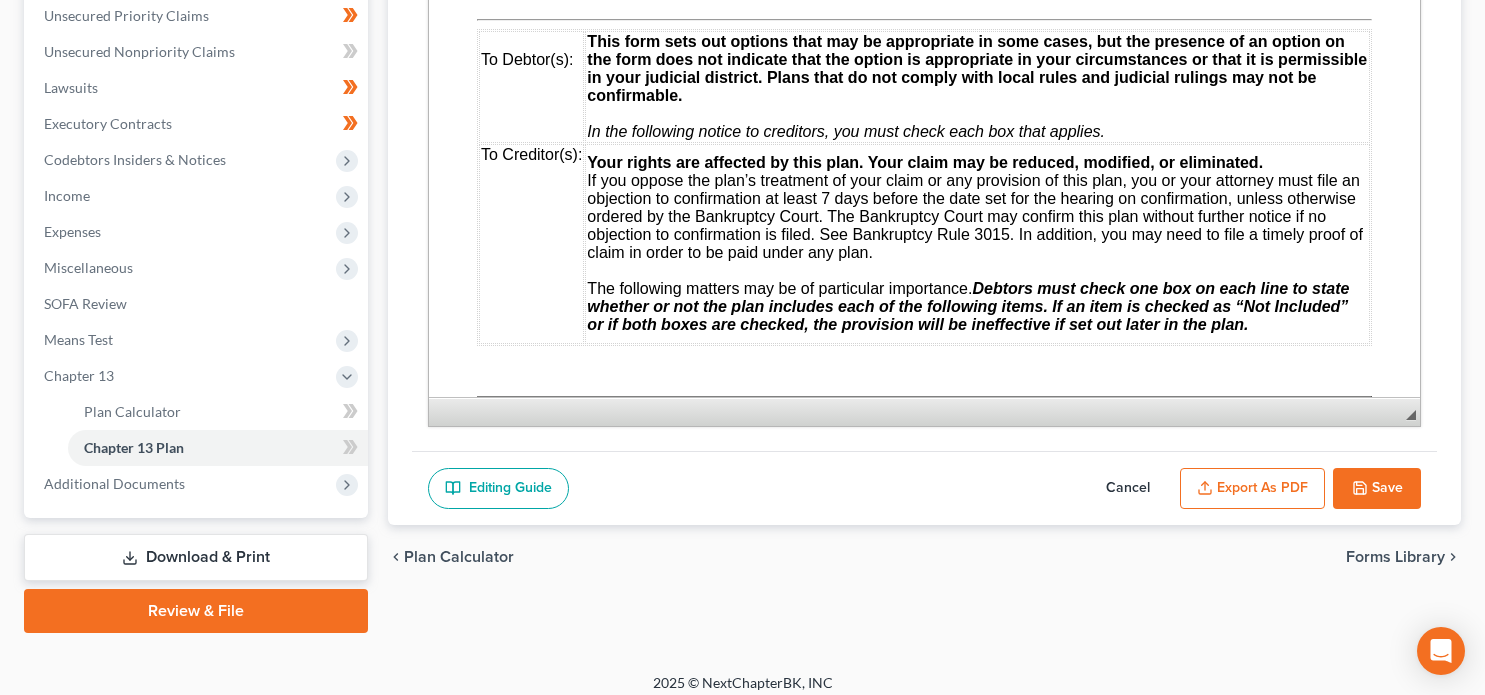 click on "Export as PDF" at bounding box center [1252, 489] 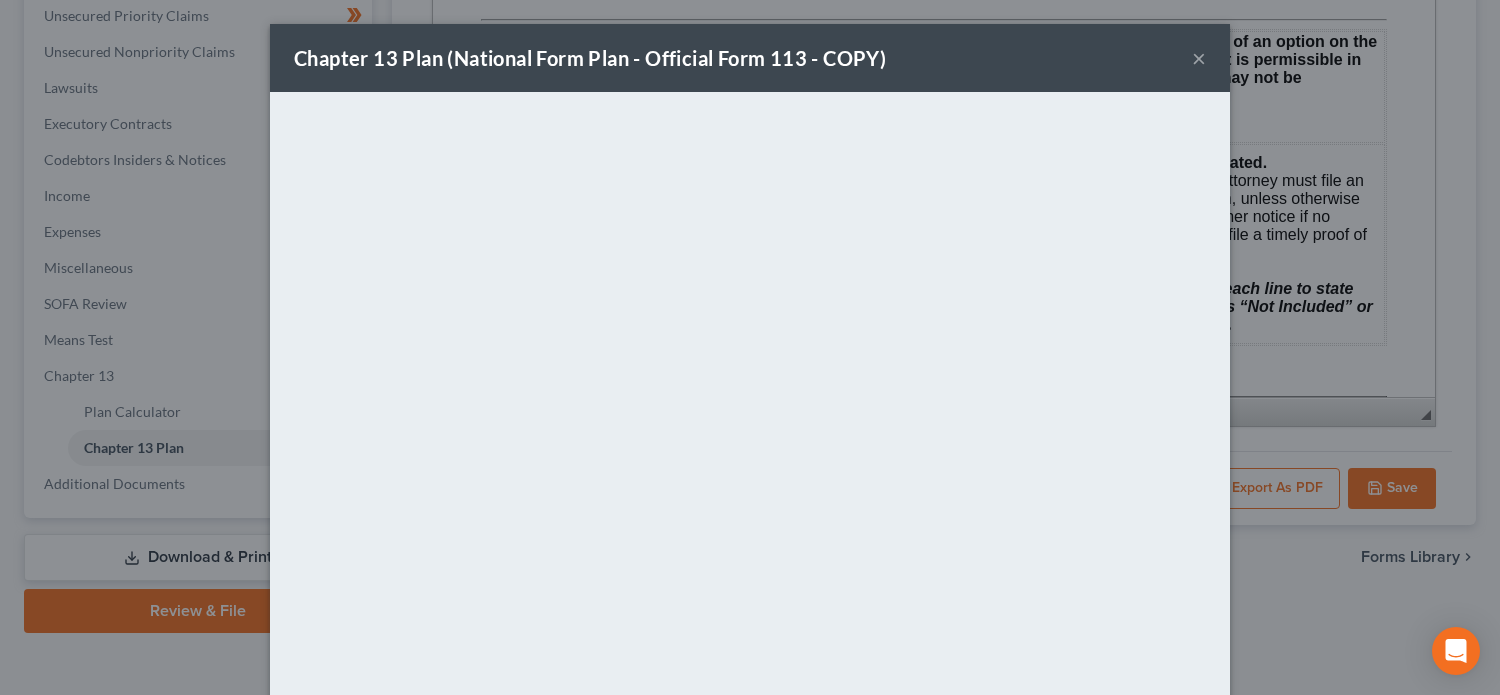 click on "Chapter 13 Plan (National Form Plan - Official Form 113 - COPY) ×" at bounding box center [750, 58] 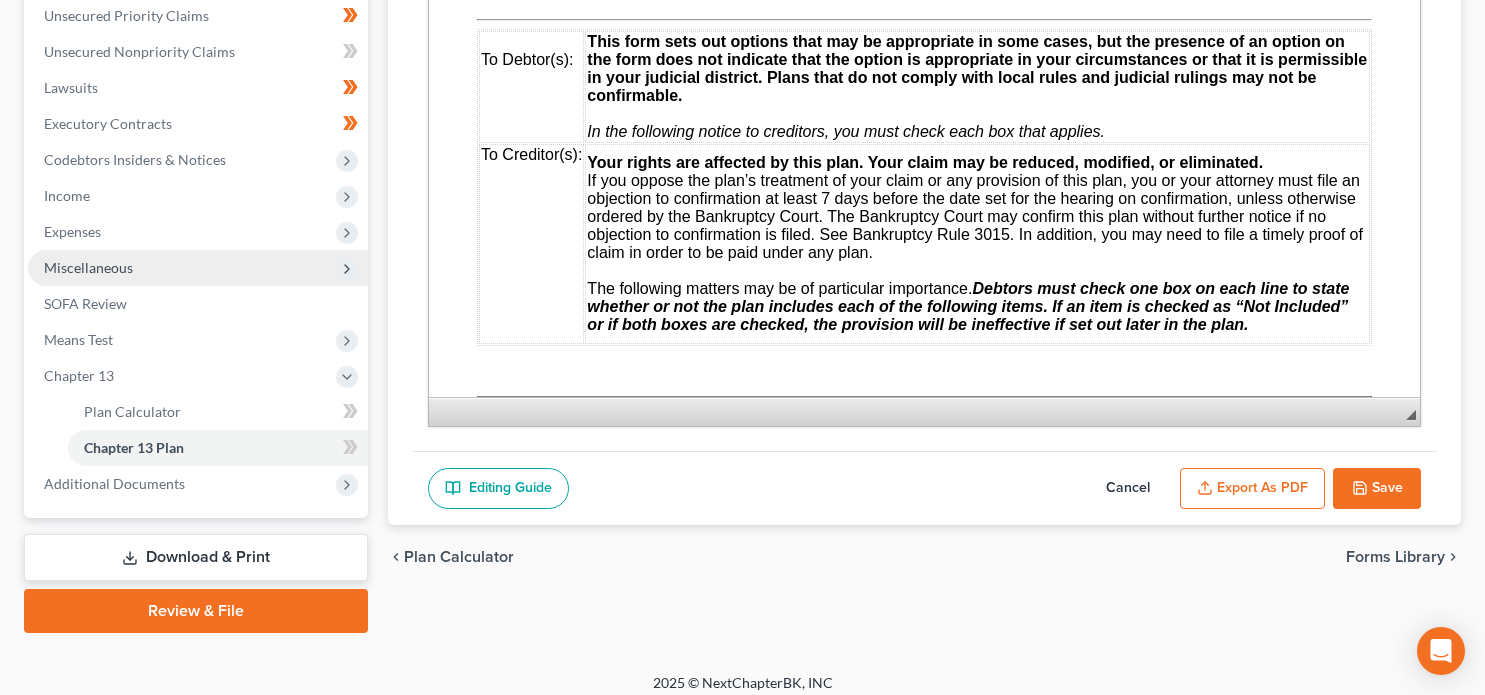 scroll, scrollTop: 0, scrollLeft: 0, axis: both 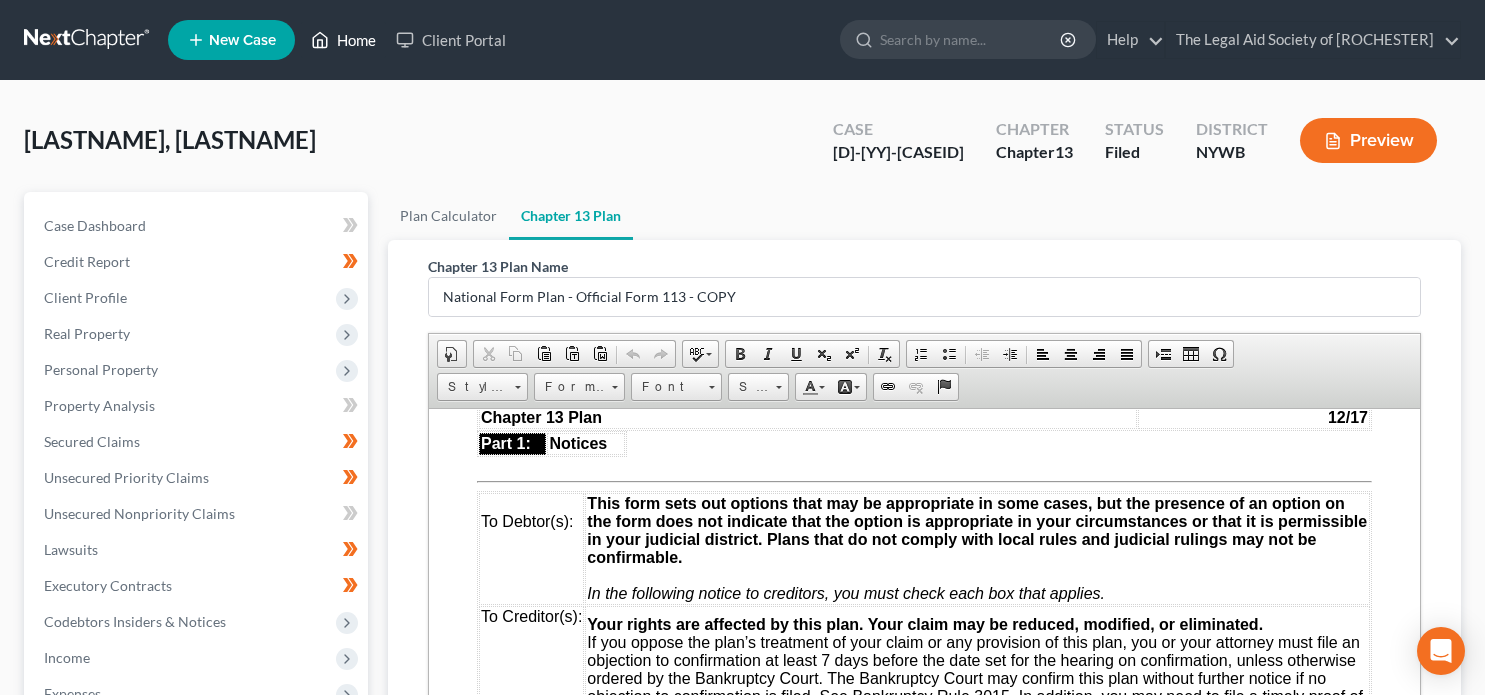 click on "Home" at bounding box center (343, 40) 